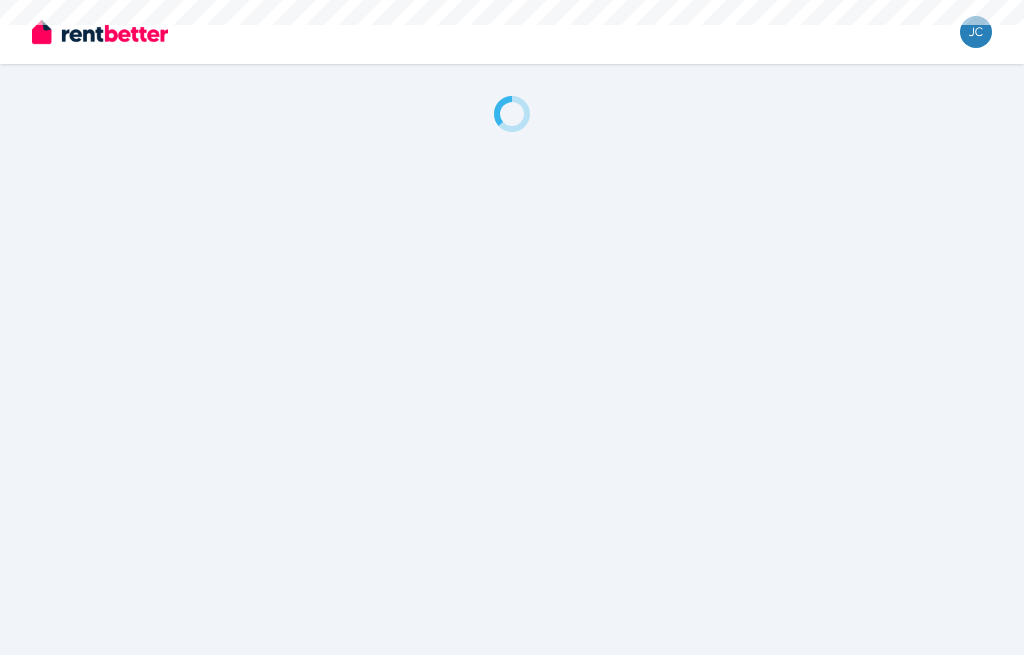 scroll, scrollTop: 0, scrollLeft: 0, axis: both 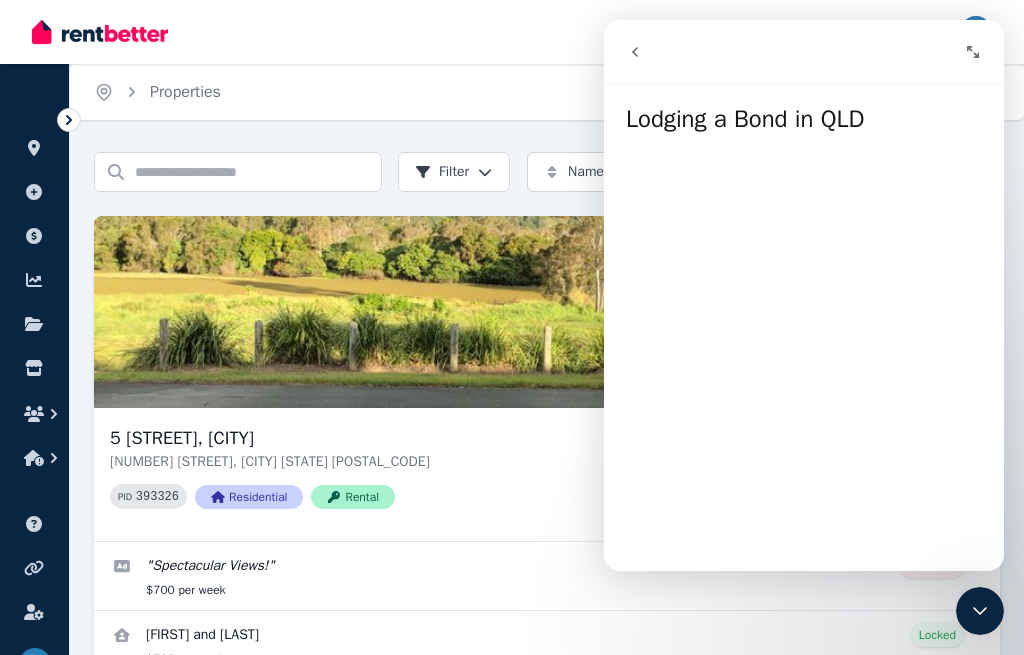 click 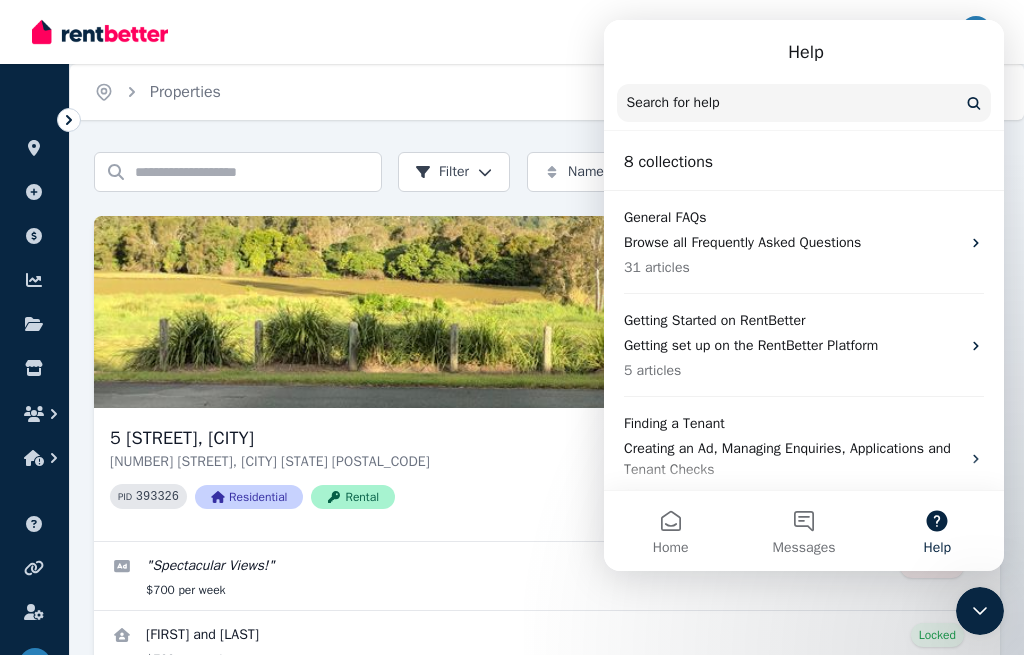 click at bounding box center (804, 103) 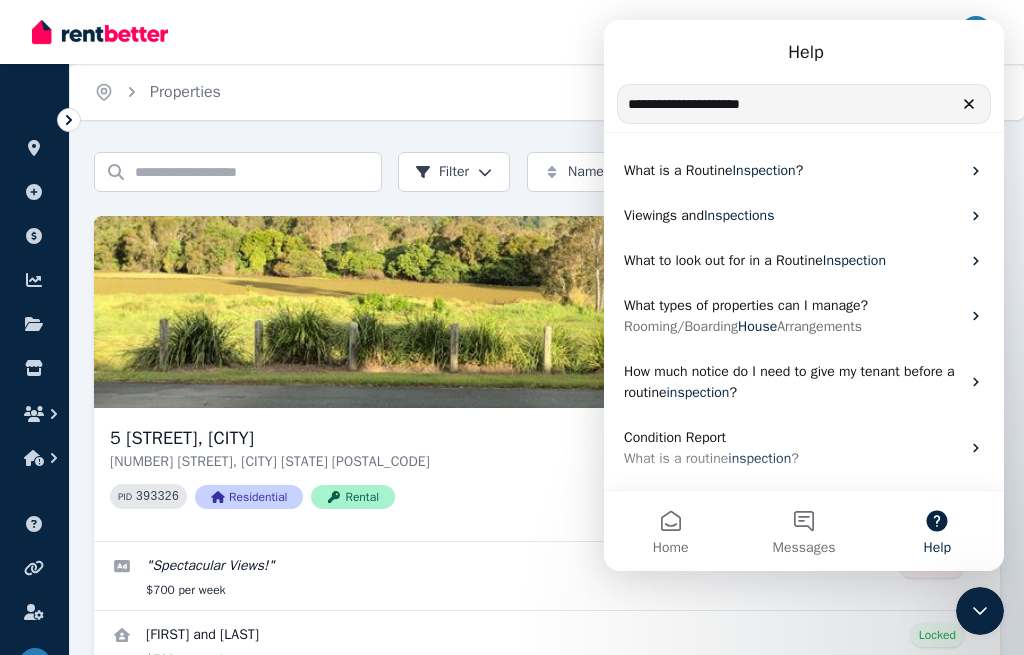 type on "**********" 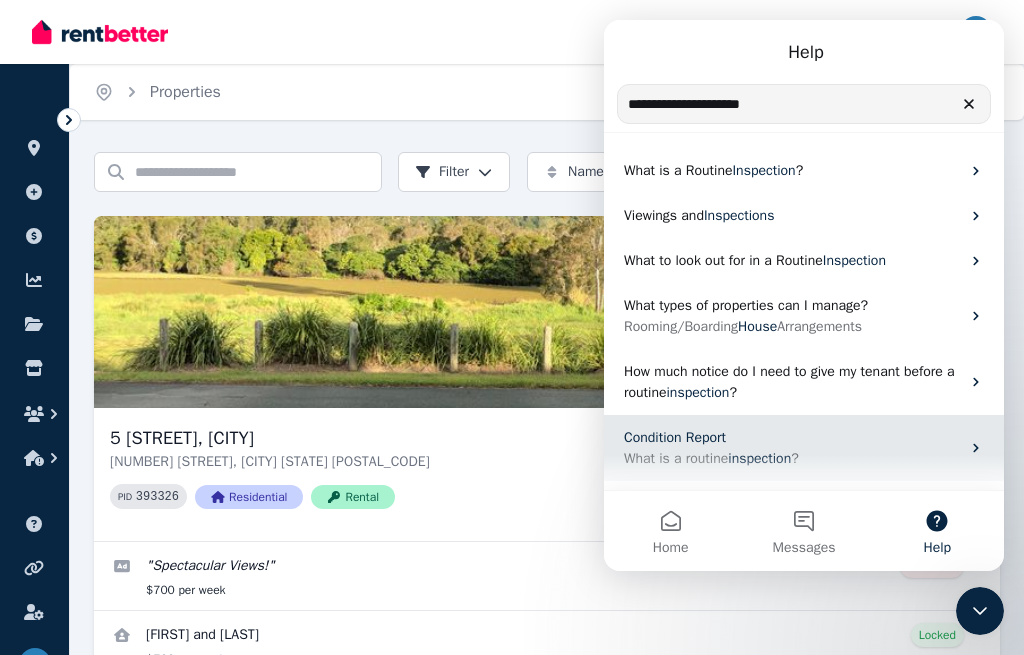 click on "Condition Report" at bounding box center [675, 437] 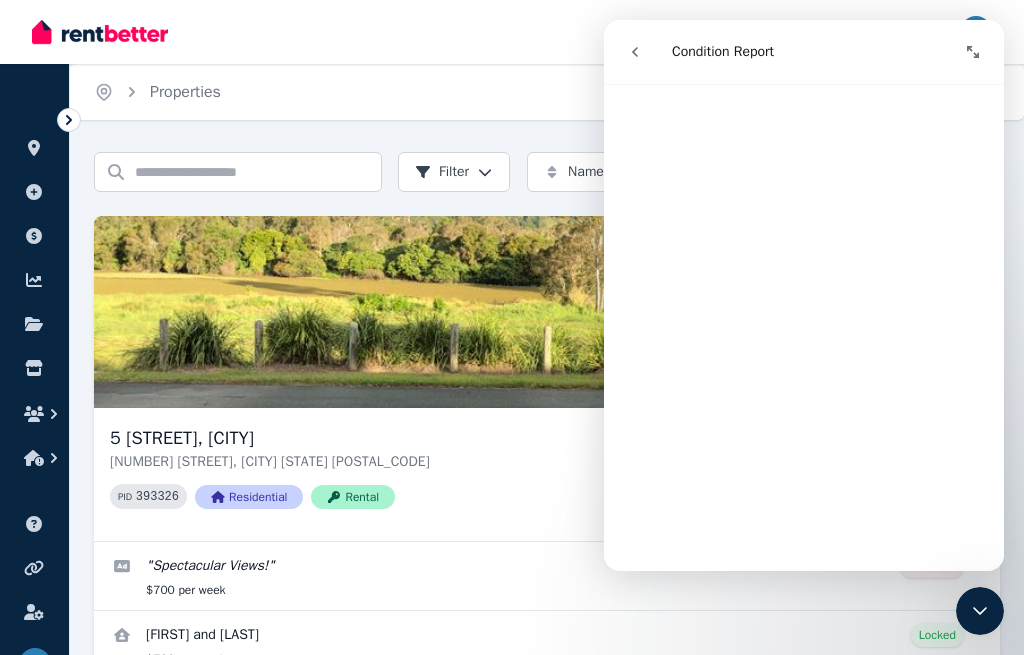 scroll, scrollTop: 3020, scrollLeft: 0, axis: vertical 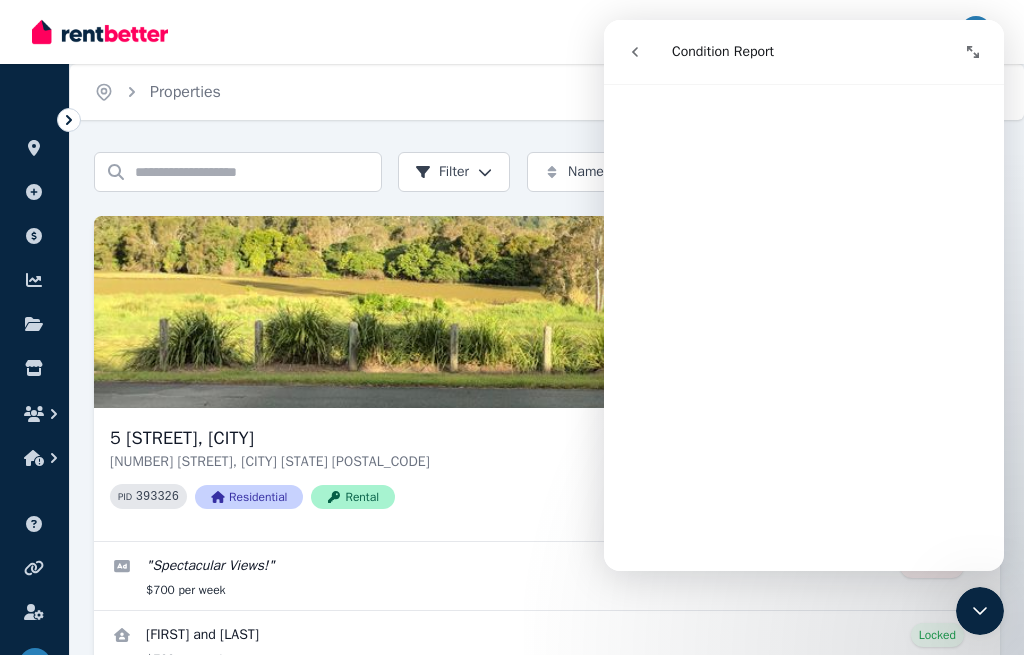 click 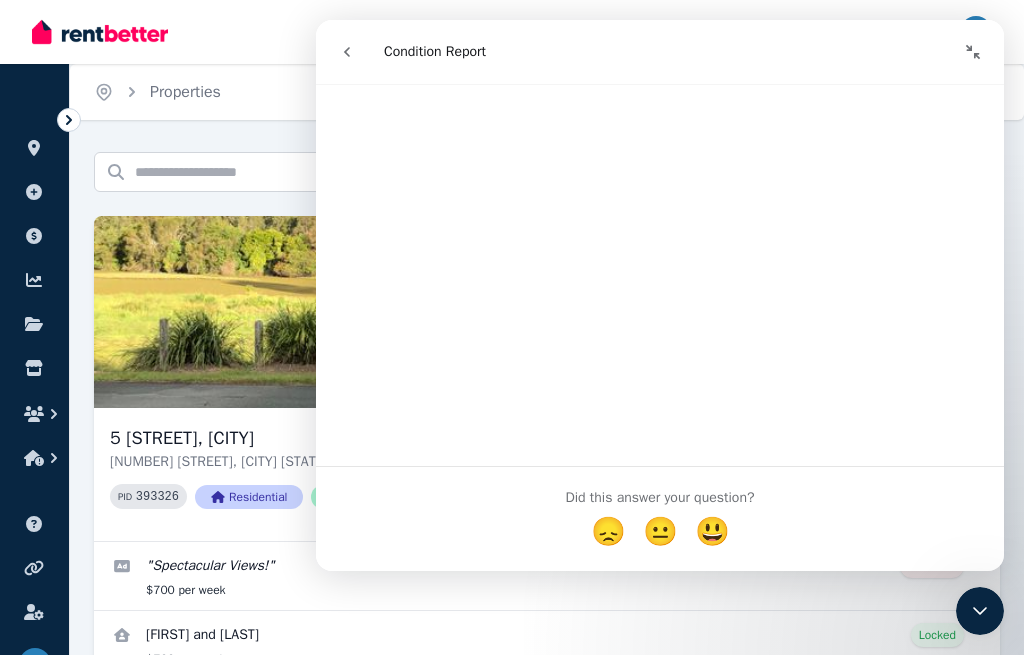 click 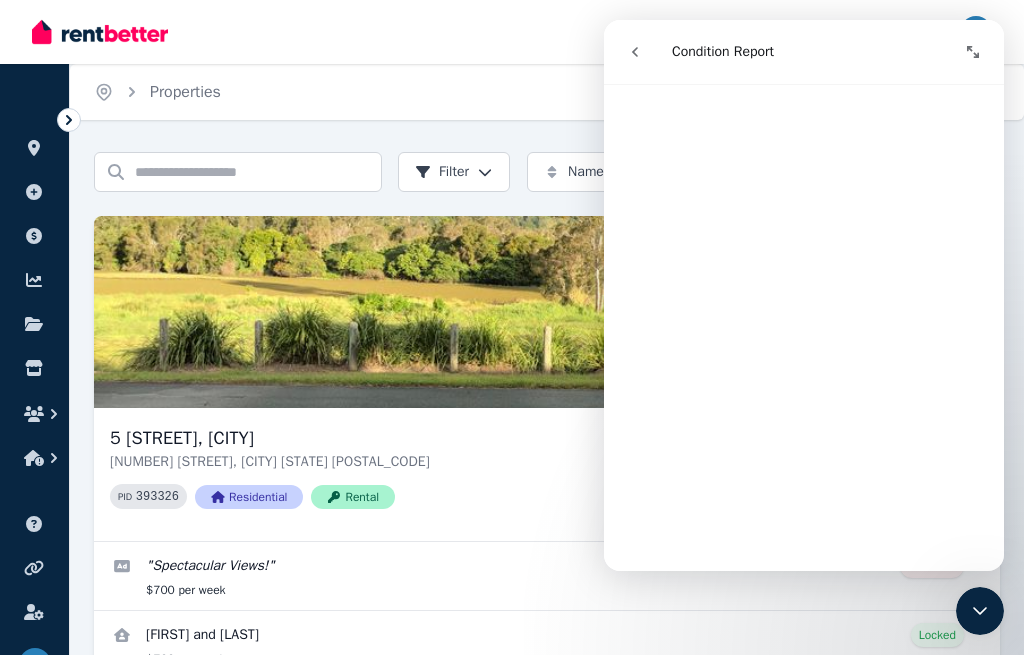 click at bounding box center (980, 611) 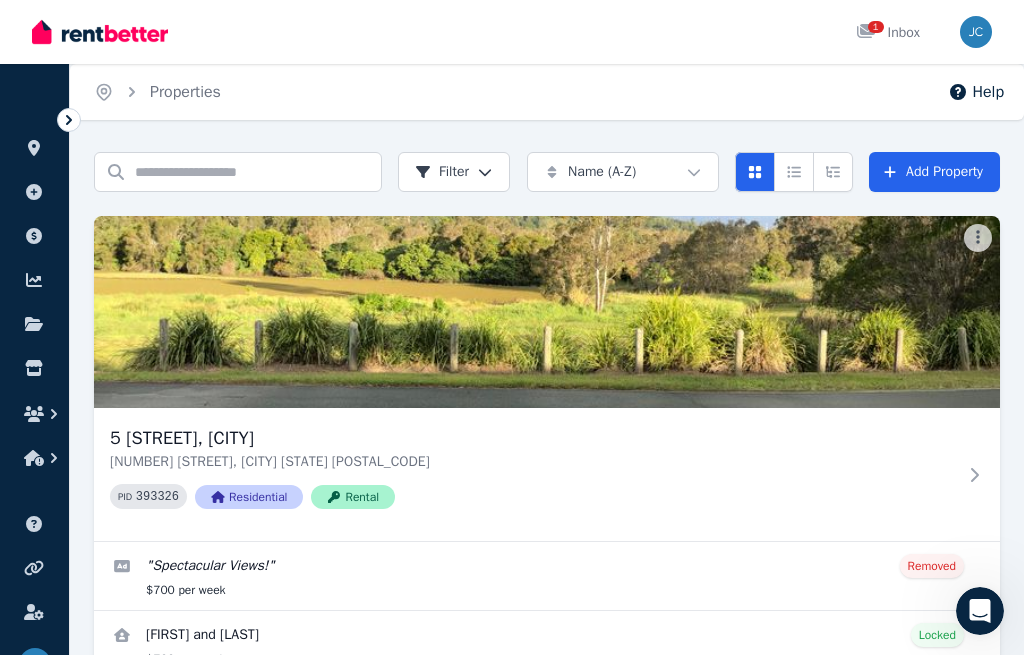 scroll, scrollTop: 0, scrollLeft: 0, axis: both 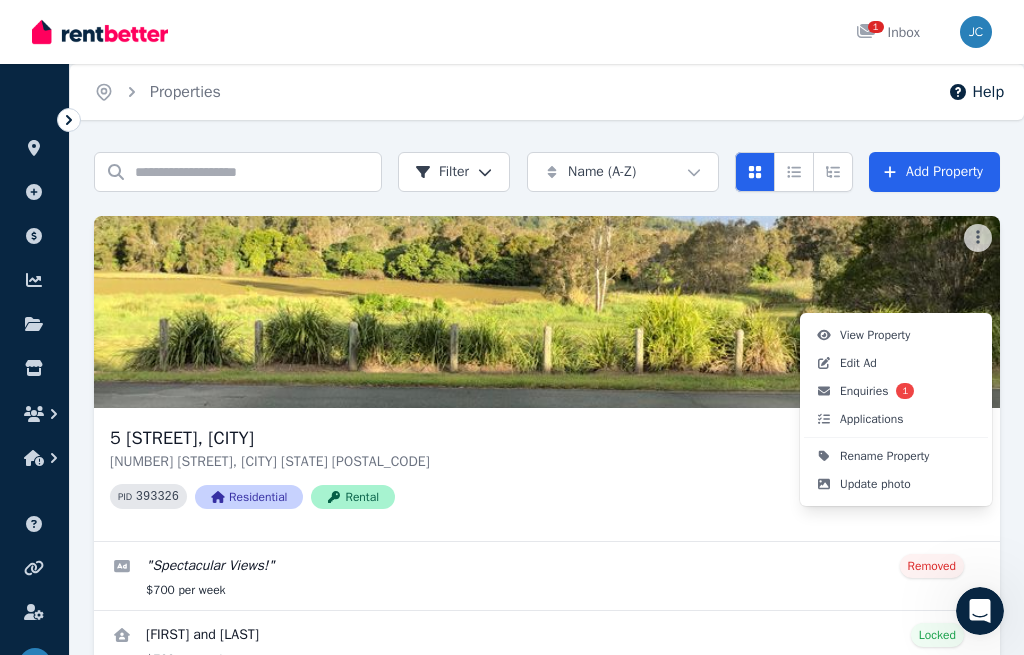 click on "Open main menu 1 Inbox Open user menu ORGANISE Properties Add property Payments Finance report Documents Marketplace Help centre Refer a friend Account settings Your profile Jo Campbell Home Properties Help Search properties Filter Name (A-Z) Add Property 5 Sueinnes St, Eagleby 5 Sueinnes St, Eagleby QLD 4207 PID 393326 Residential Rental " Spectacular Views! " Removed $700 per week Teresa and Richard Stanford Locked $700 per week 18 Jul 2025 to 16 Jul 2026 9 enquiries , 1 new 4 applications 0 0 /portal View Property Edit Ad Enquiries 1 Applications Rename Property Update photo" at bounding box center (512, 327) 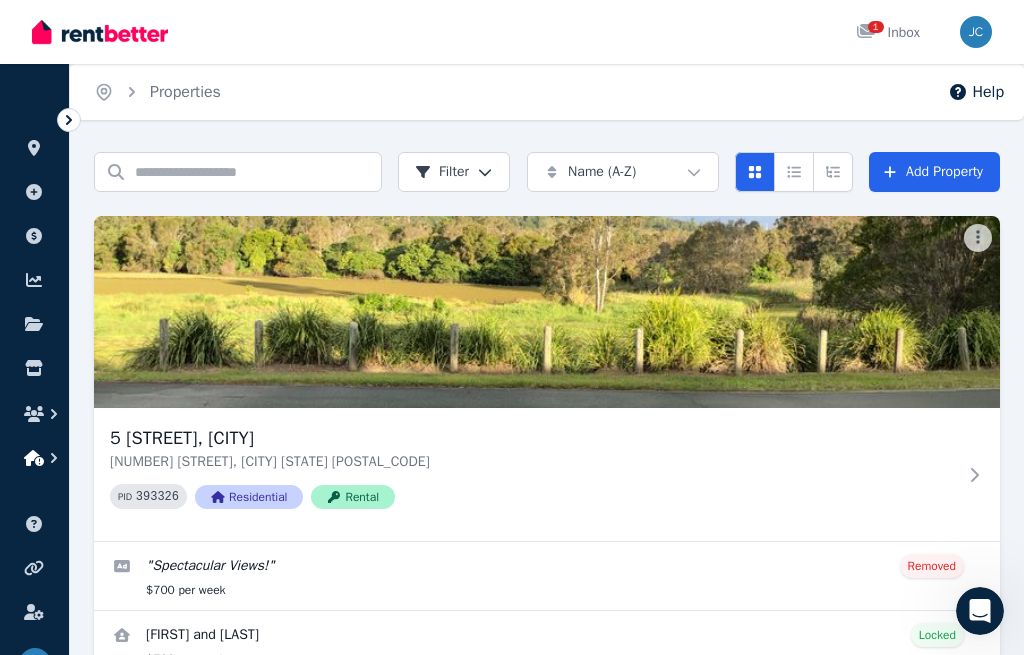 click 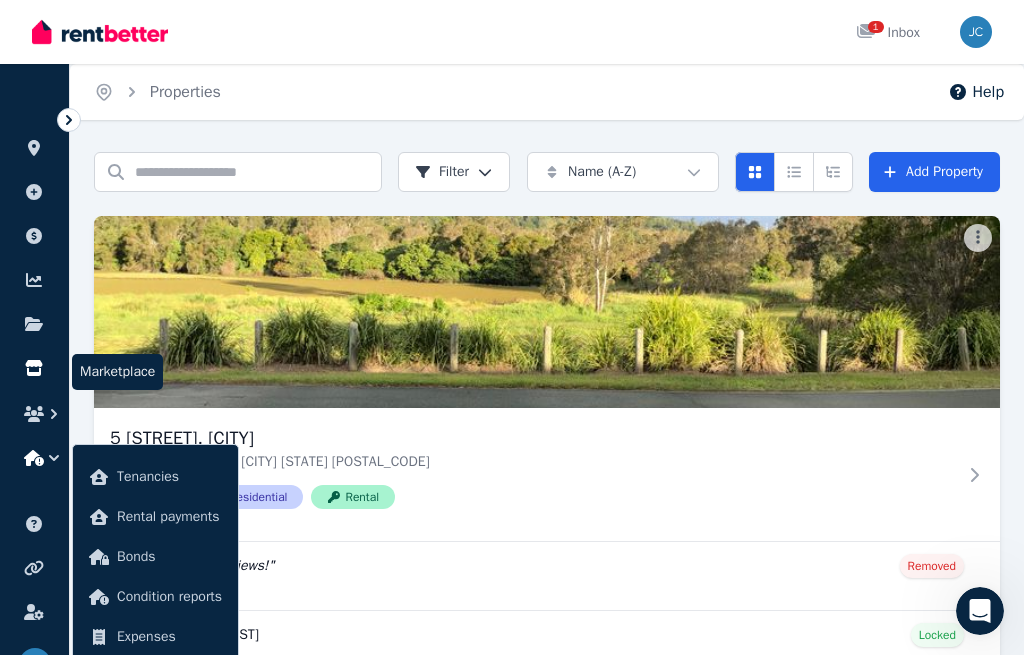 click 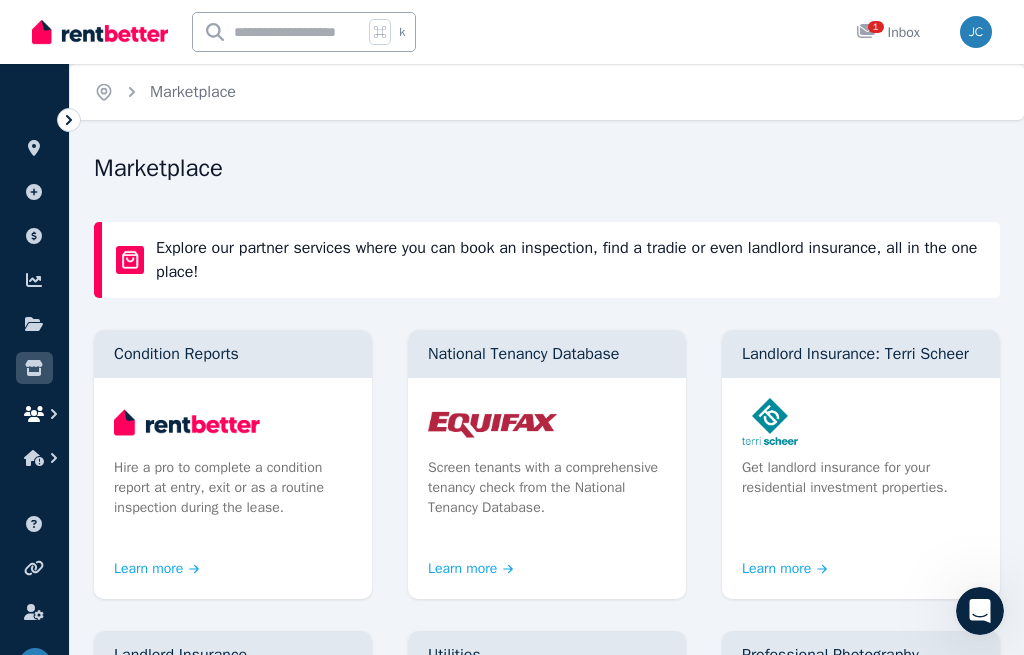 click at bounding box center [34, 414] 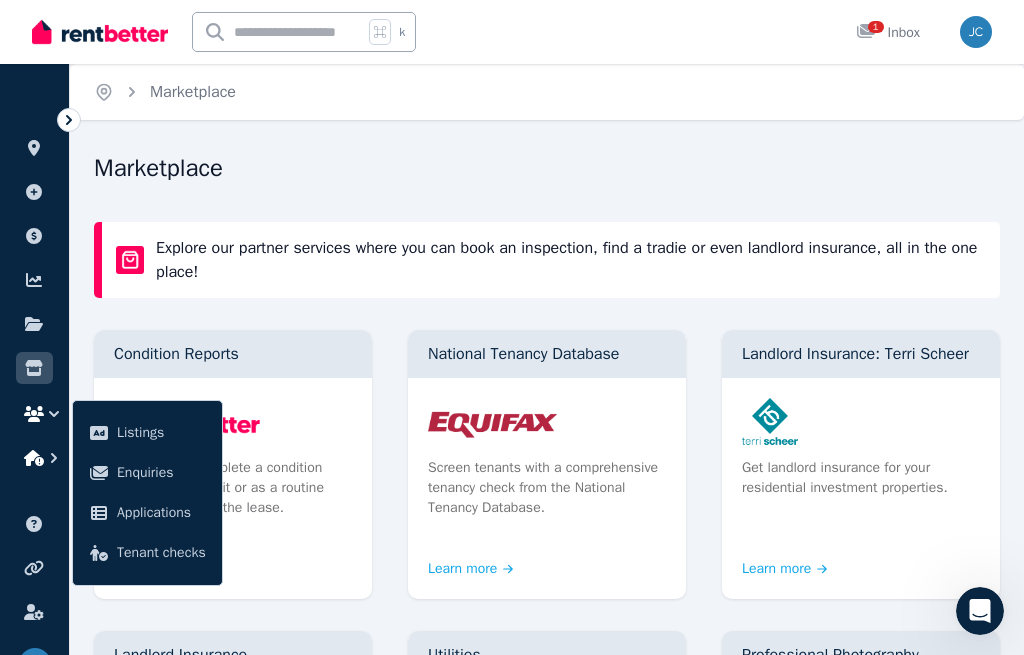 click at bounding box center (34, 458) 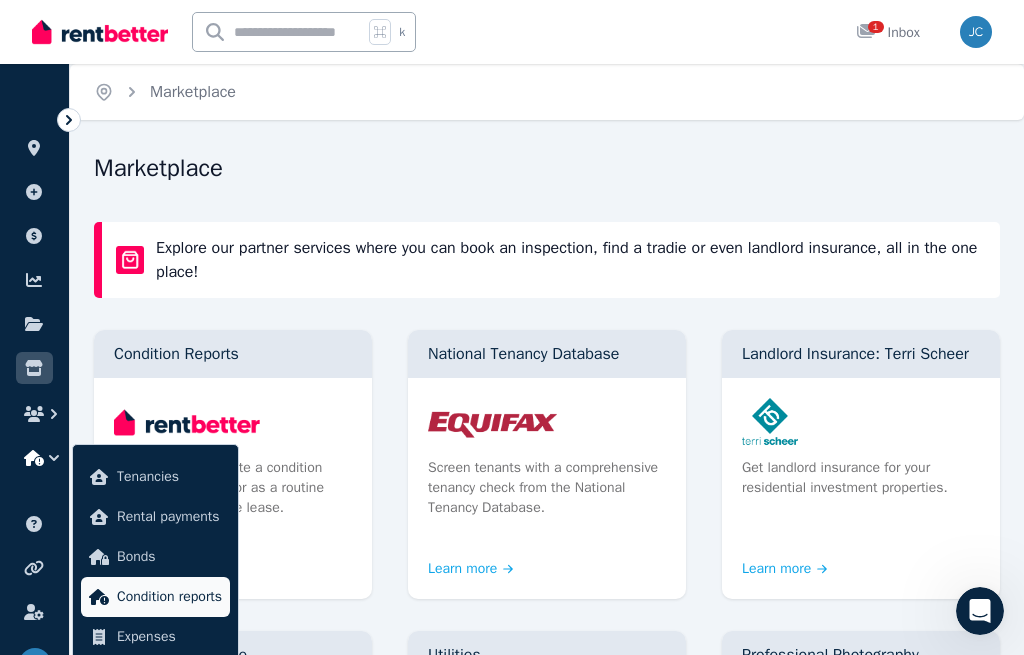 click on "Condition reports" at bounding box center (169, 597) 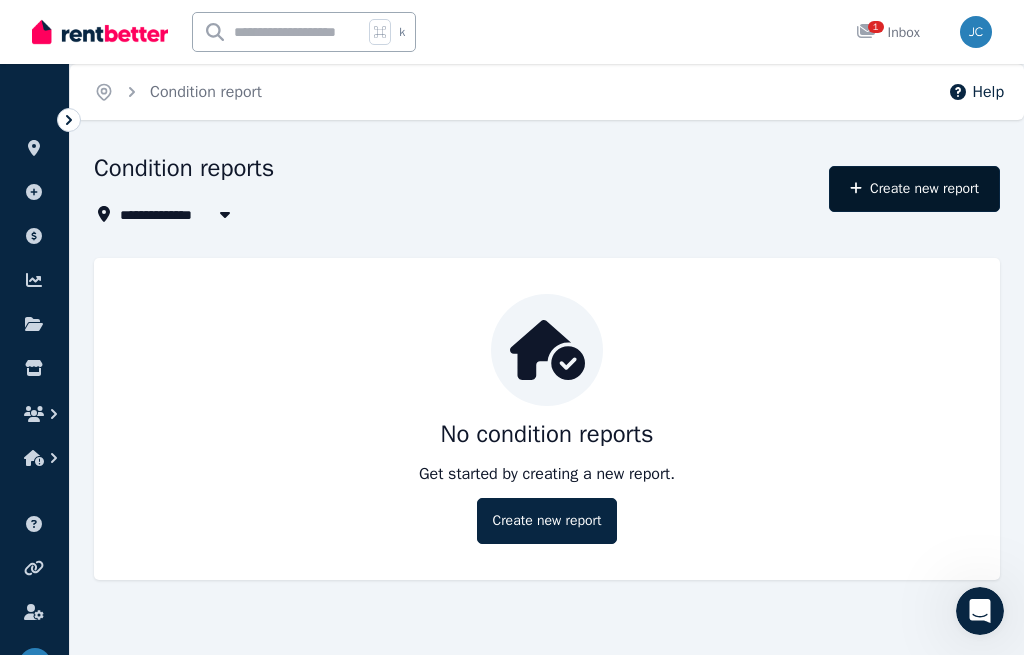 click on "Create new report" at bounding box center [914, 189] 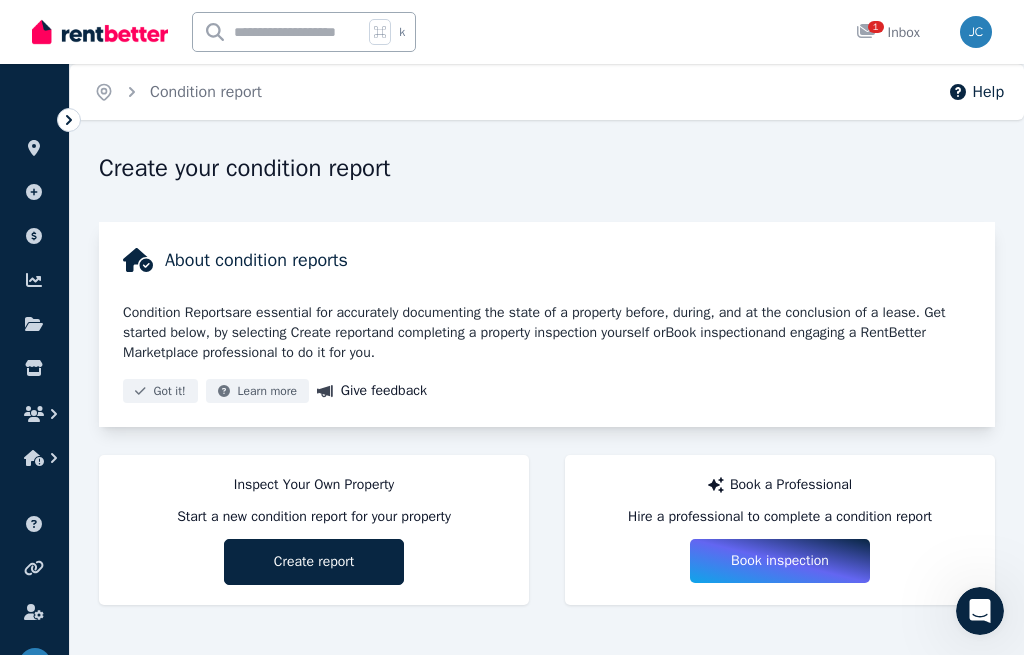 scroll, scrollTop: 6, scrollLeft: 0, axis: vertical 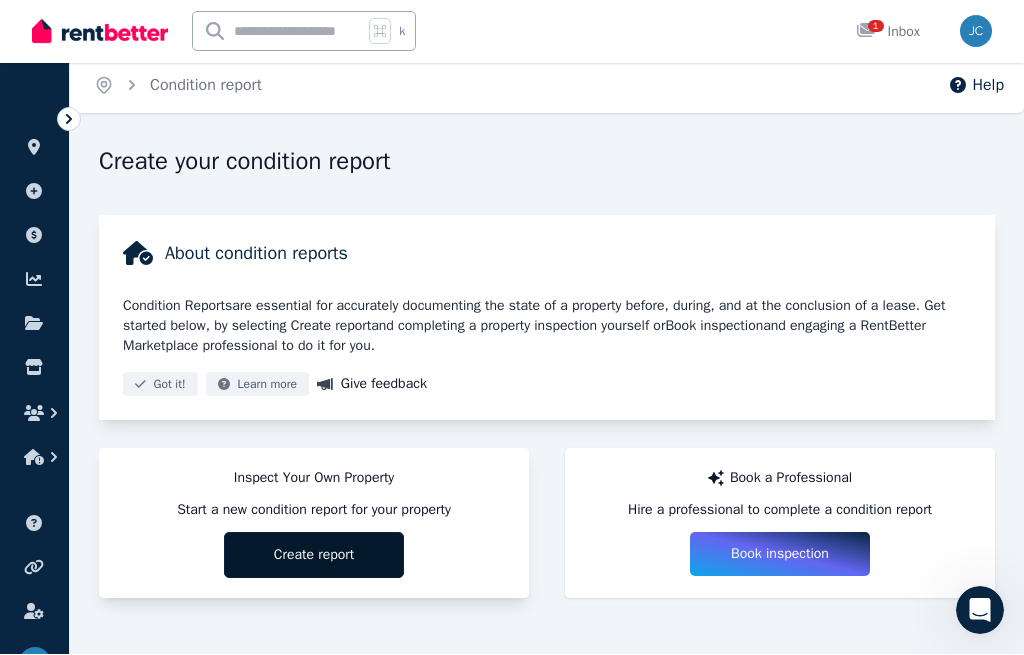 click on "Create report" at bounding box center [314, 556] 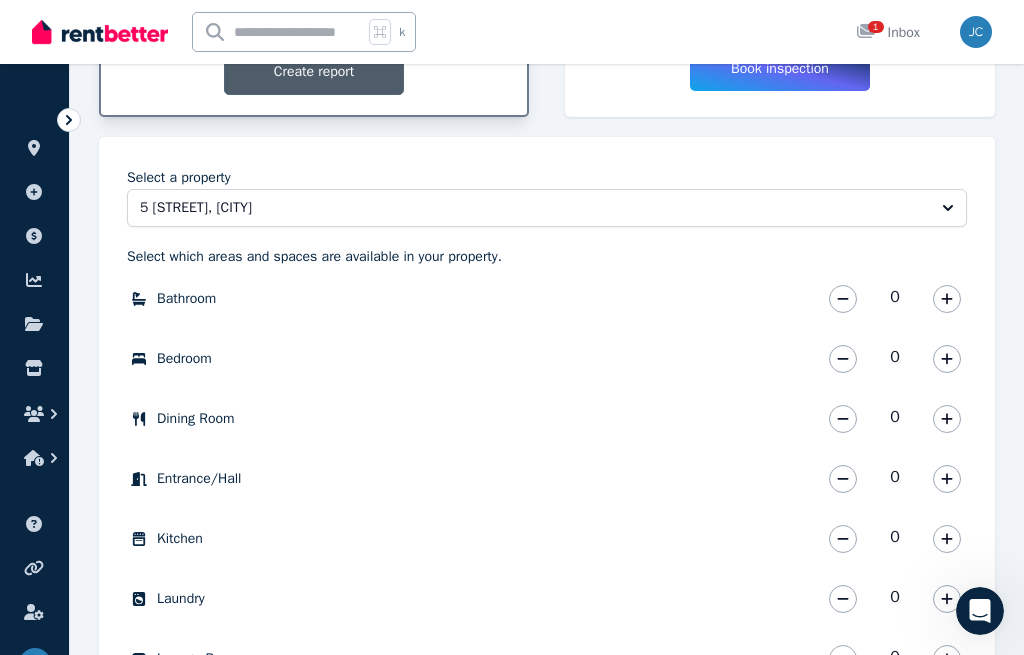 scroll, scrollTop: 486, scrollLeft: 0, axis: vertical 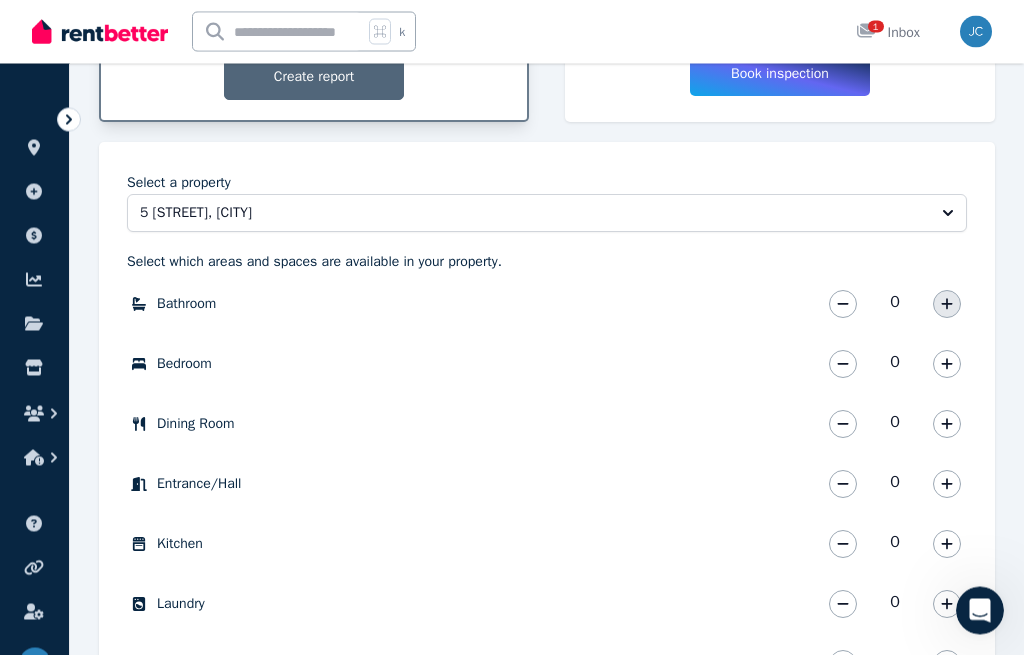 click at bounding box center (947, 305) 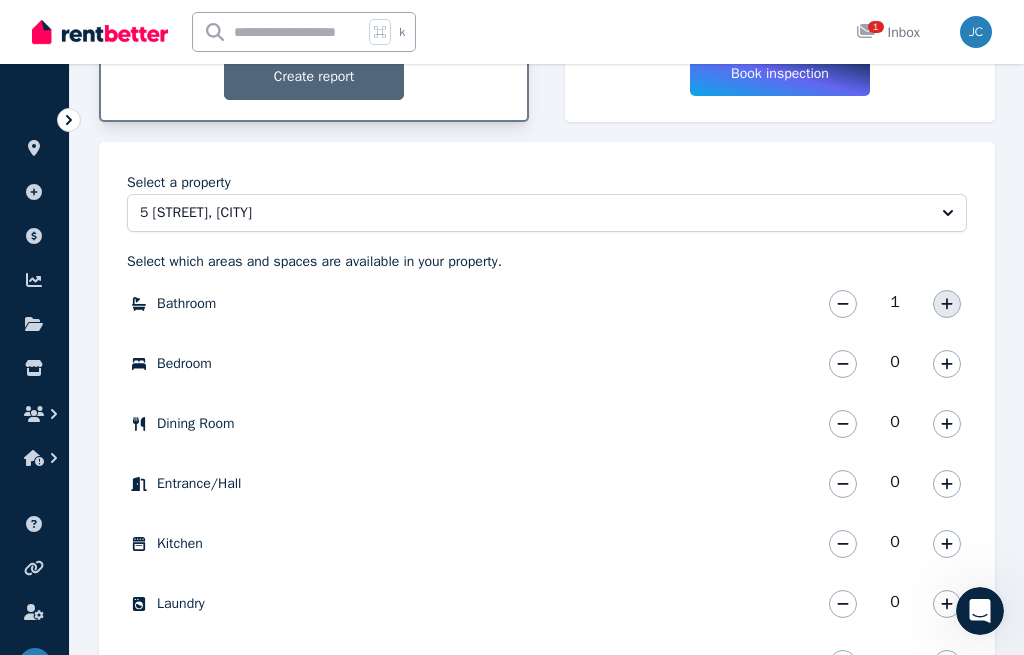 click 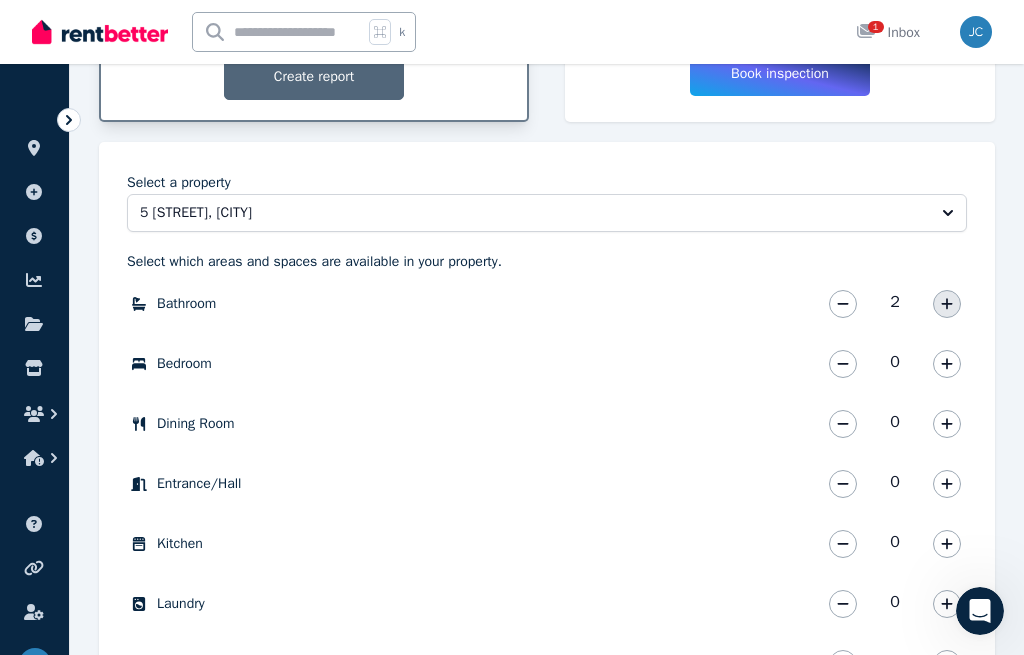 click 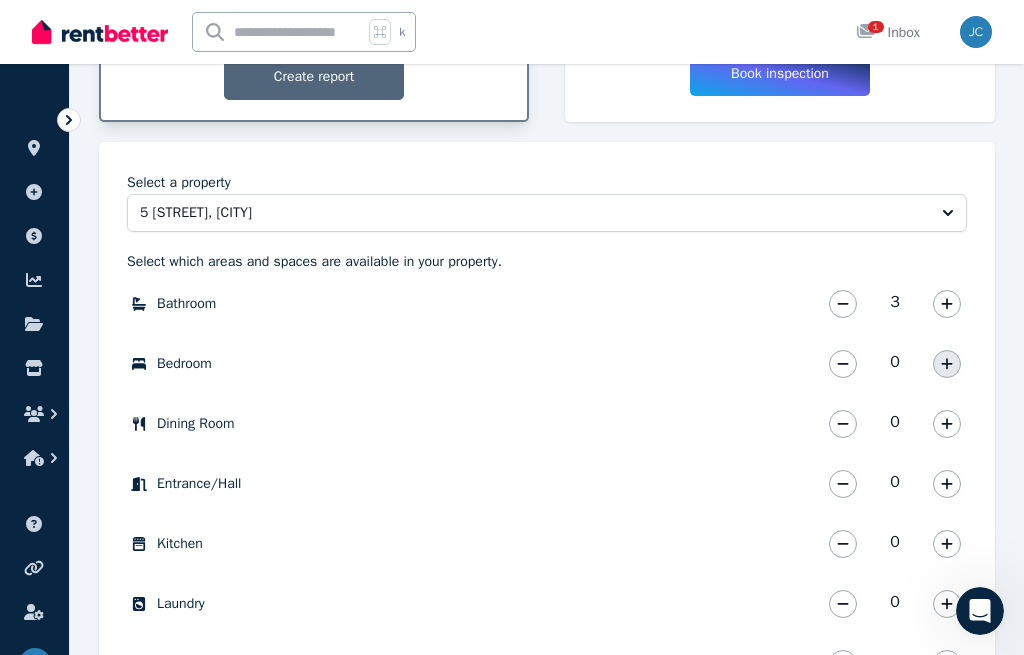 click at bounding box center [947, 364] 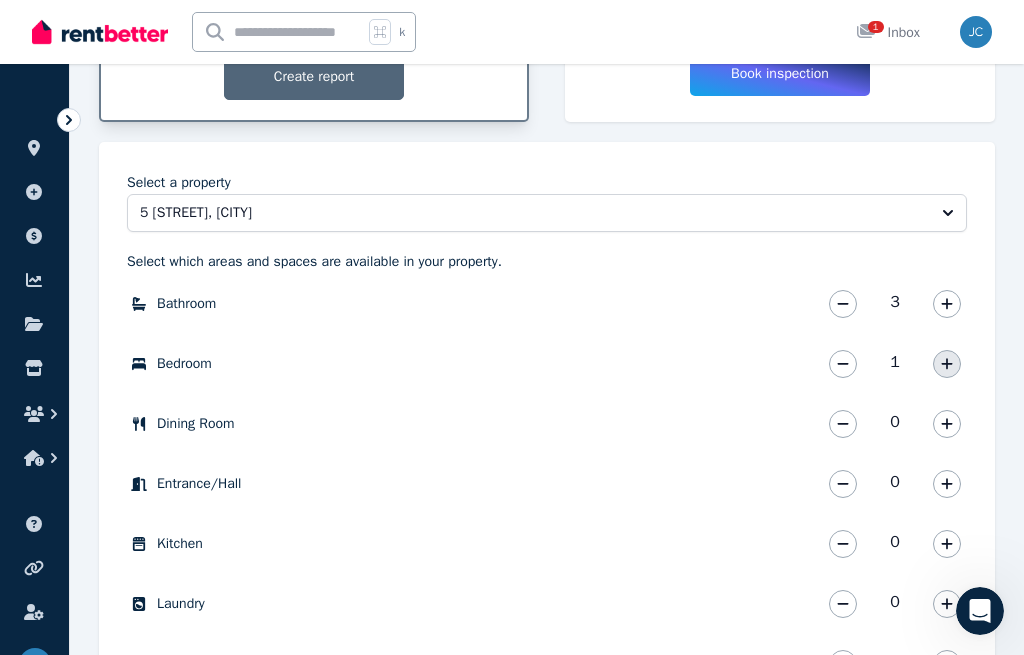 click at bounding box center [947, 364] 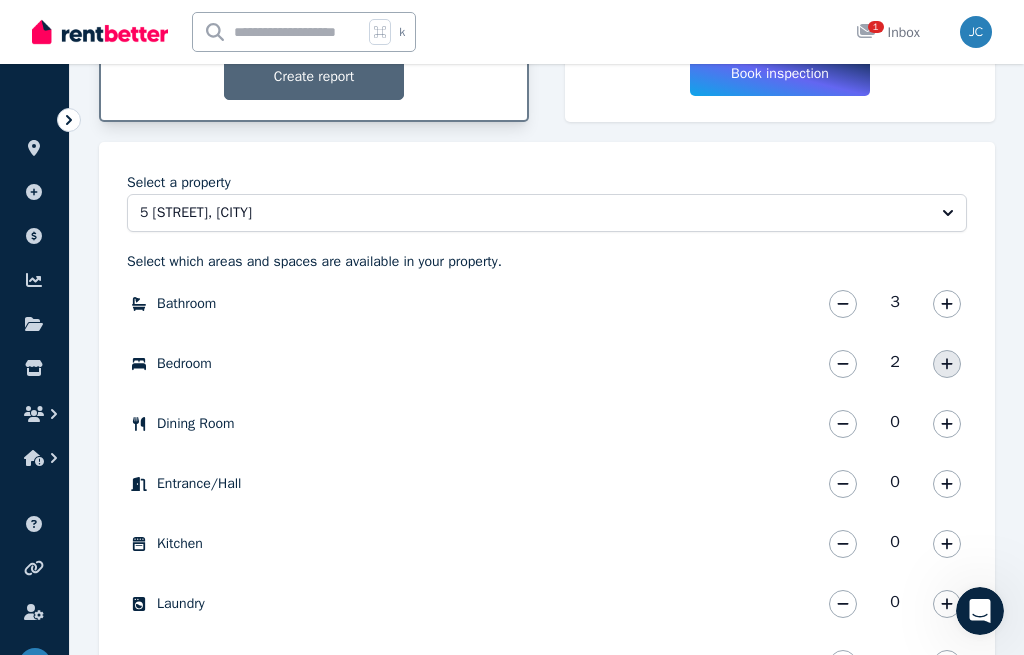 click 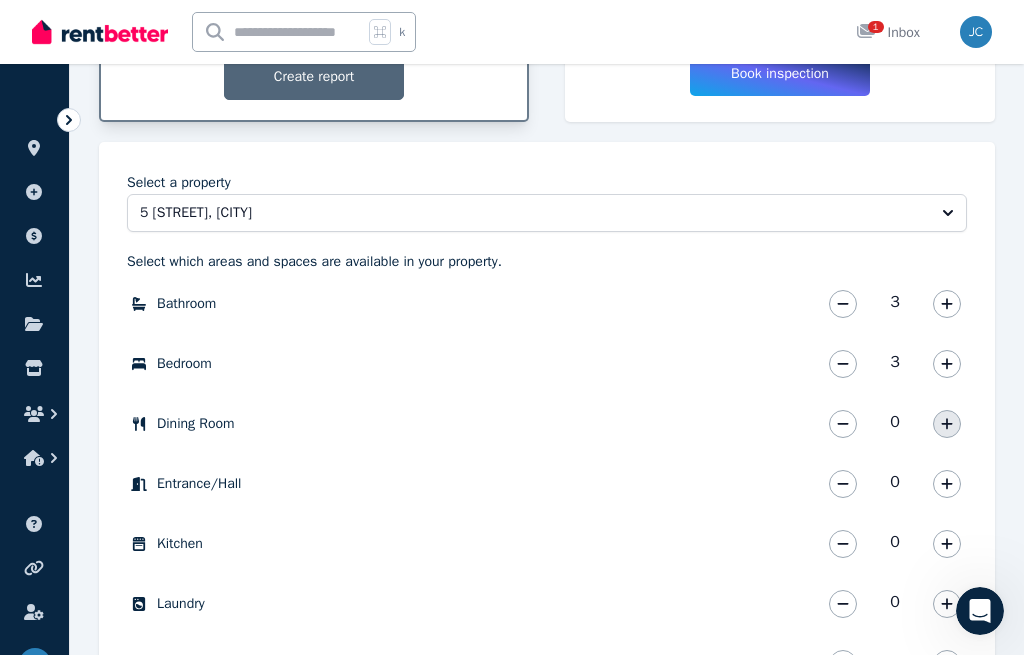 click at bounding box center [947, 424] 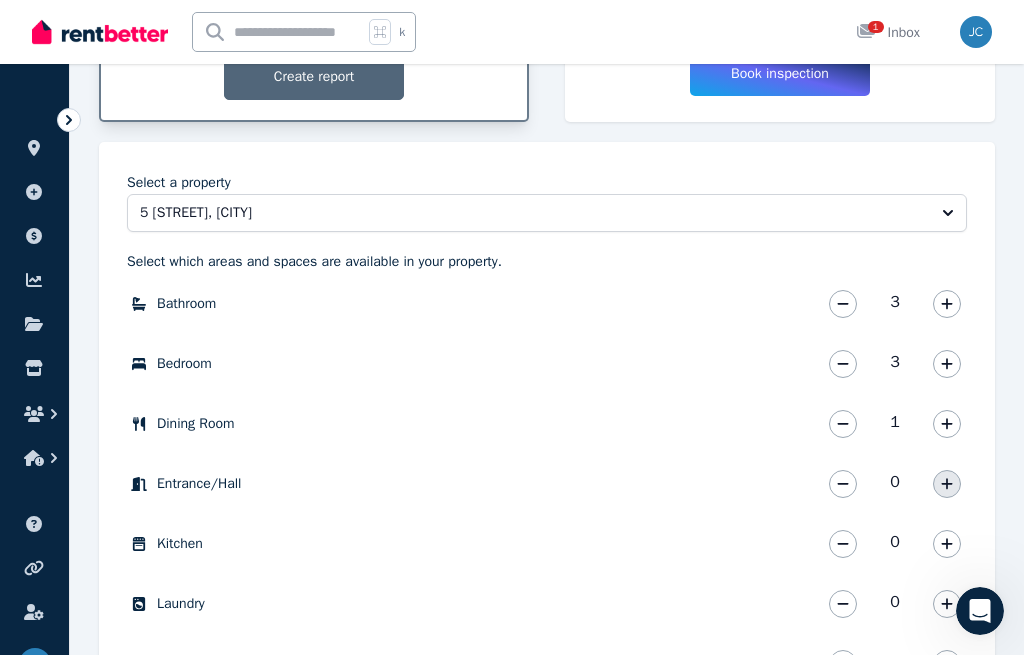 click 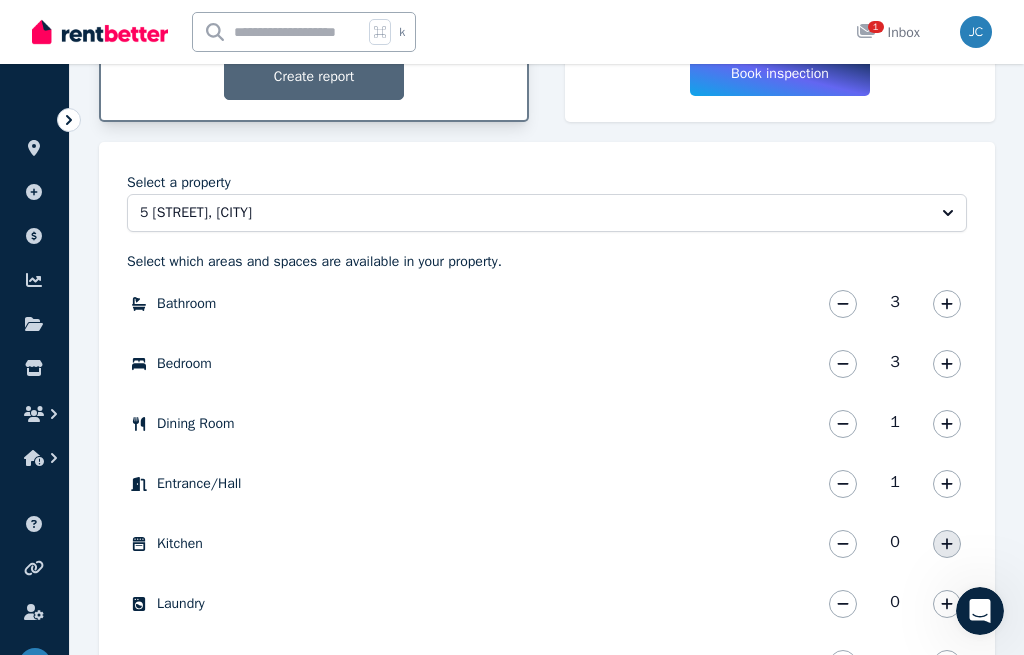 click 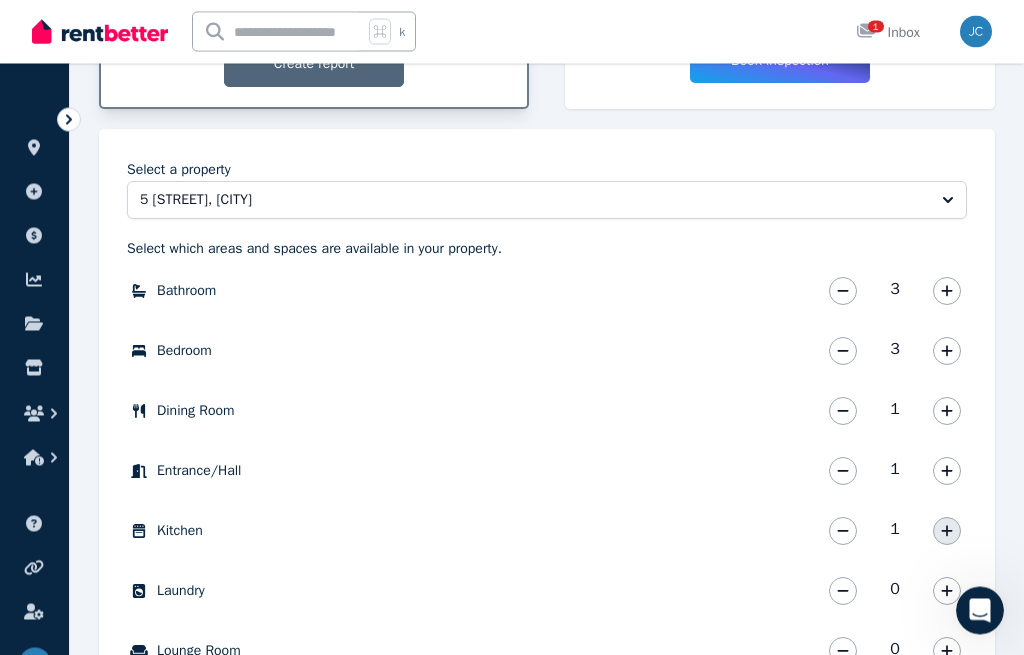 scroll, scrollTop: 645, scrollLeft: 0, axis: vertical 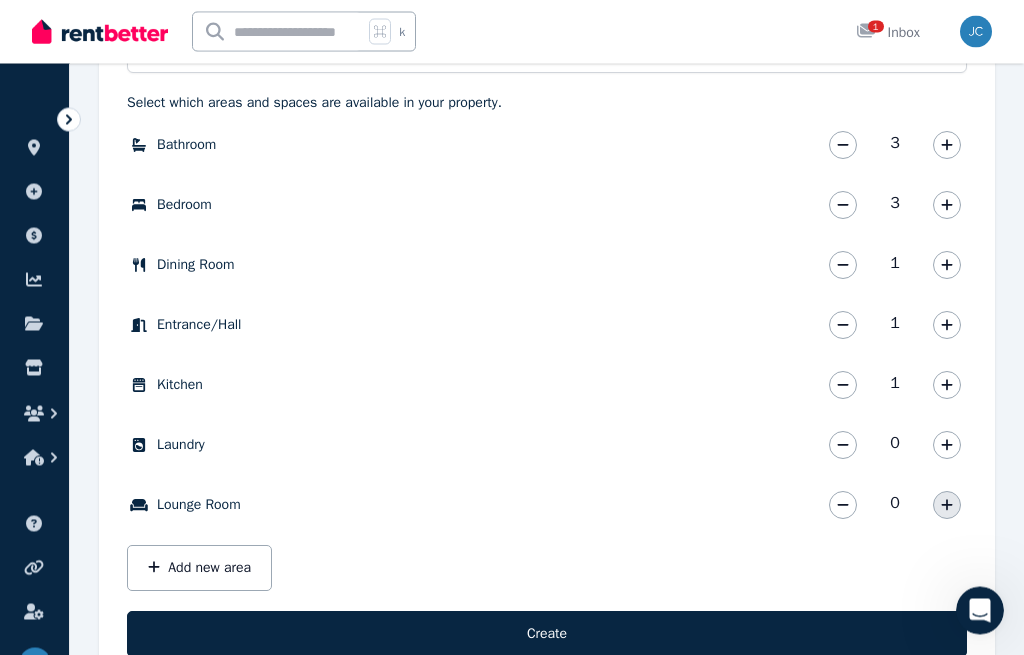 click 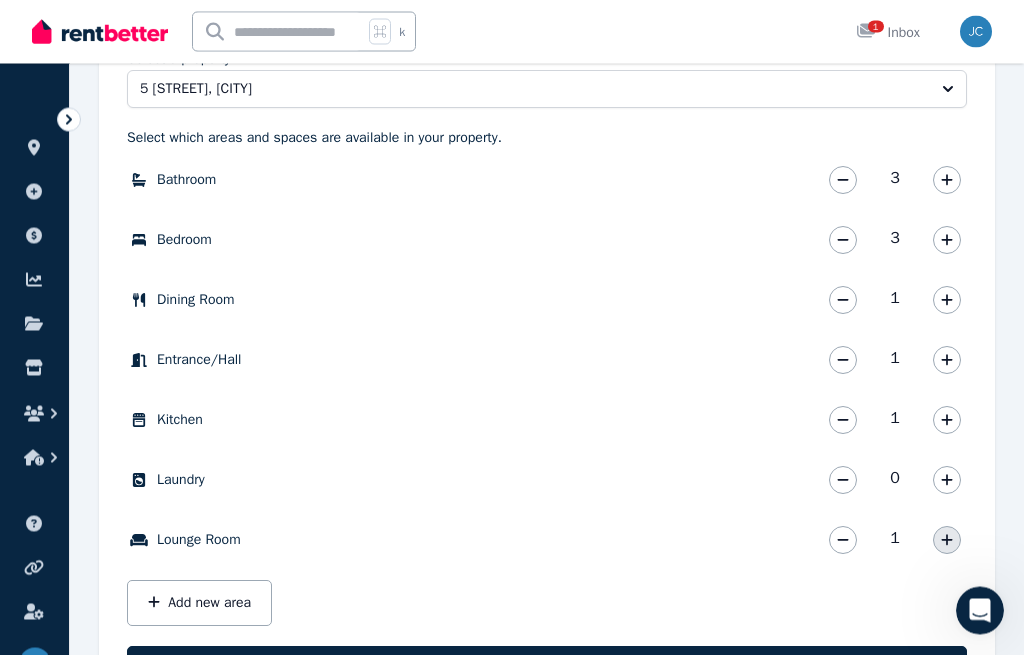 scroll, scrollTop: 645, scrollLeft: 0, axis: vertical 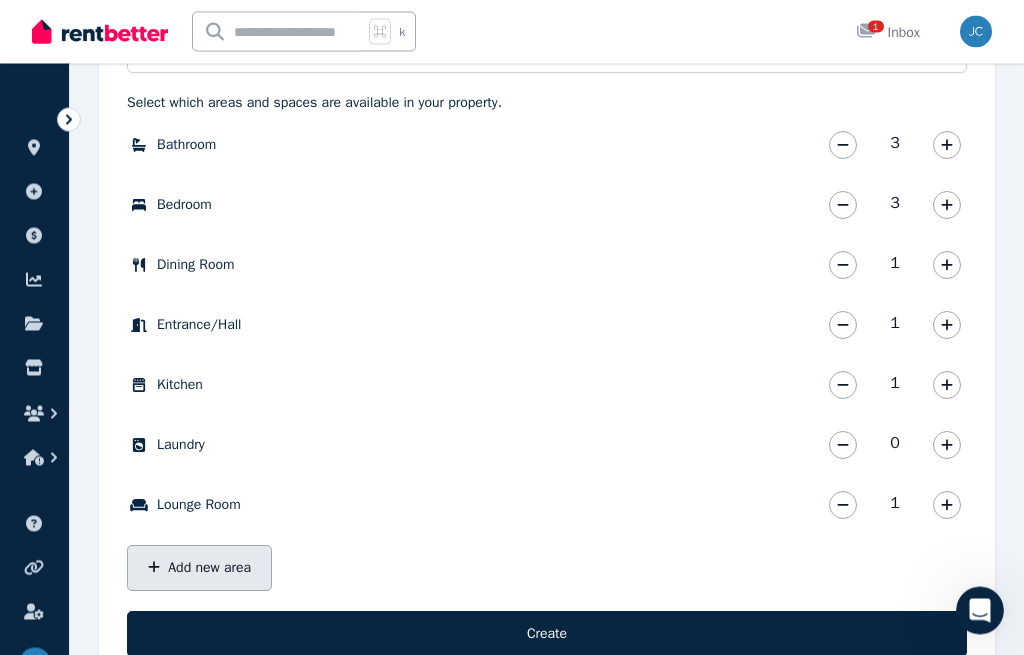 click on "Add new area" at bounding box center [199, 569] 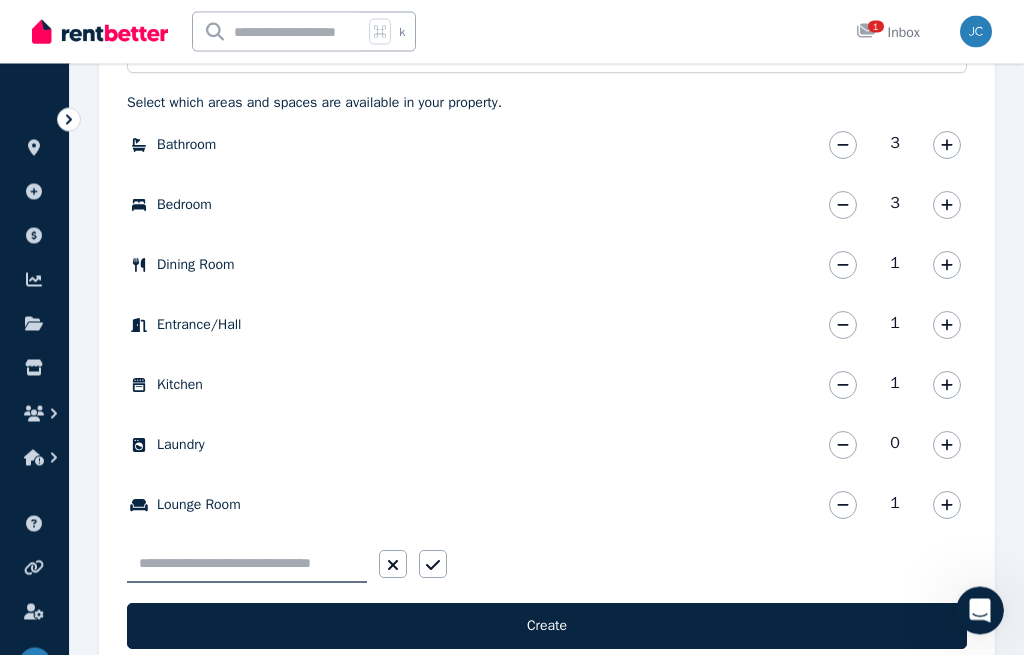 scroll, scrollTop: 637, scrollLeft: 0, axis: vertical 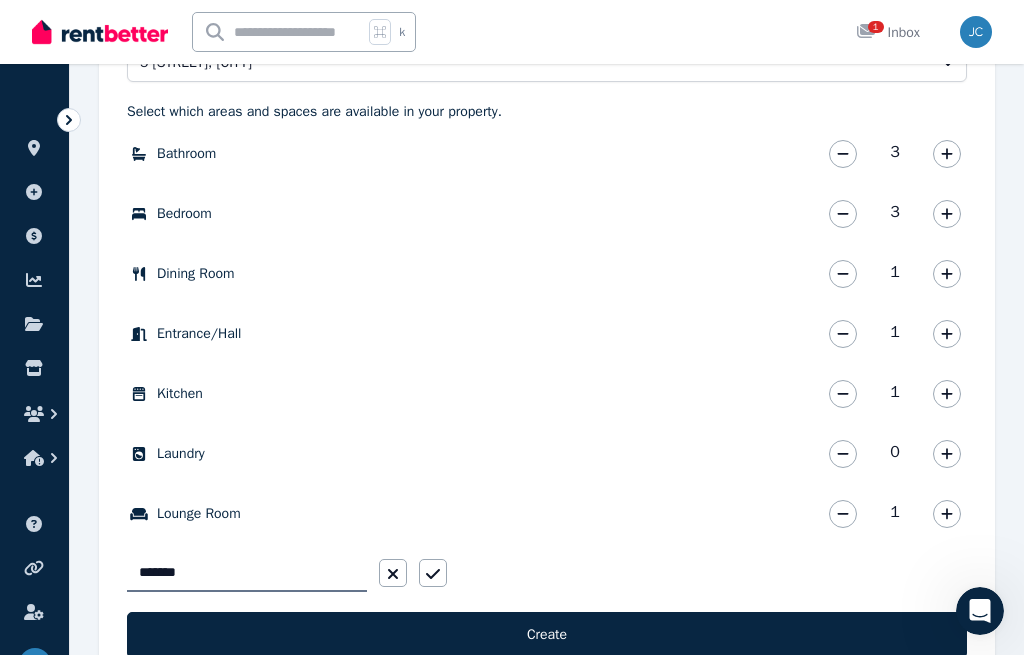 type on "********" 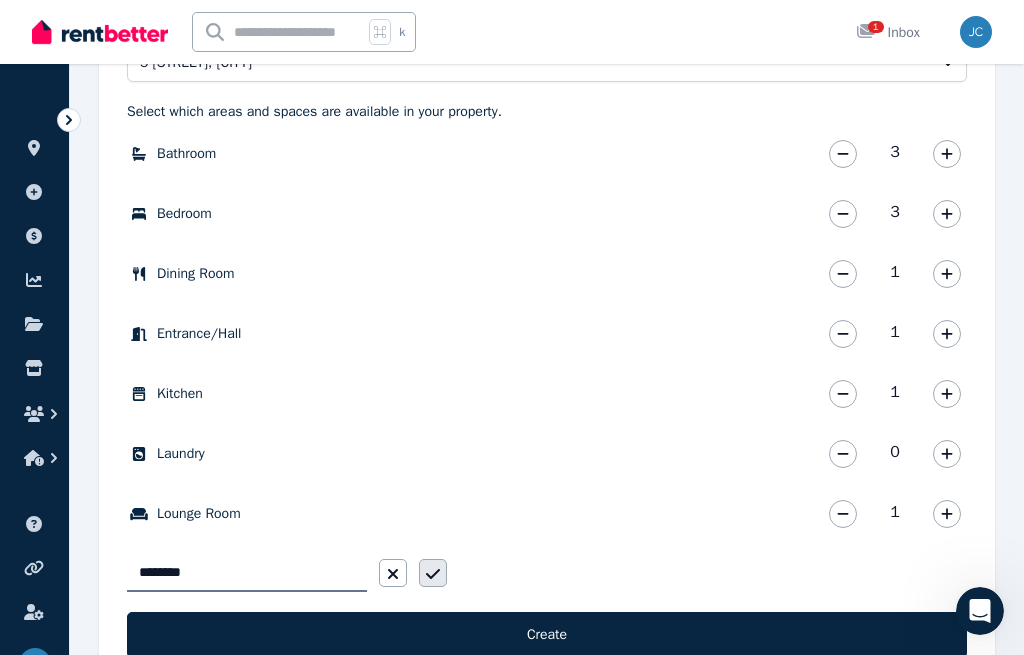 click 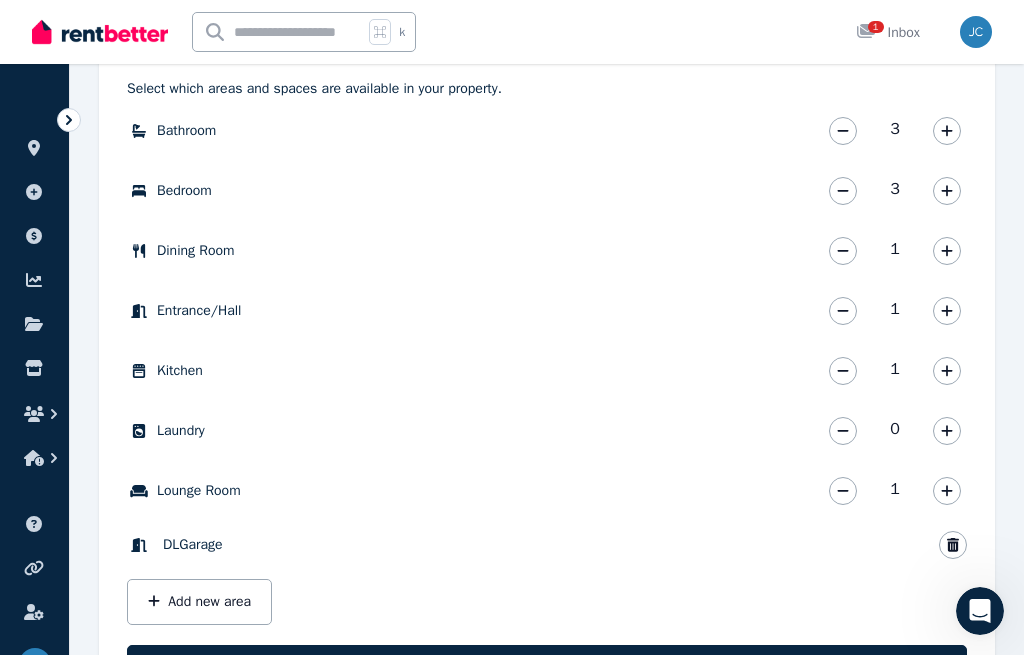 scroll, scrollTop: 693, scrollLeft: 0, axis: vertical 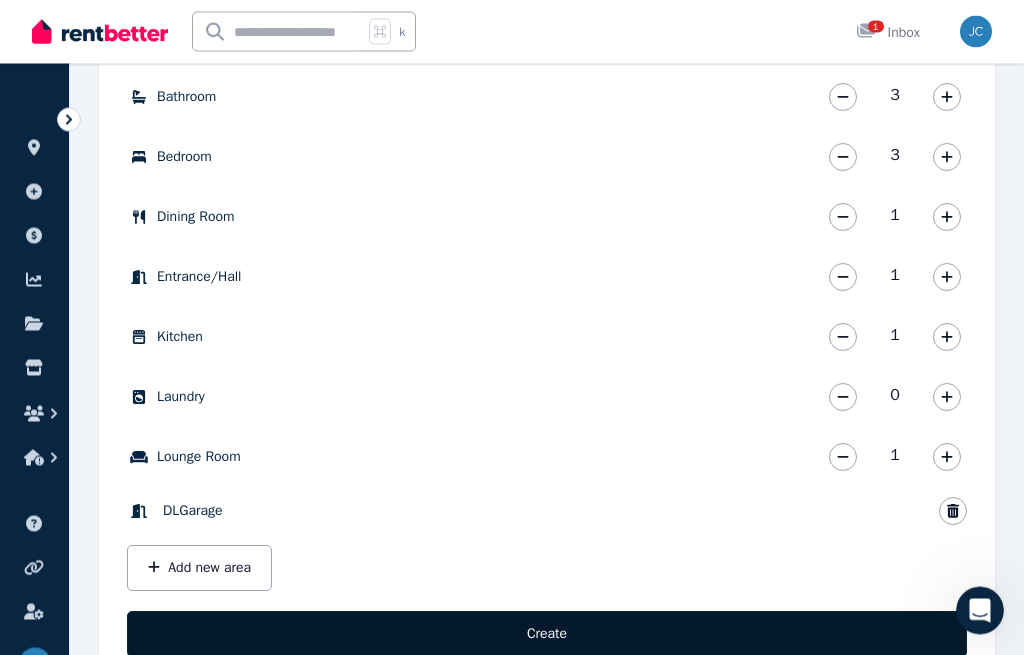 click on "Create" at bounding box center (547, 635) 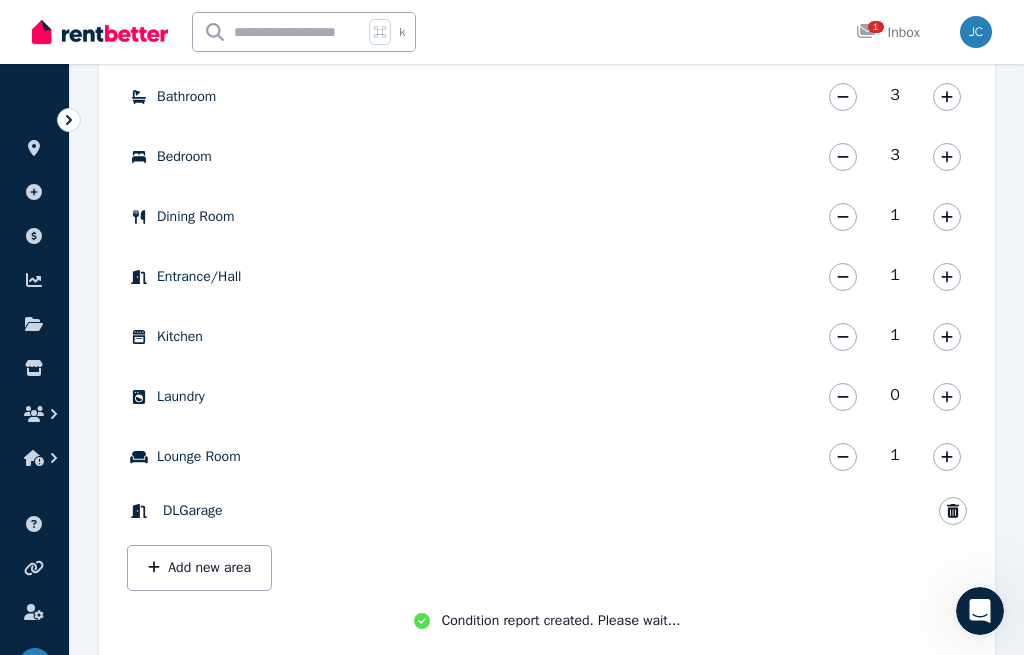 scroll, scrollTop: 667, scrollLeft: 0, axis: vertical 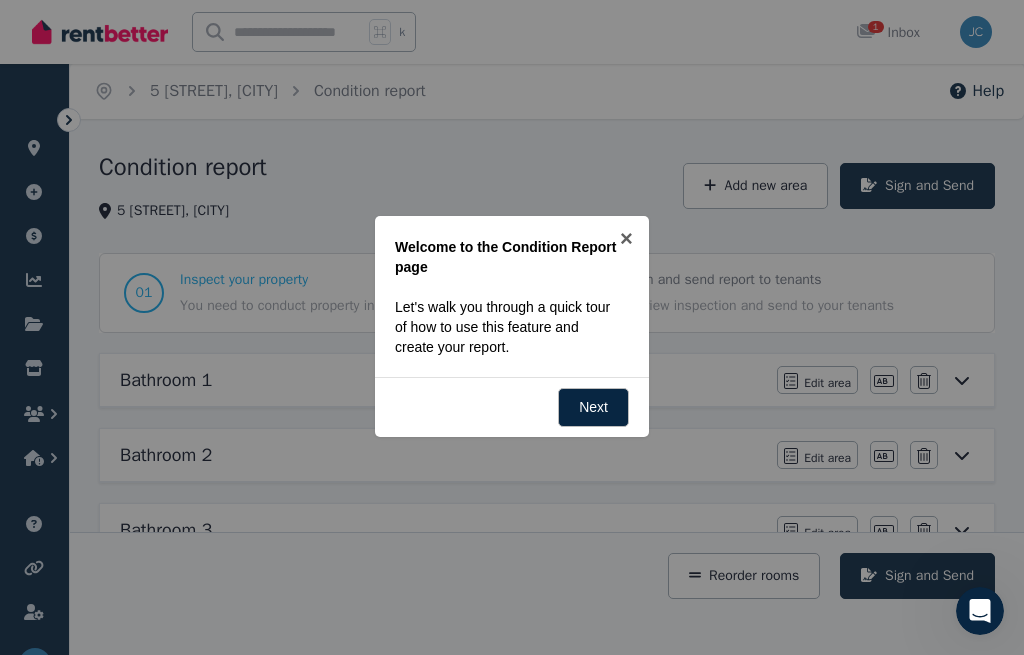 click at bounding box center (512, 327) 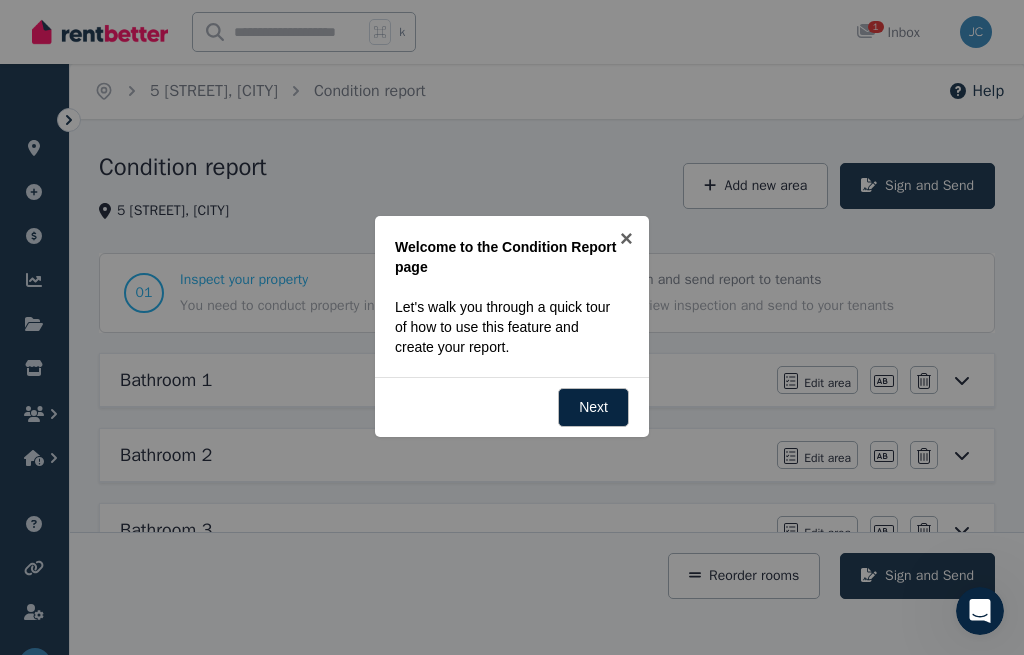 click at bounding box center [512, 327] 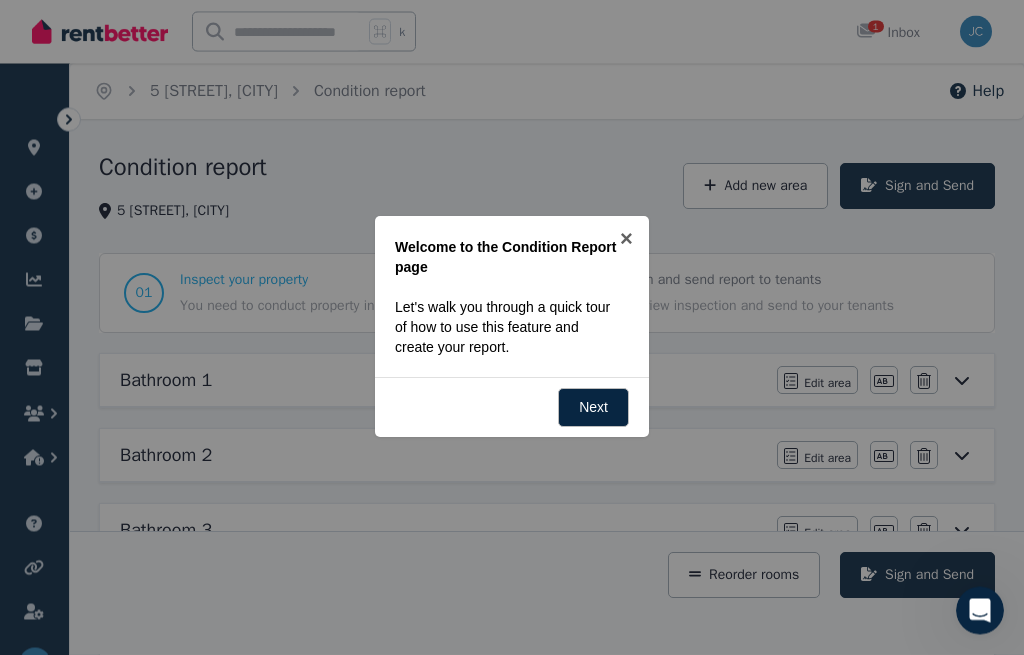 scroll, scrollTop: 0, scrollLeft: 0, axis: both 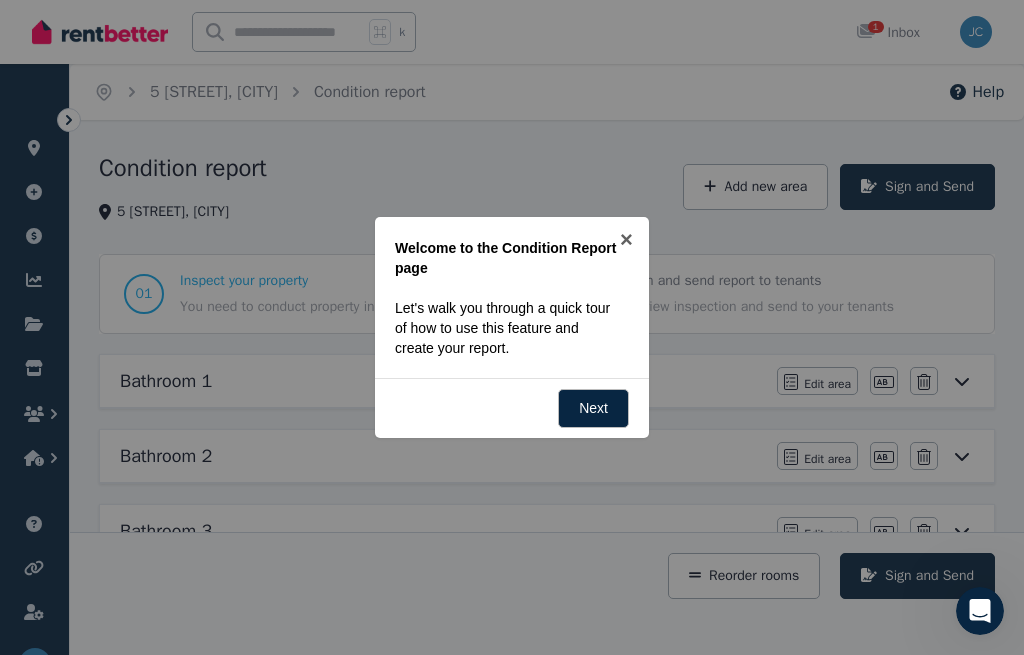 click at bounding box center [512, 327] 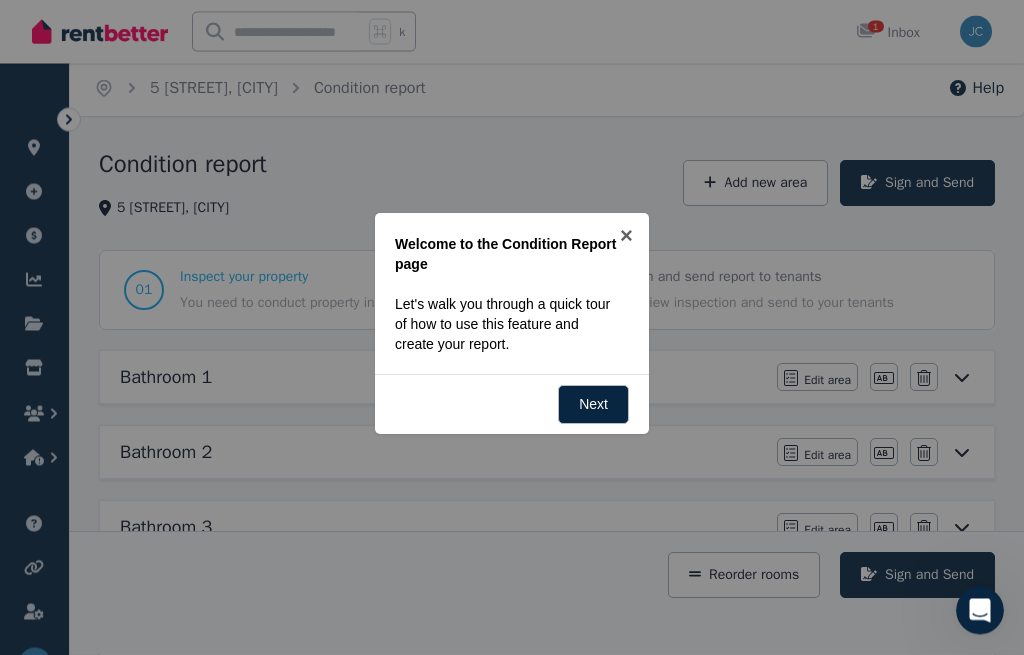scroll, scrollTop: 0, scrollLeft: 0, axis: both 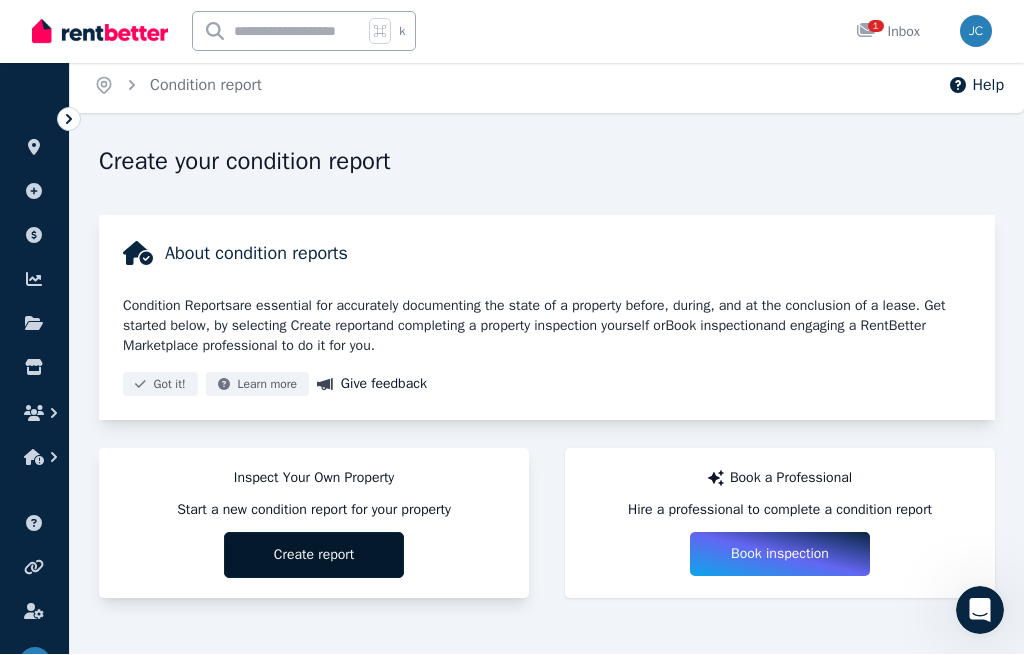 click on "Create report" at bounding box center (314, 556) 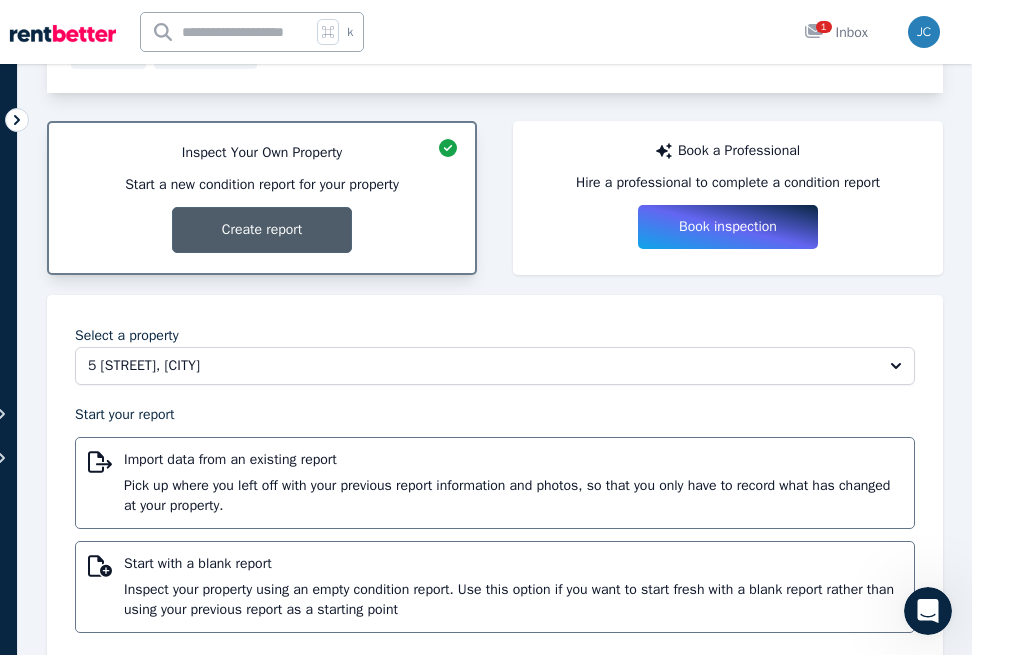 scroll, scrollTop: 376, scrollLeft: 0, axis: vertical 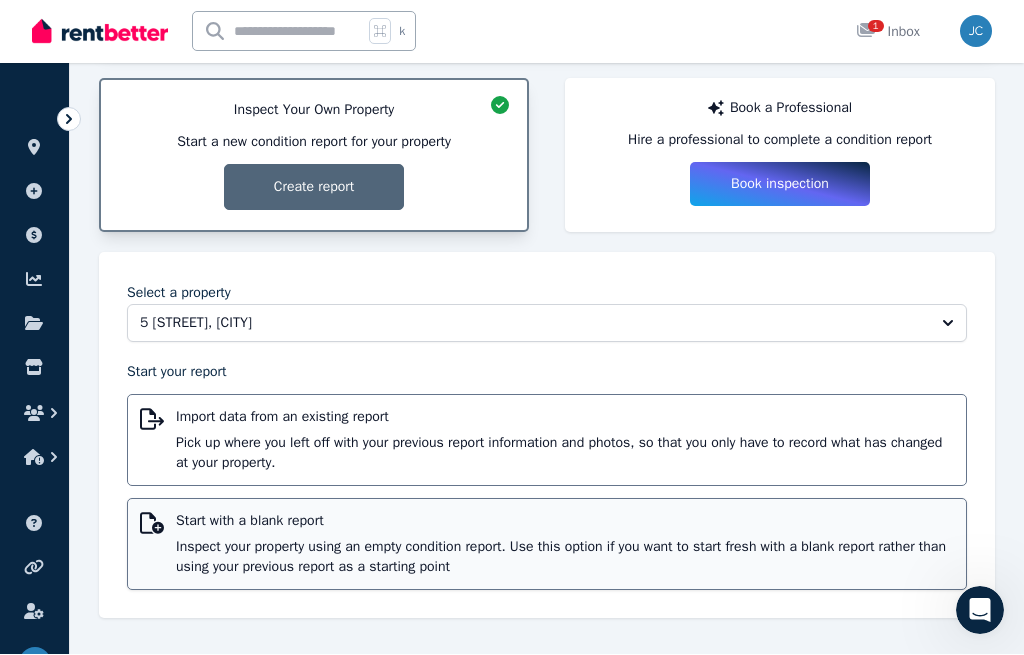 click on "Inspect your property using an empty condition report. Use this option if you want to start fresh with a blank report rather than using your previous report as a starting point" at bounding box center (565, 558) 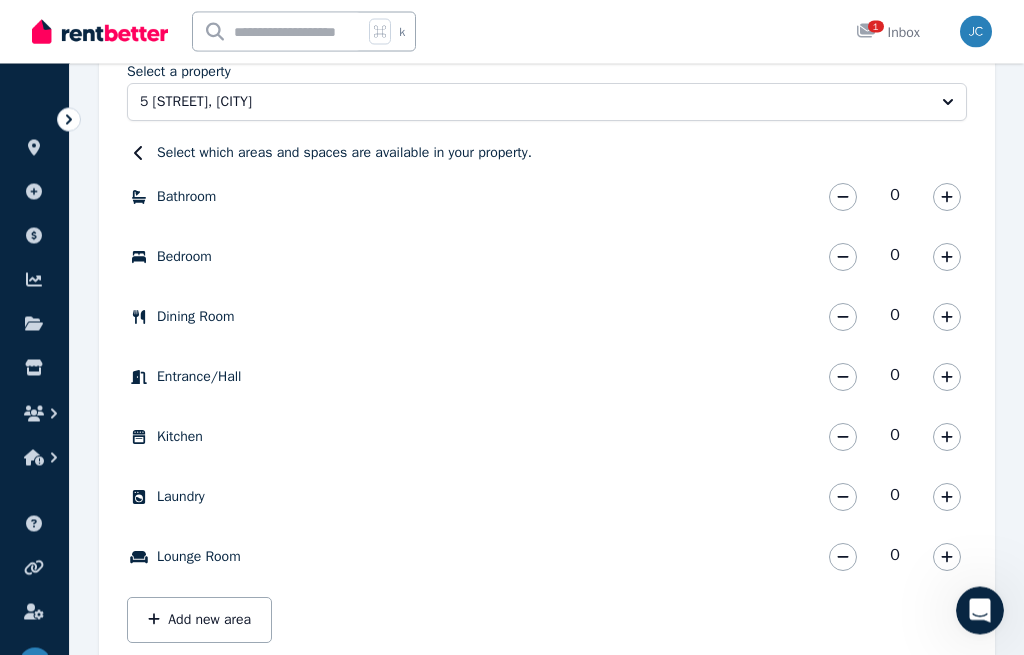 scroll, scrollTop: 599, scrollLeft: 0, axis: vertical 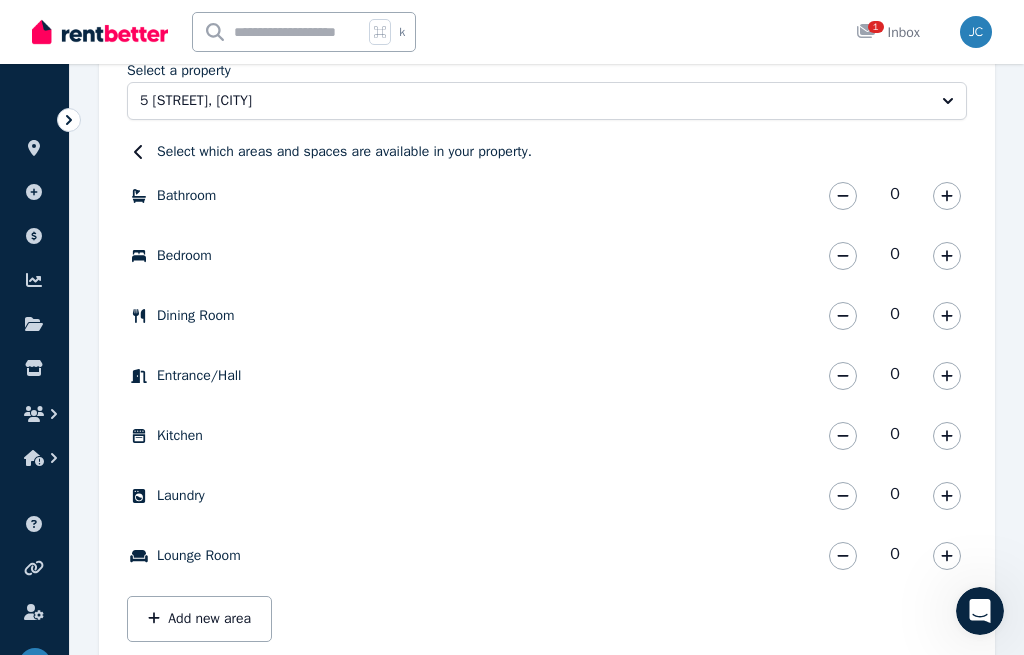 click on "0" at bounding box center (895, 196) 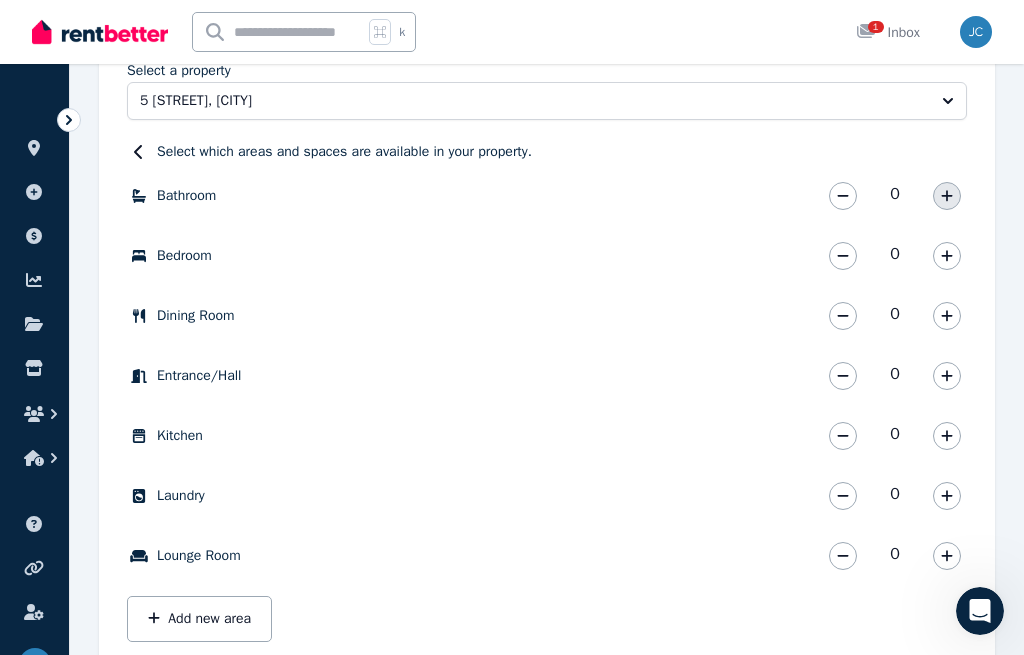 click 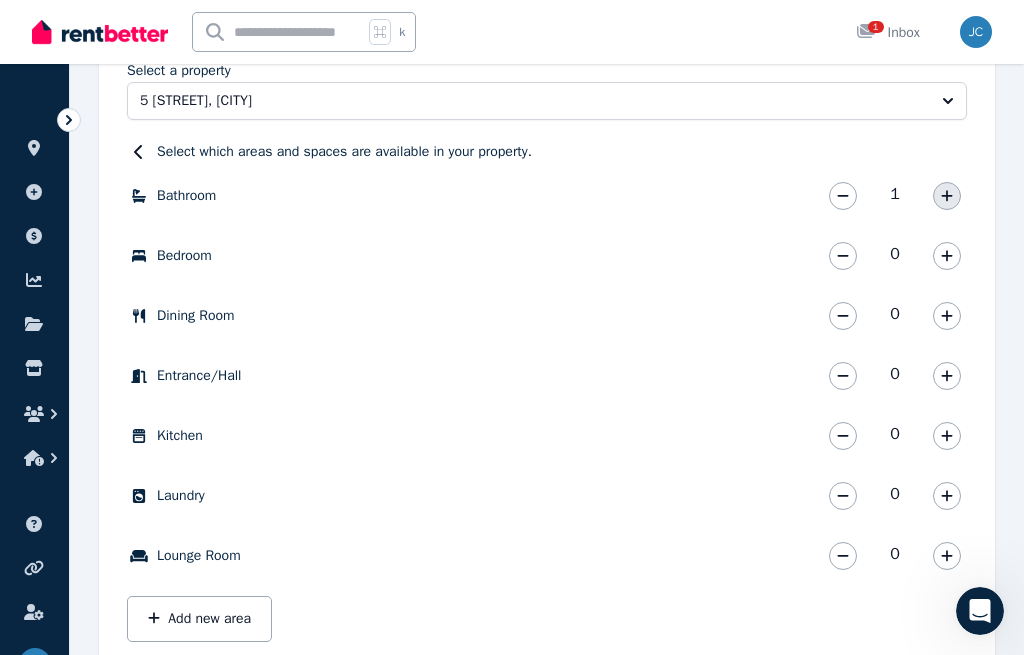 click 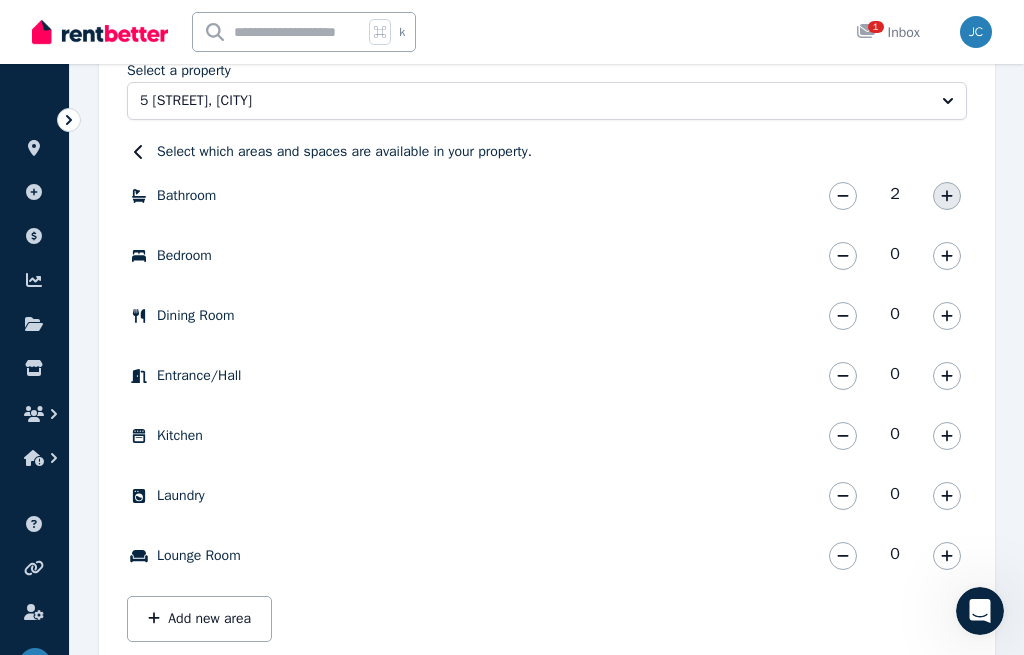 click 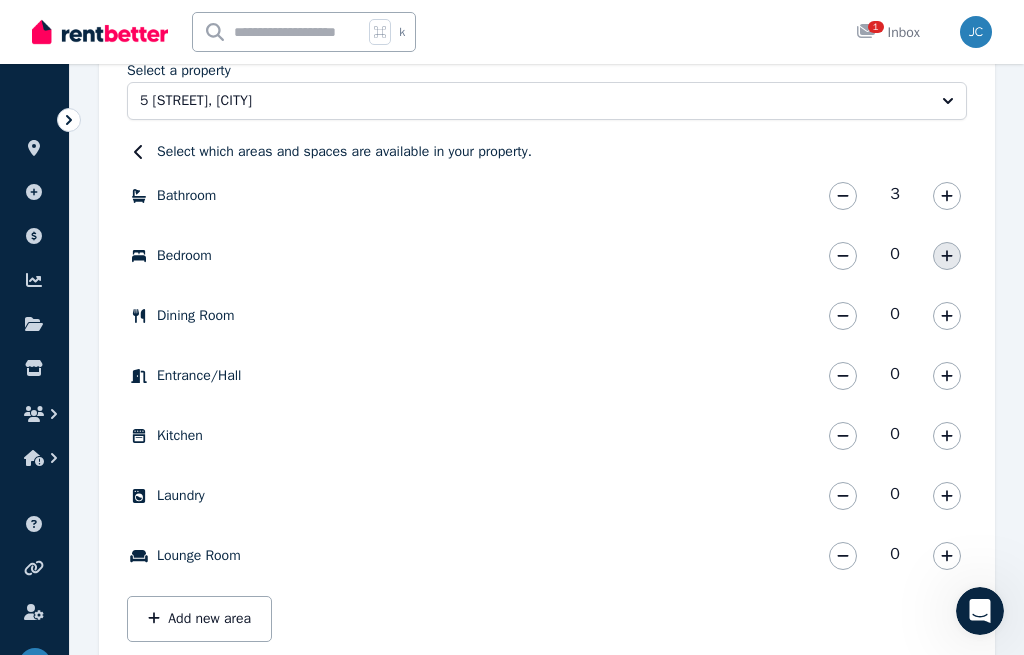 click 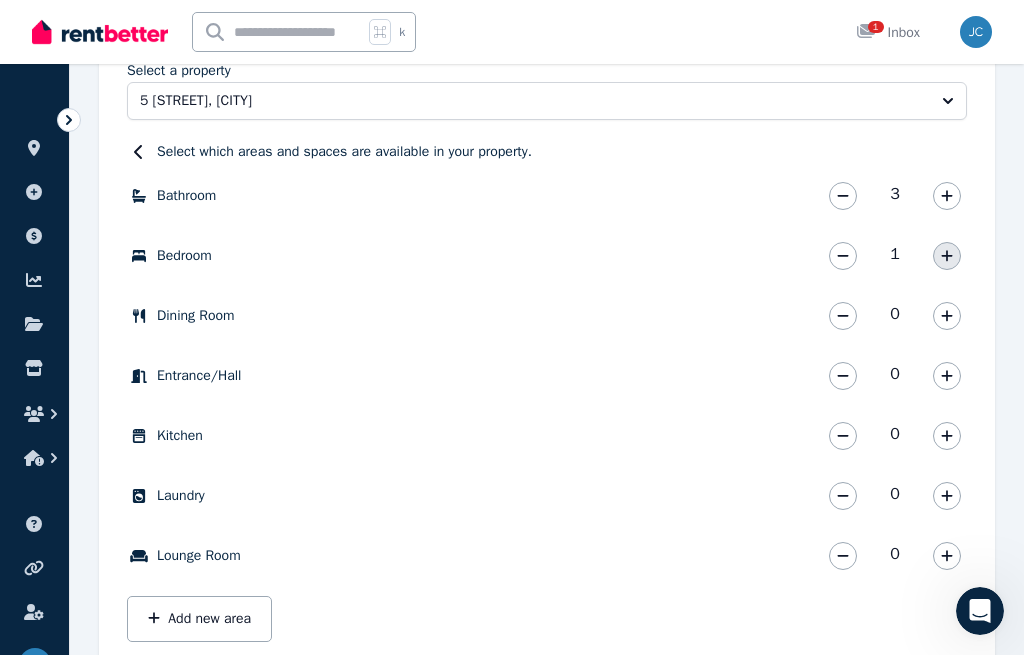 click 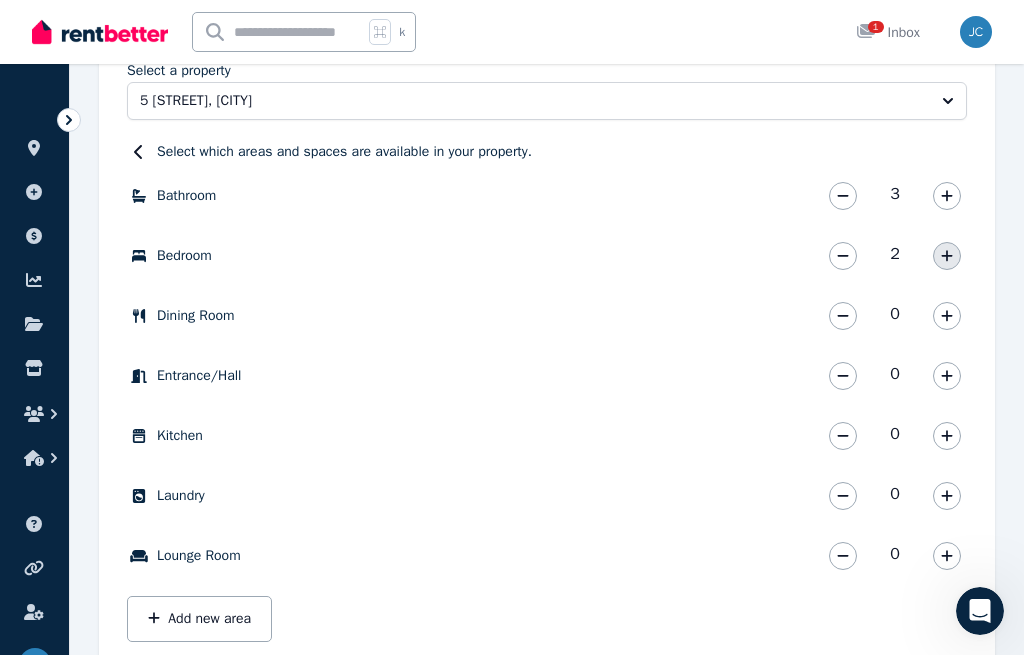click 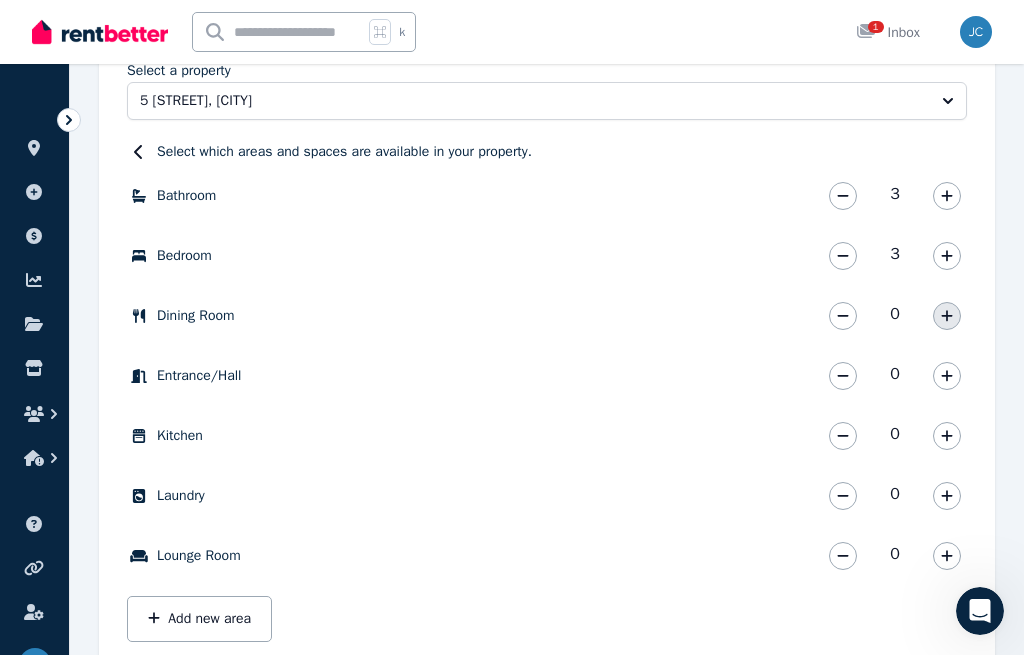 click 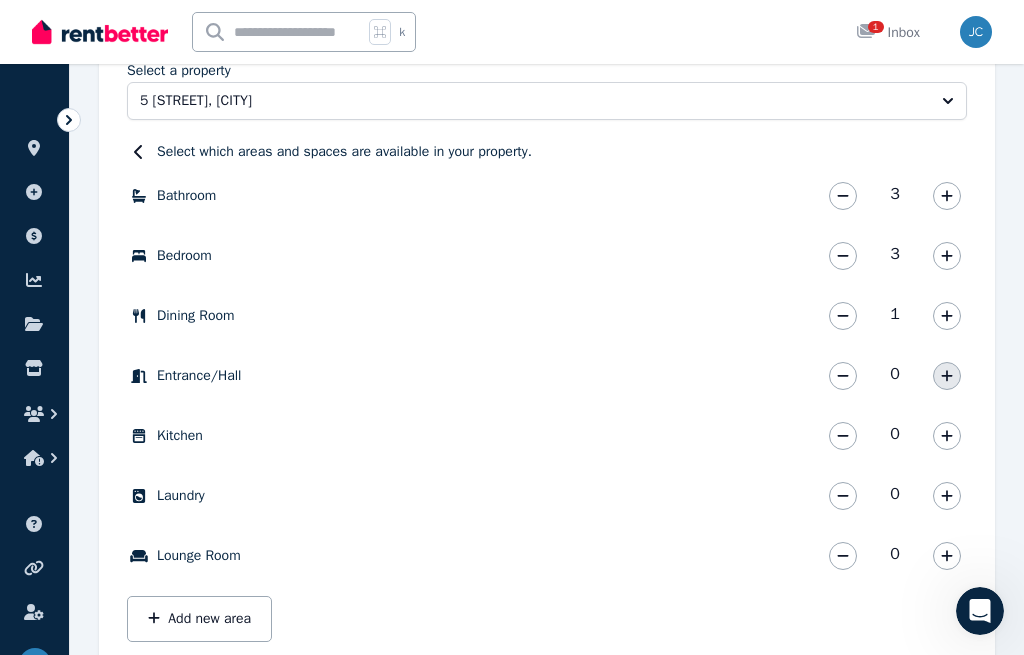 click 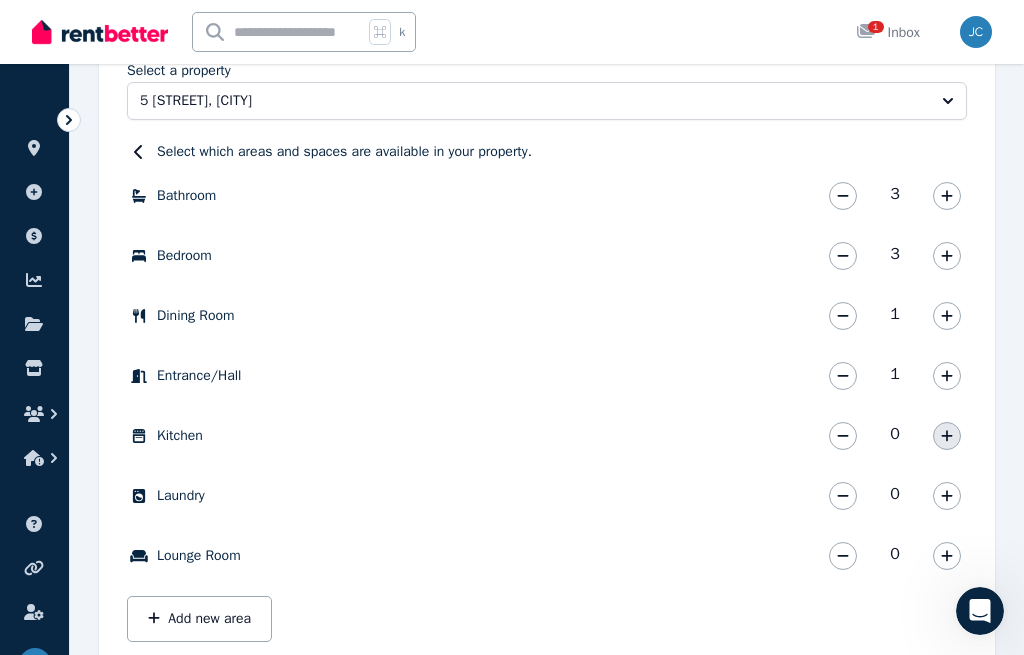 click 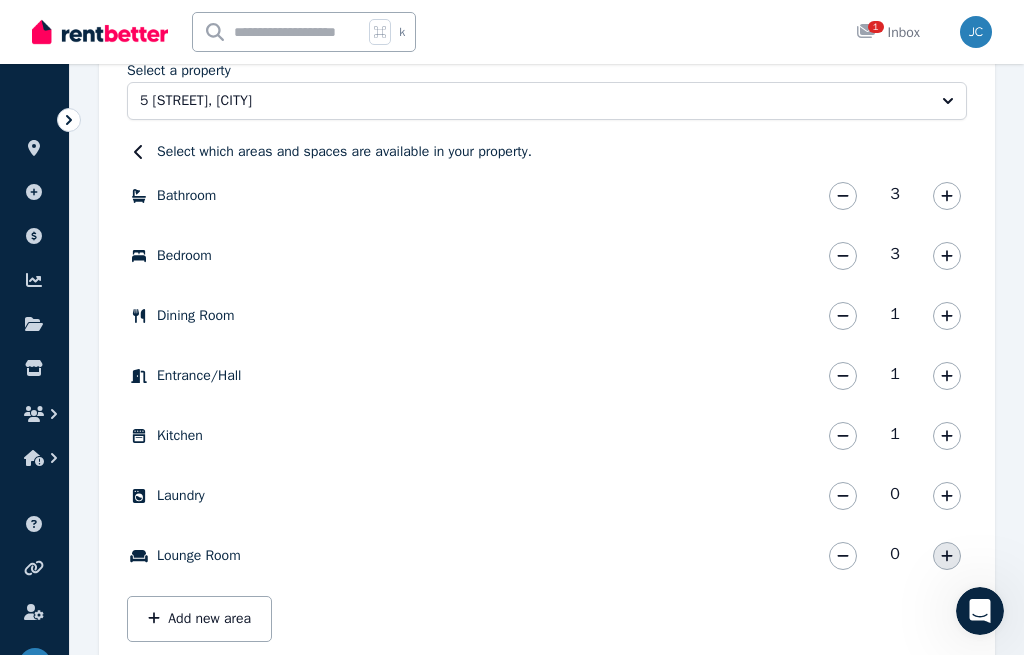 click 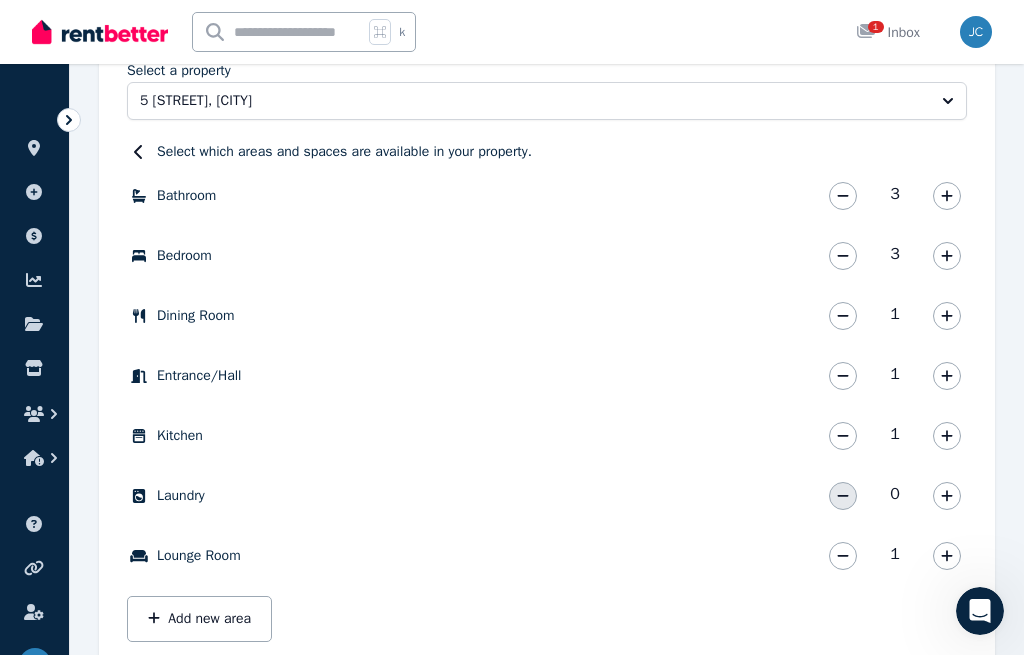 click 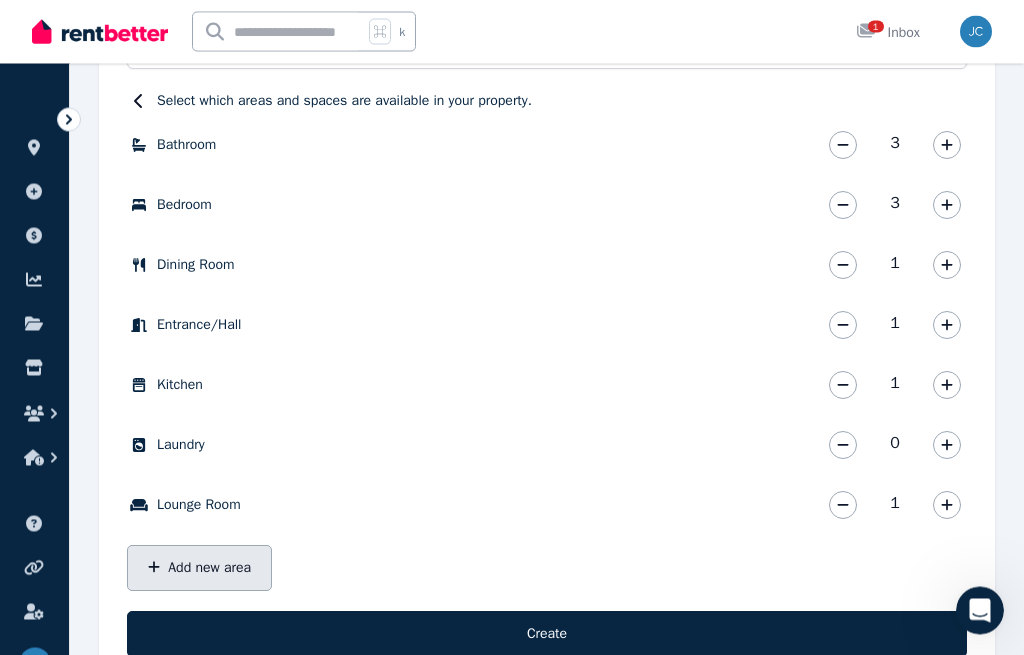 click on "Add new area" at bounding box center (199, 569) 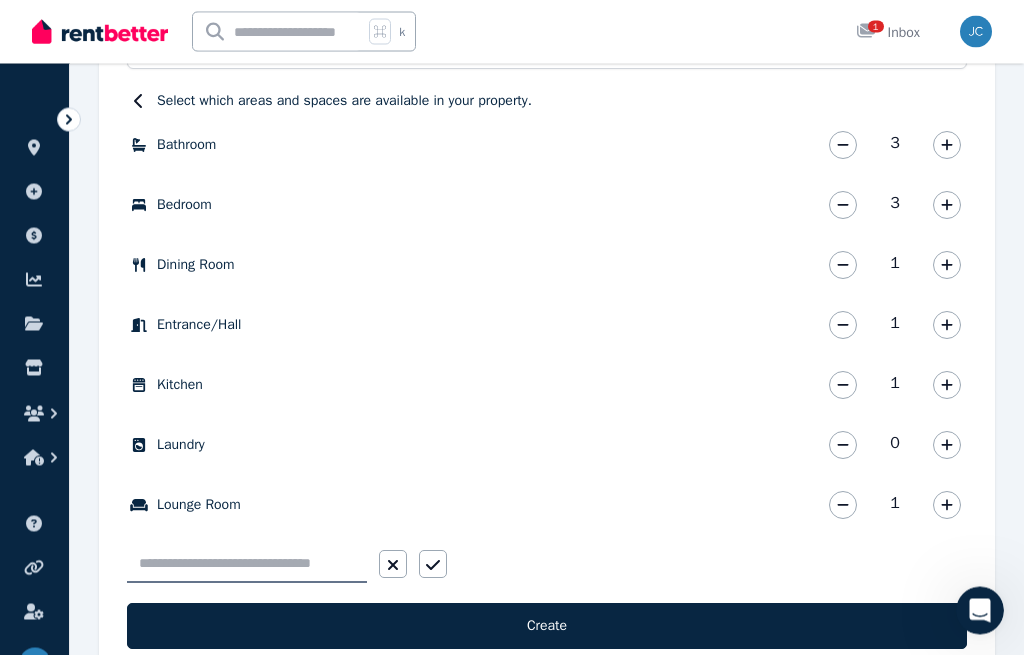 scroll, scrollTop: 641, scrollLeft: 0, axis: vertical 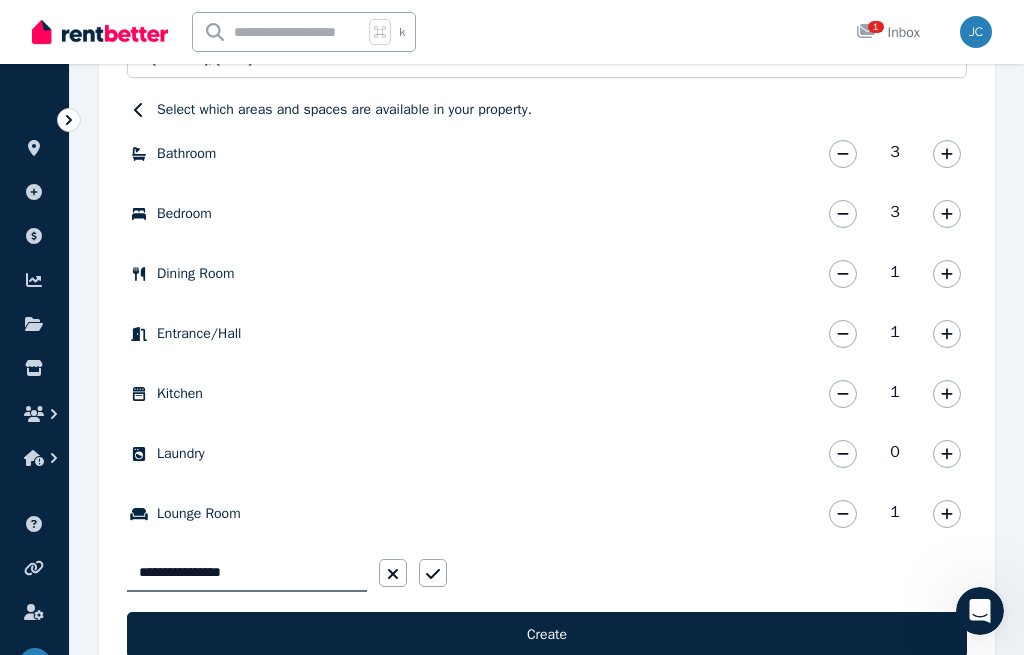 type on "**********" 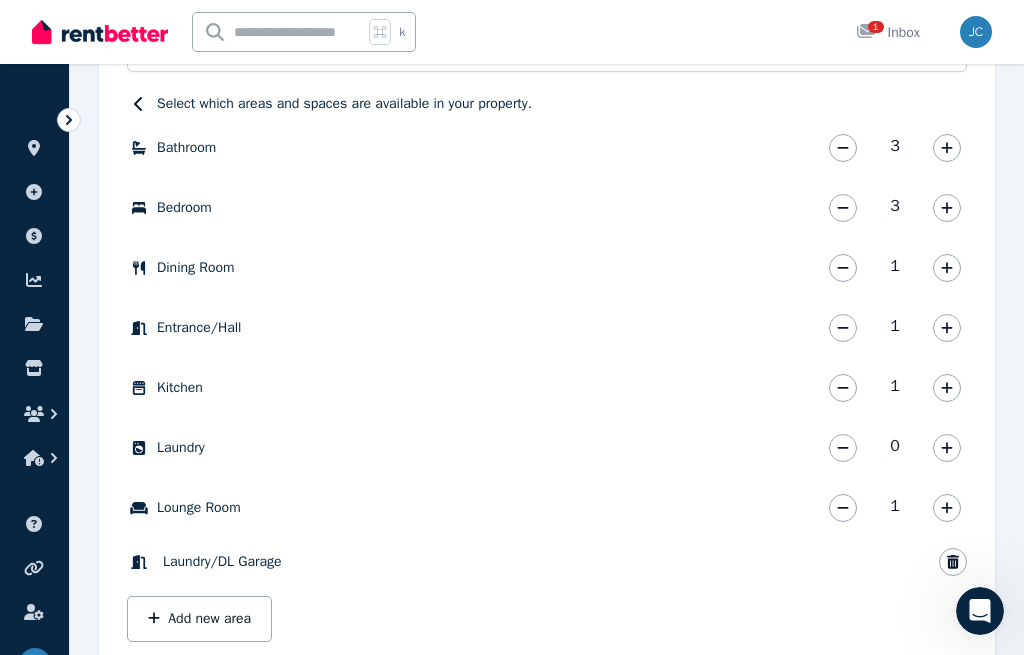 scroll, scrollTop: 697, scrollLeft: 0, axis: vertical 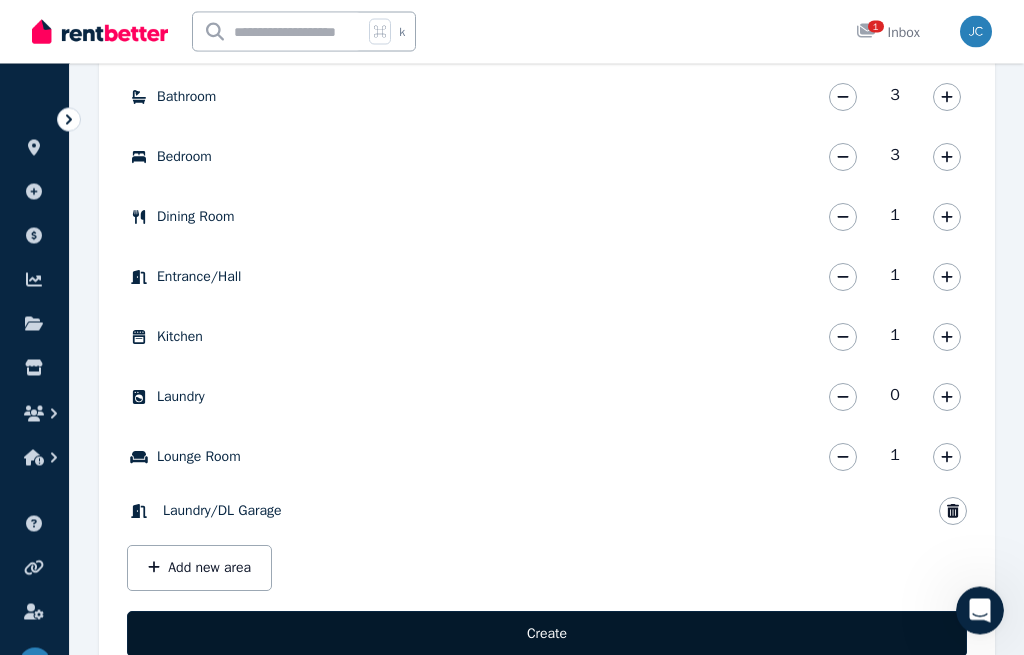 click on "Create" at bounding box center (547, 635) 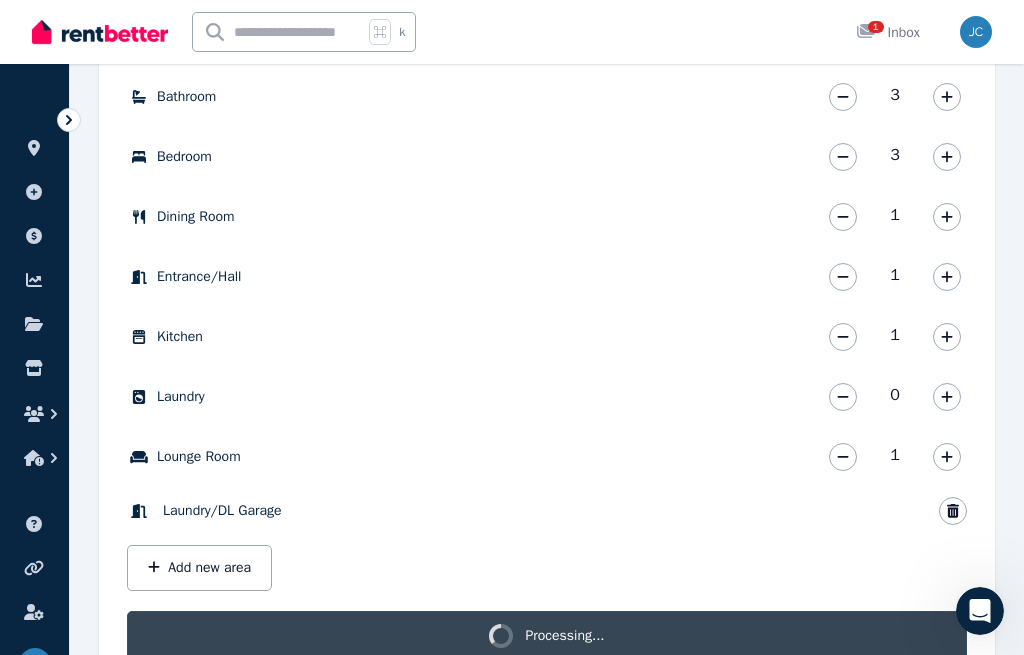 scroll, scrollTop: 671, scrollLeft: 0, axis: vertical 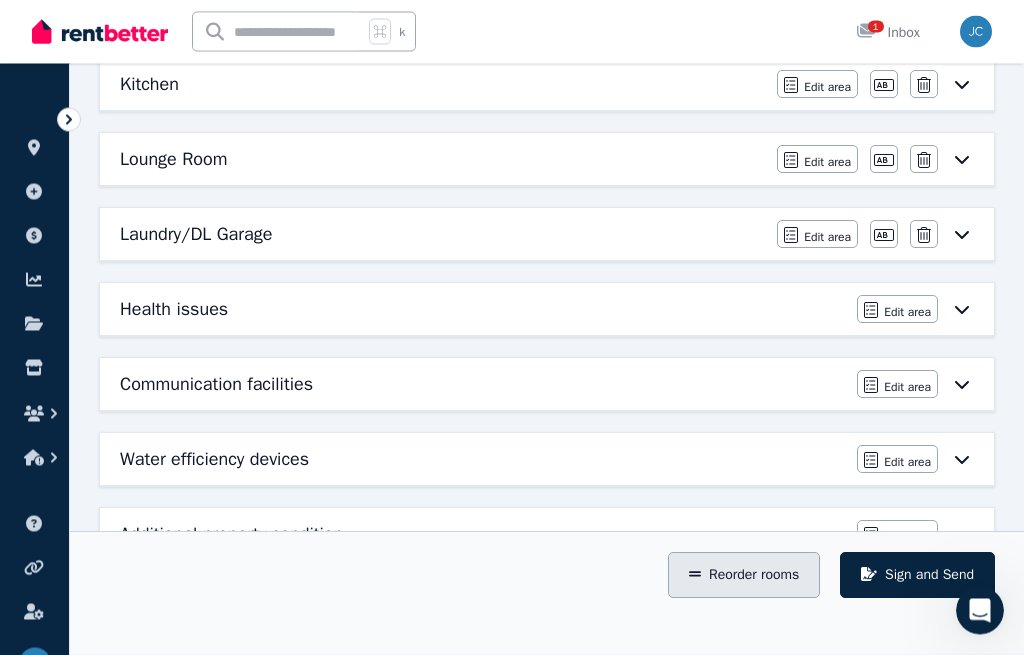 click on "Reorder rooms" at bounding box center [744, 576] 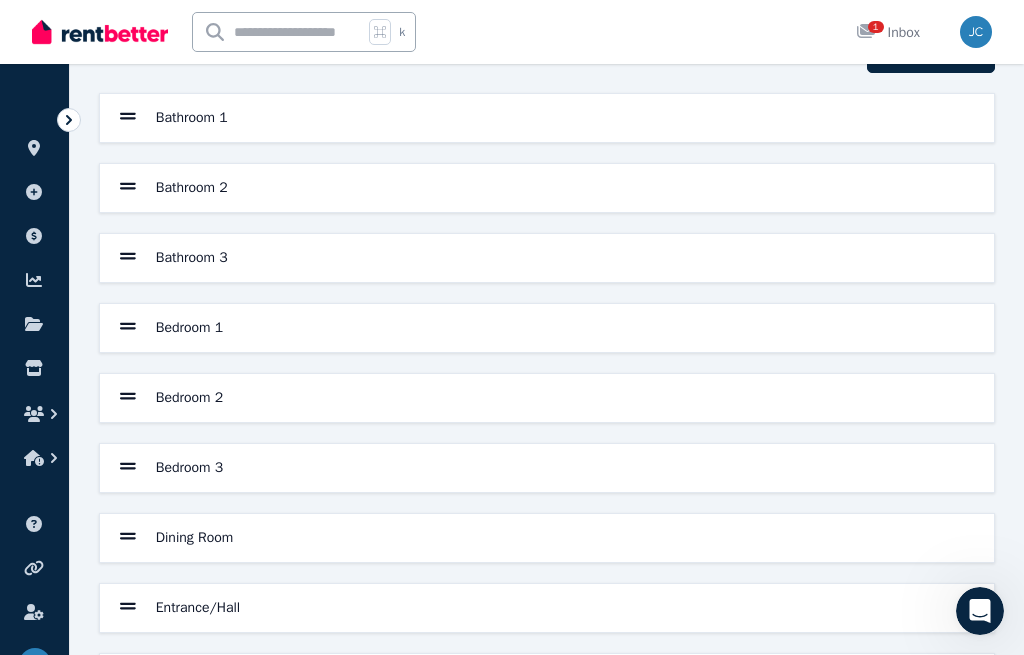 scroll, scrollTop: 0, scrollLeft: 0, axis: both 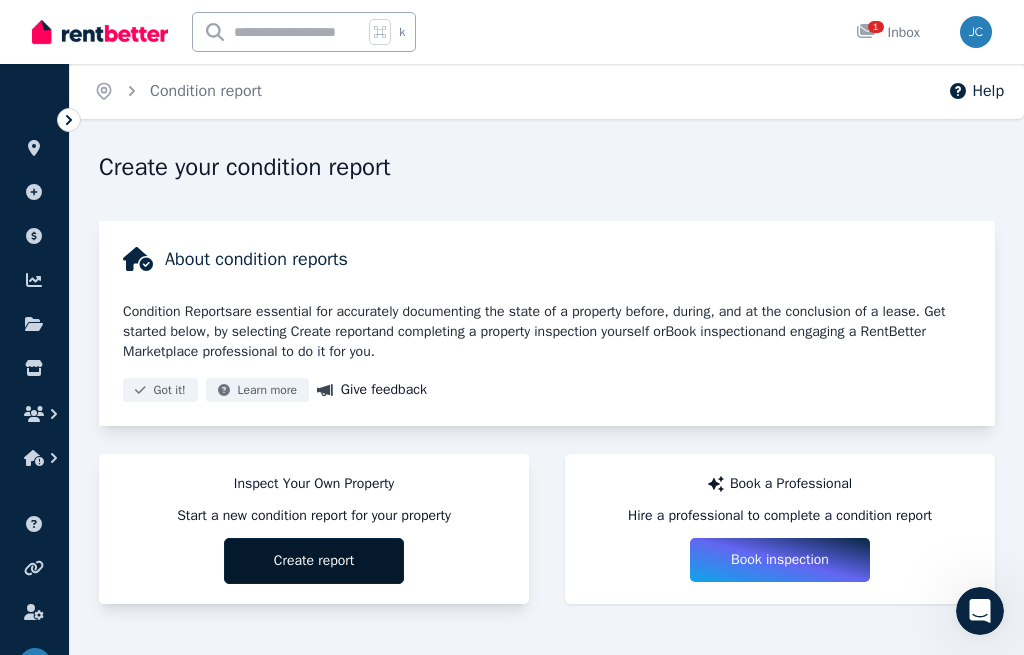 click on "Create report" at bounding box center [314, 561] 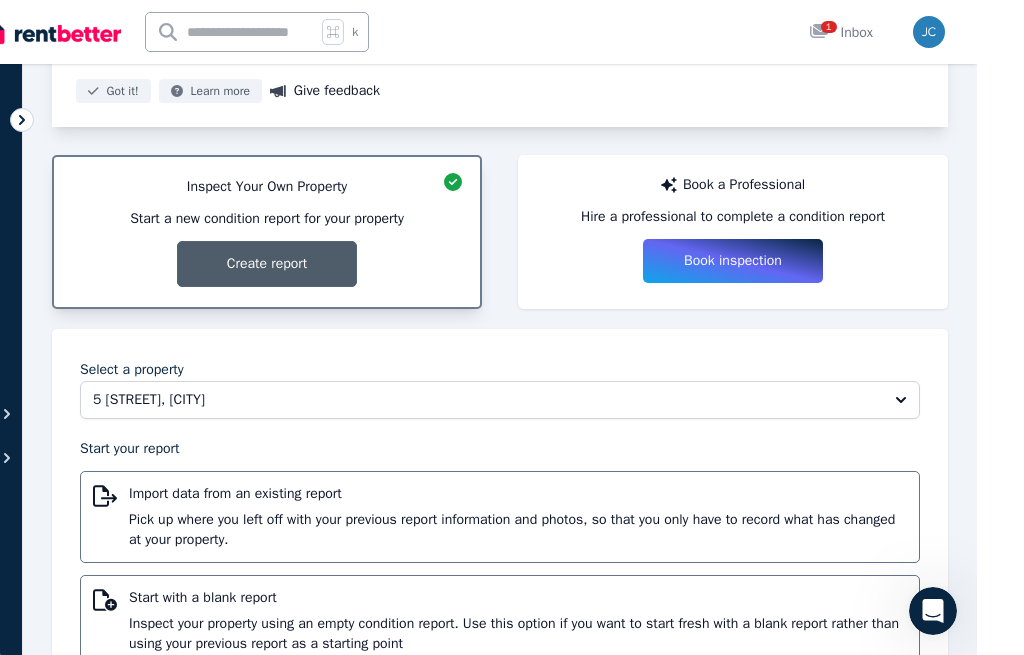 scroll, scrollTop: 376, scrollLeft: 0, axis: vertical 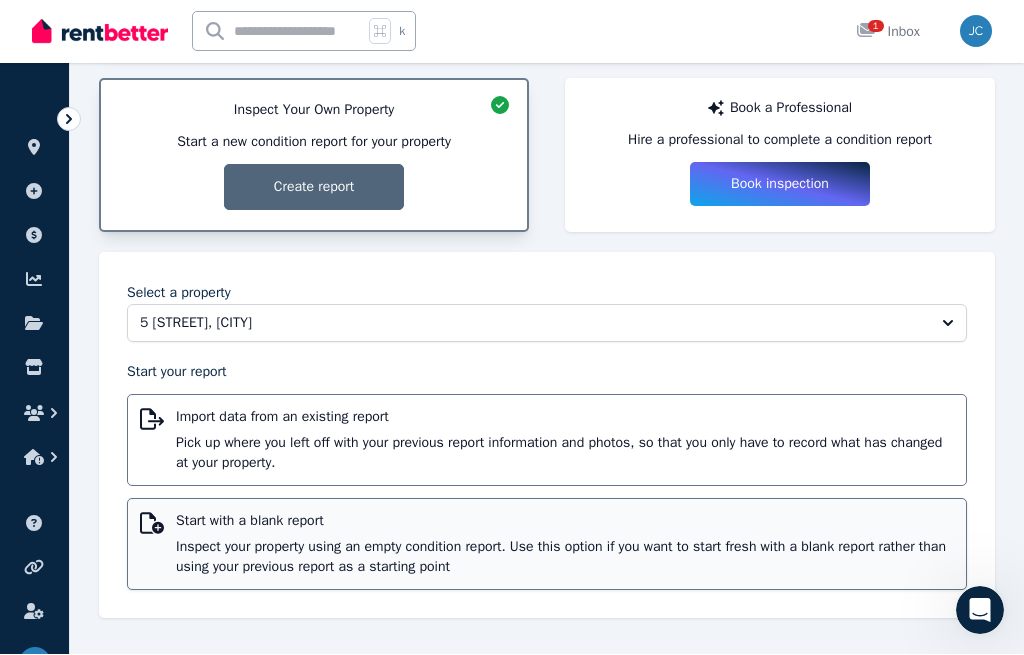 click on "Inspect your property using an empty condition report. Use this option if you want to start fresh with a blank report rather than using your previous report as a starting point" at bounding box center (565, 558) 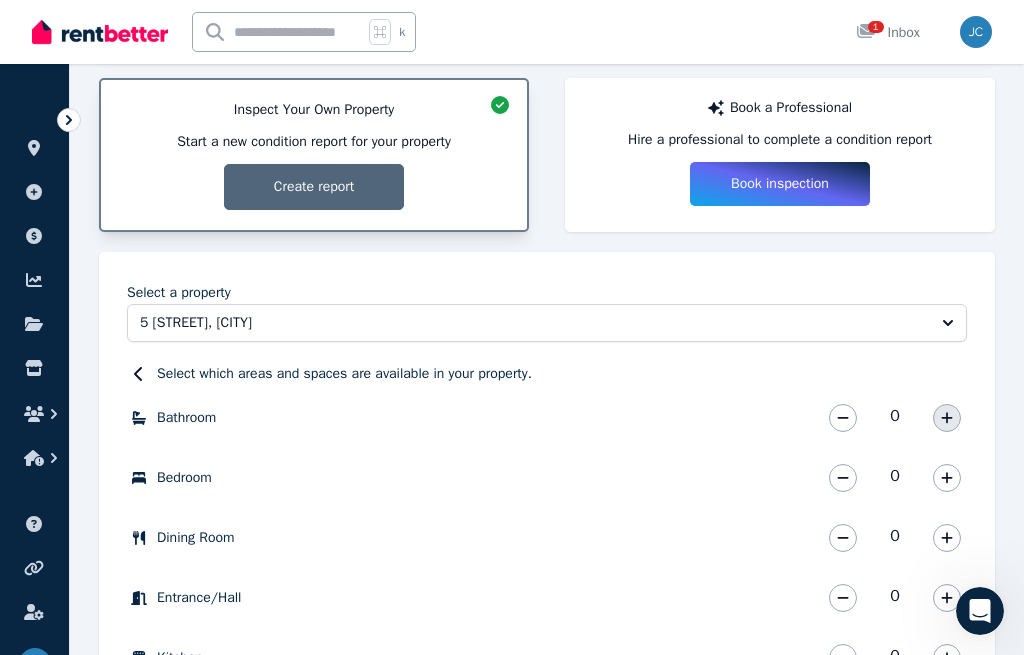 click 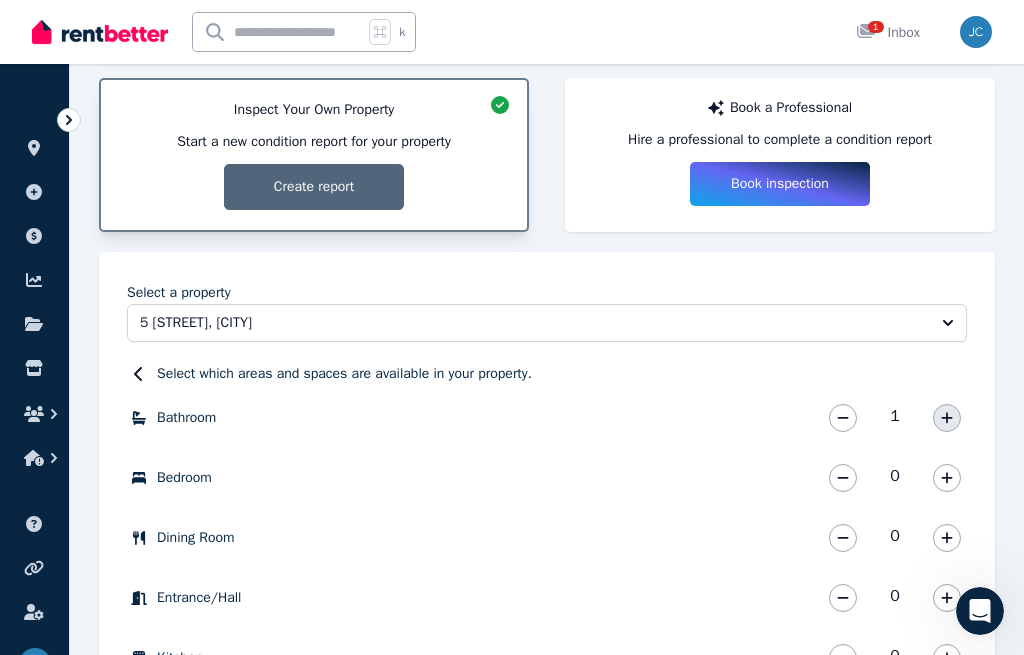 click 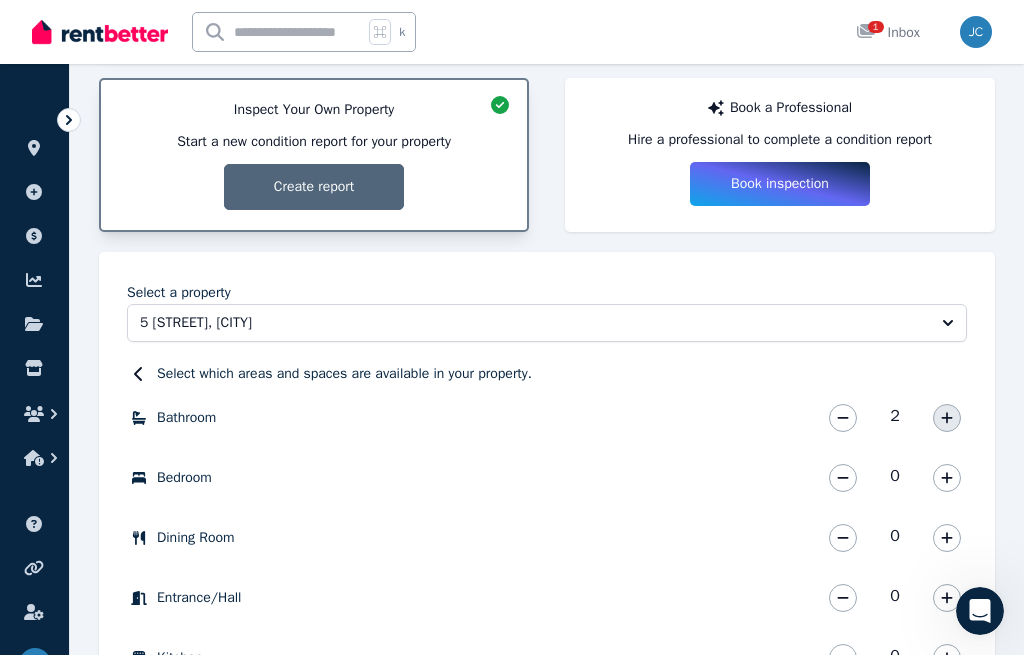 click 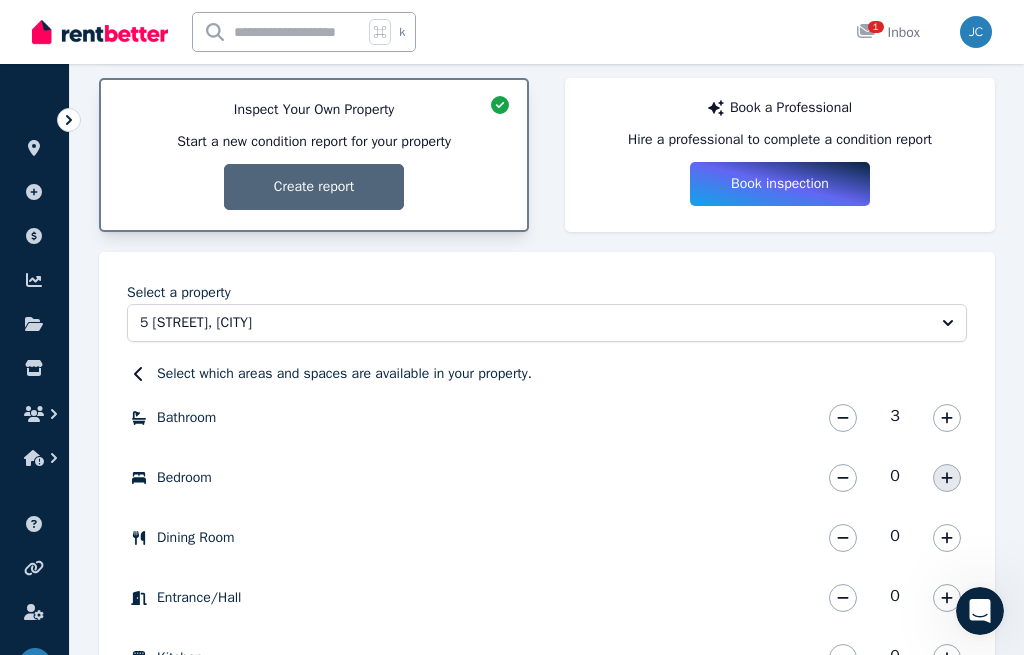 click at bounding box center [947, 478] 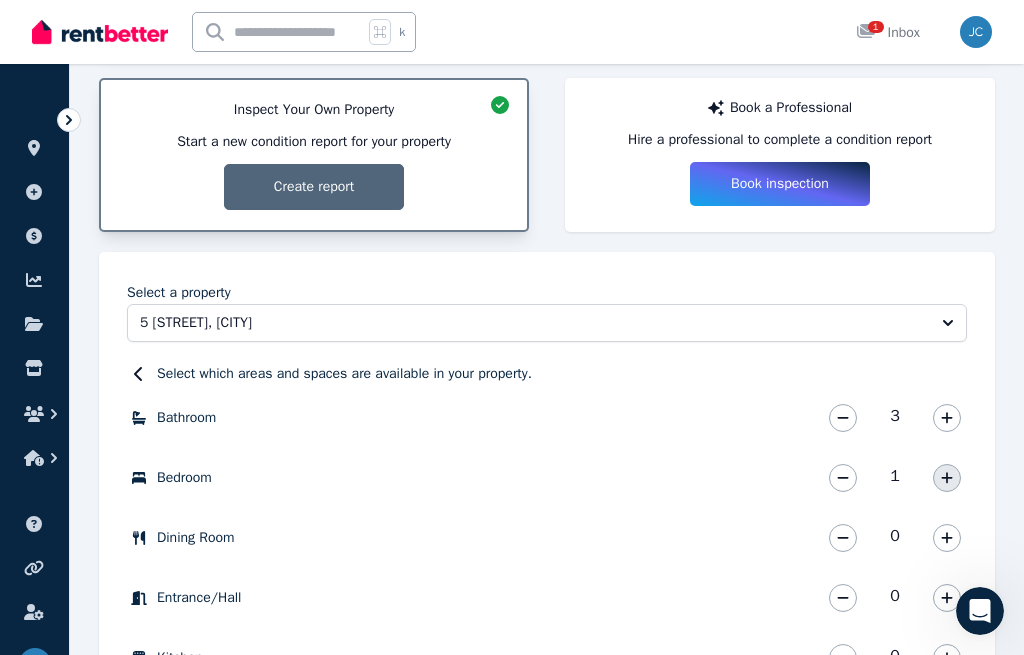 click on "1" at bounding box center [895, 478] 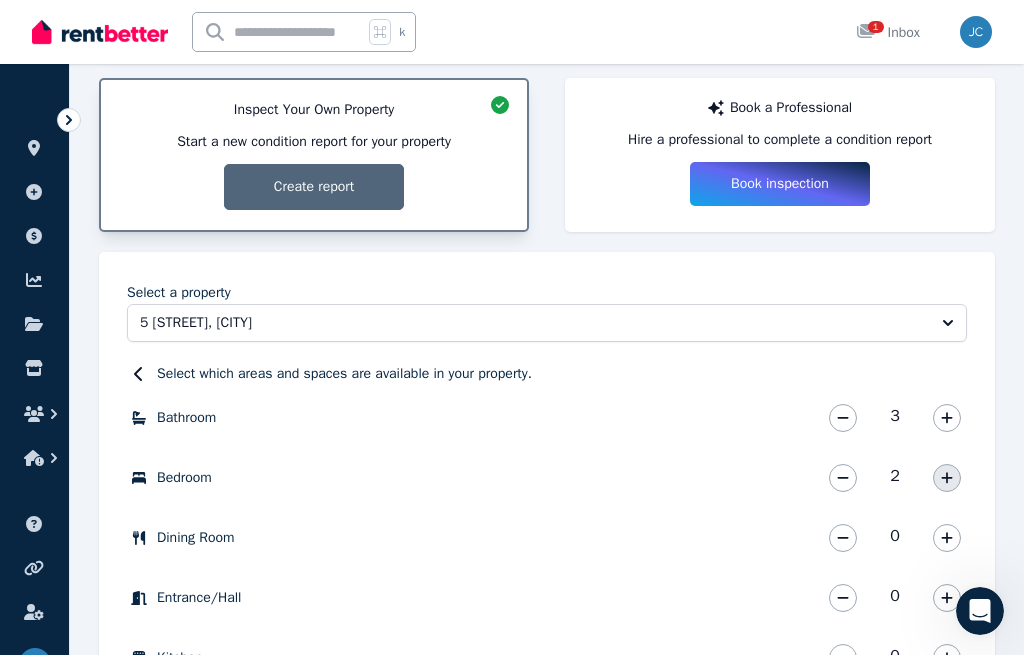 click at bounding box center (947, 478) 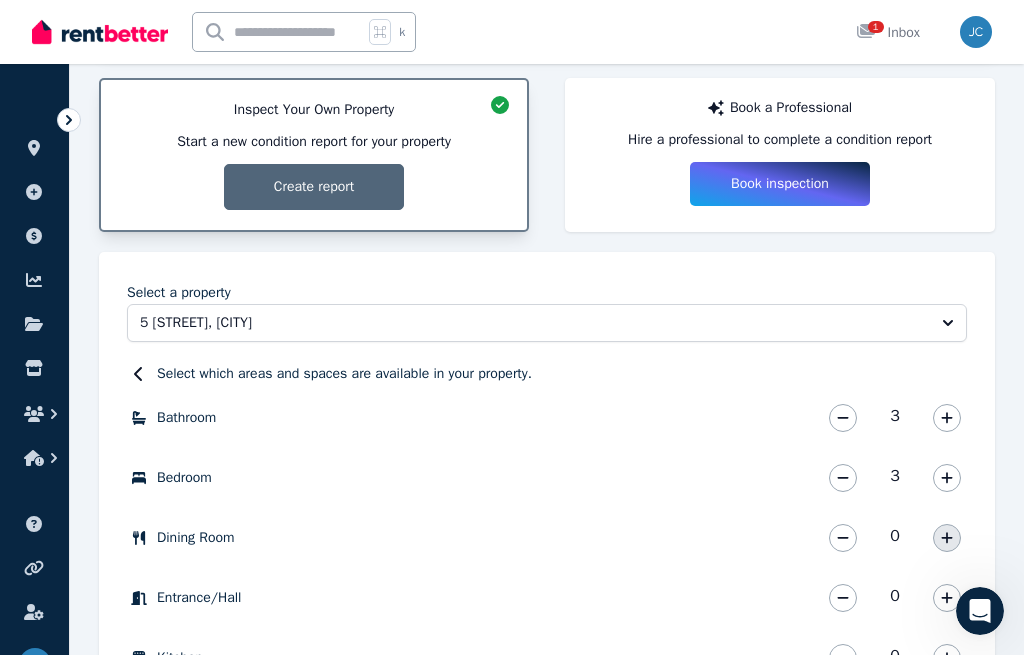 click 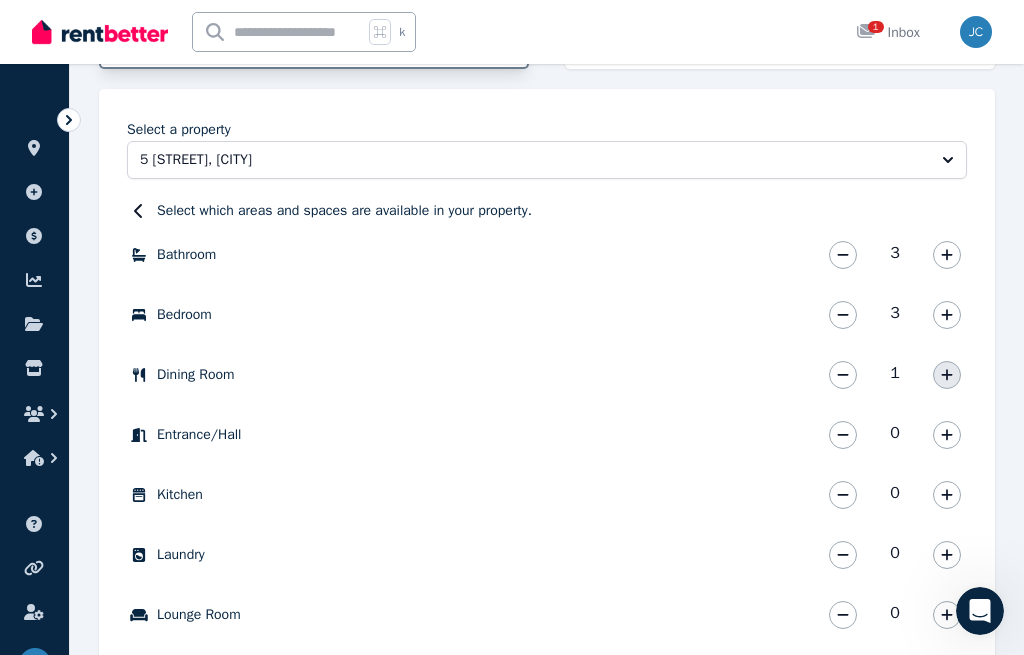 scroll, scrollTop: 568, scrollLeft: 0, axis: vertical 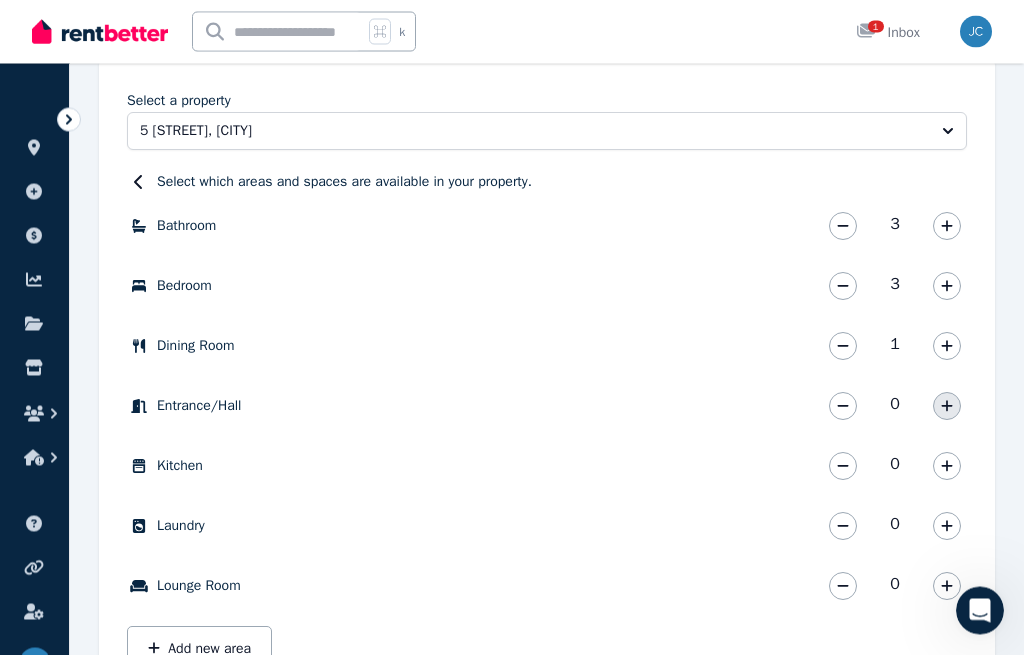 click 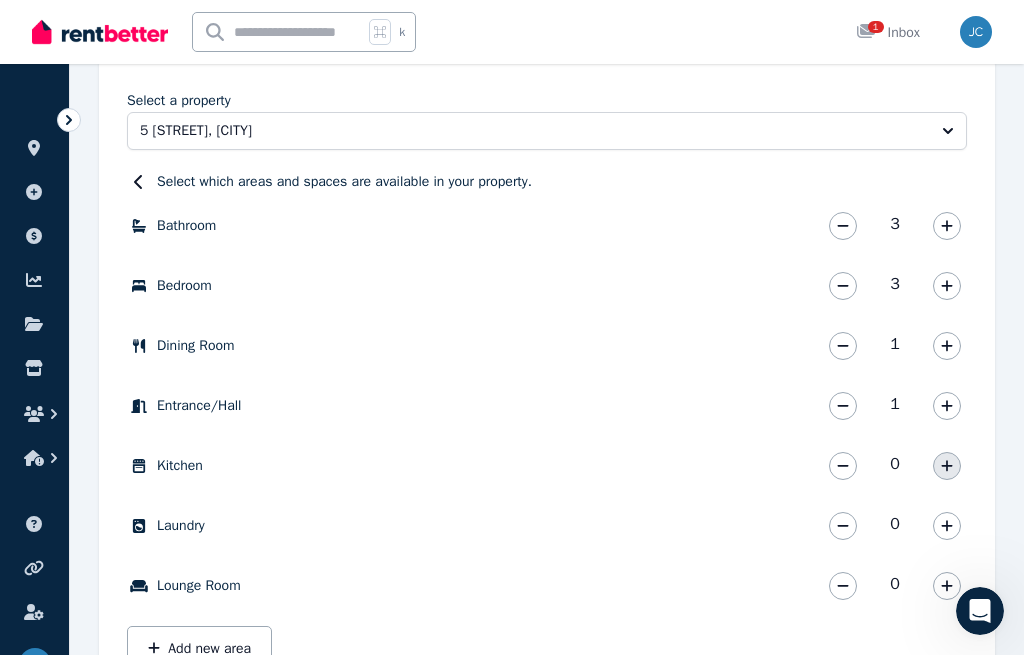 click 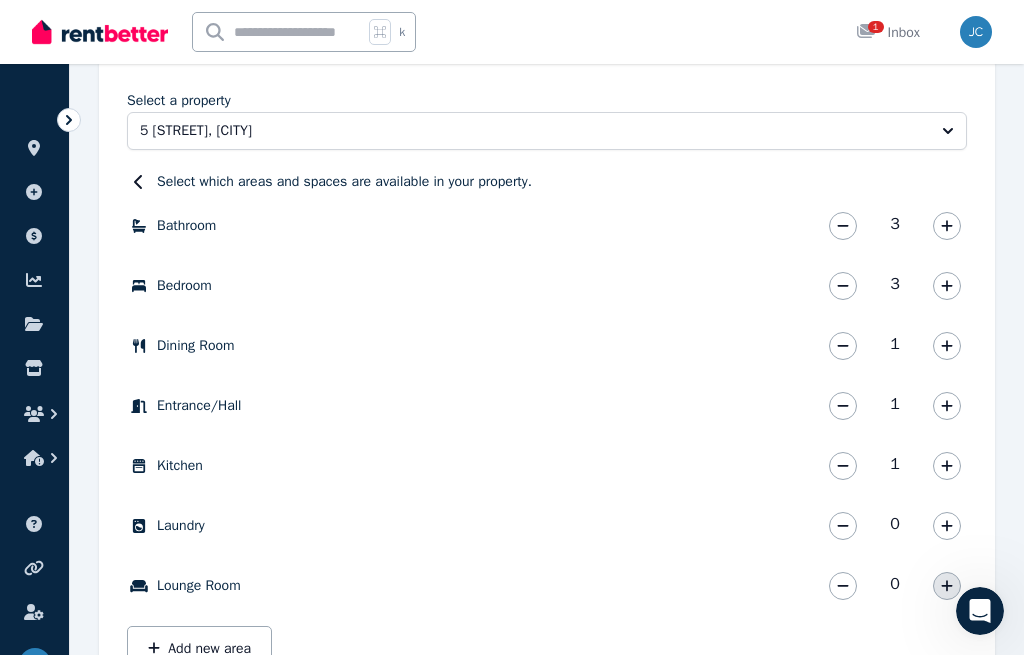 click 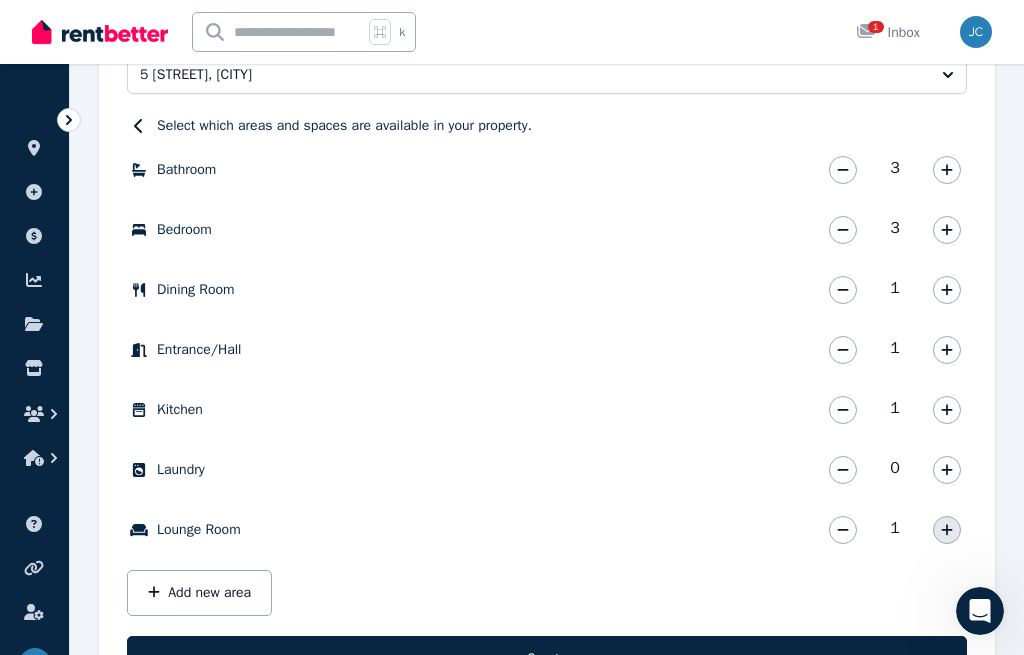 scroll, scrollTop: 649, scrollLeft: 0, axis: vertical 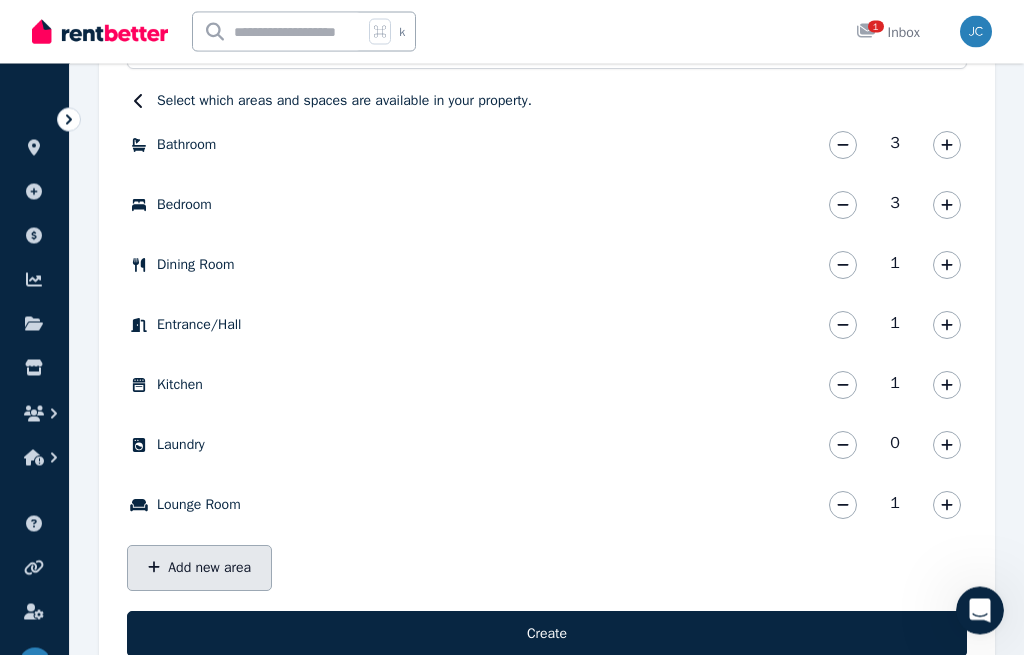 click on "Add new area" at bounding box center [199, 569] 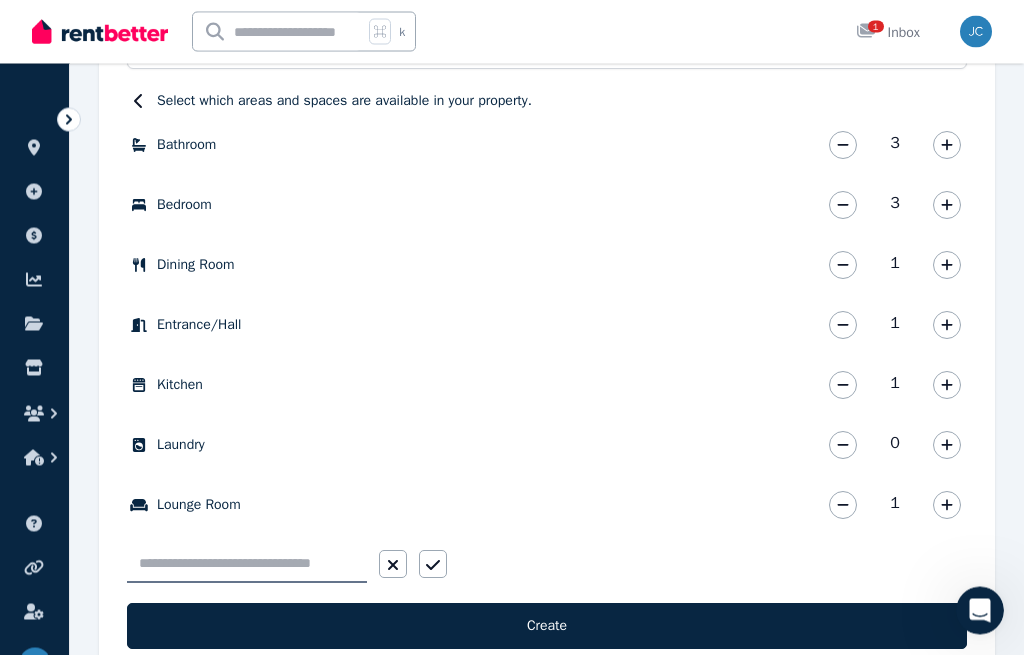 scroll, scrollTop: 641, scrollLeft: 0, axis: vertical 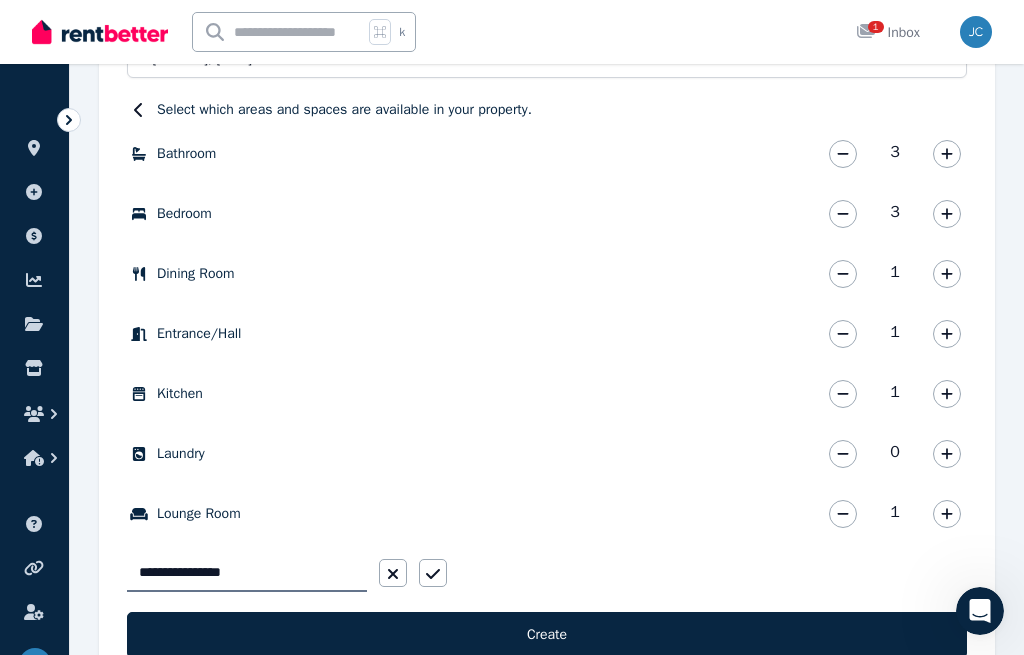 type on "**********" 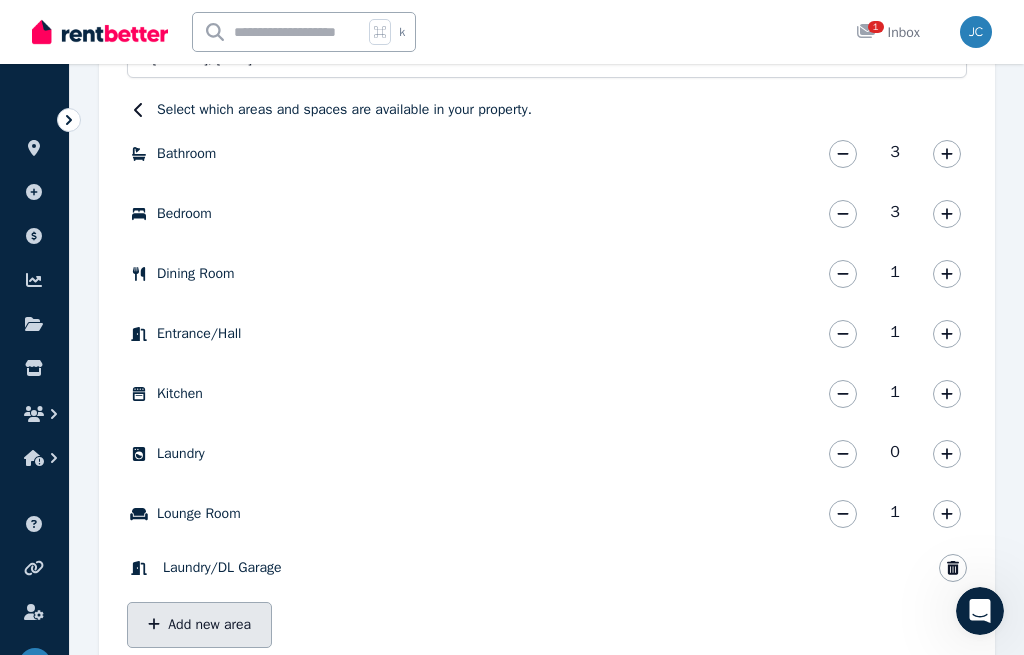 click on "Add new area" at bounding box center [199, 625] 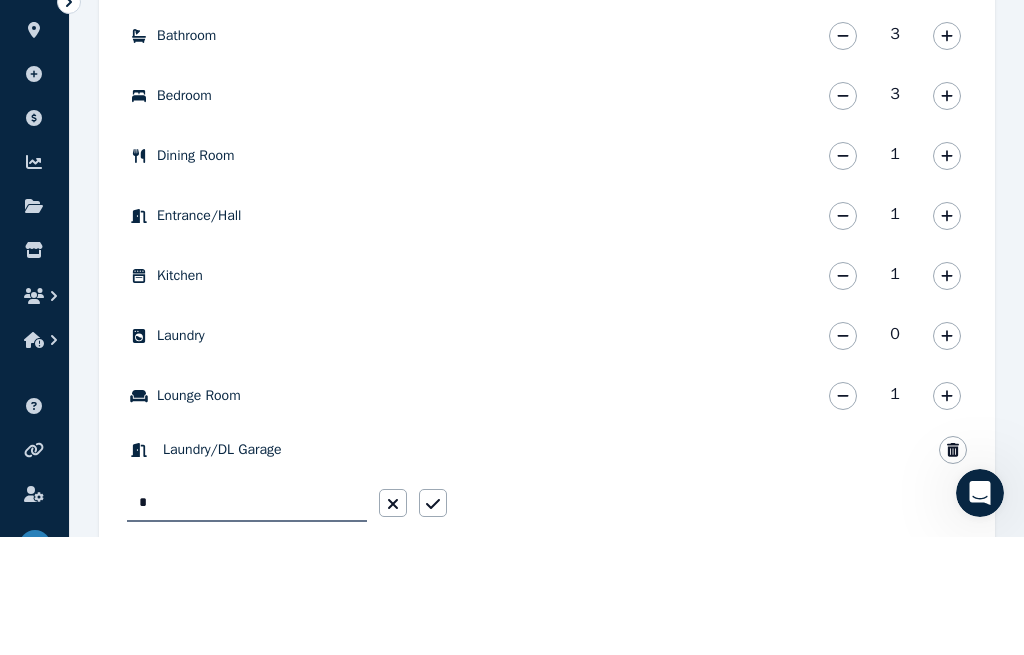 scroll, scrollTop: 756, scrollLeft: 0, axis: vertical 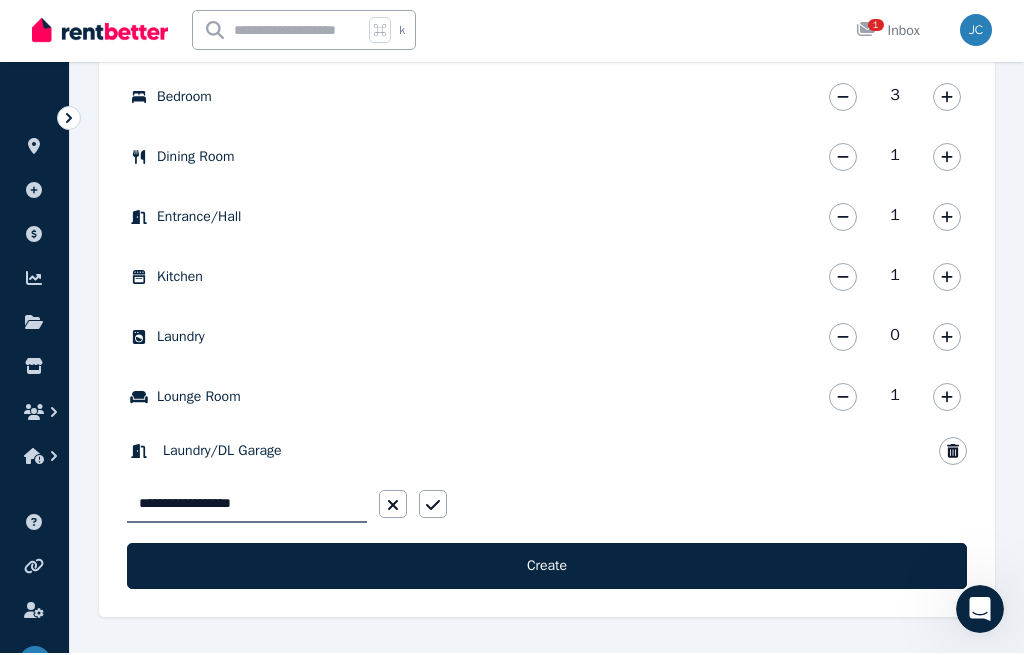 click on "**********" at bounding box center [247, 506] 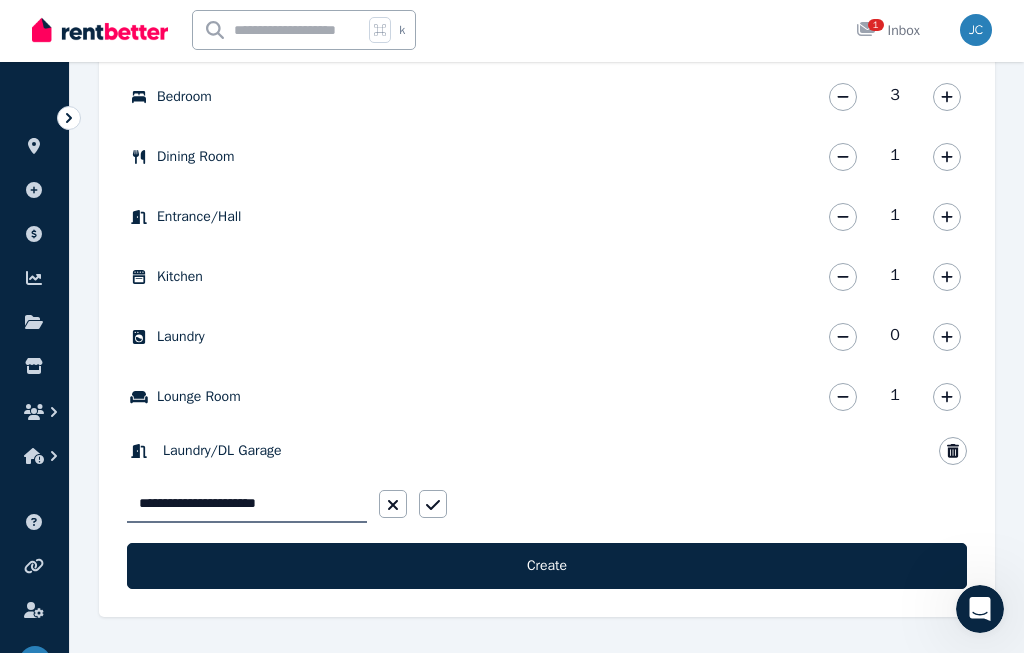 type on "**********" 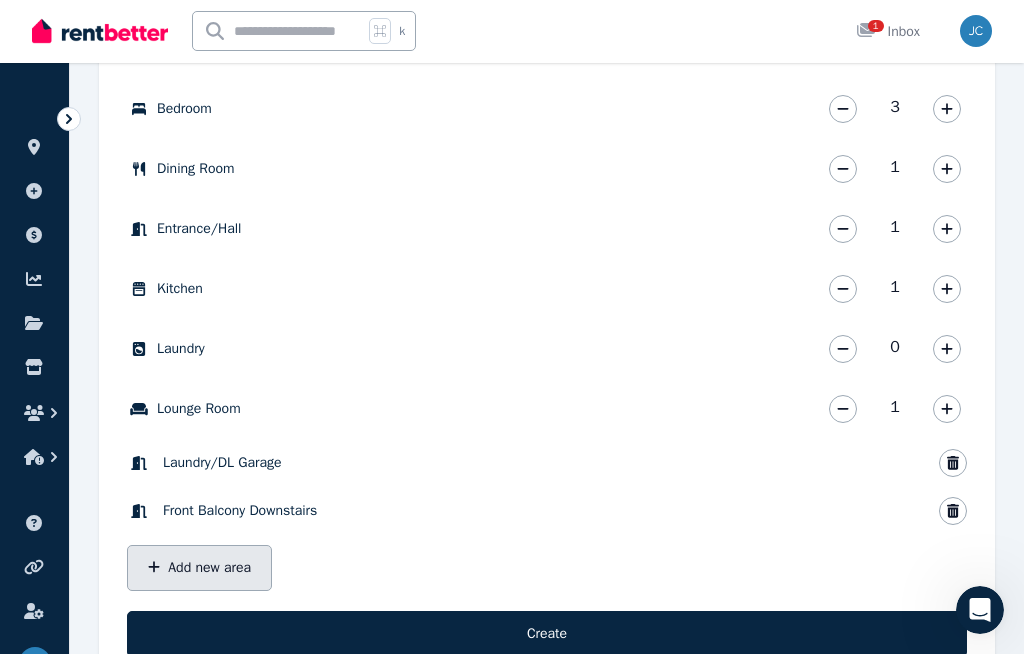 click on "Add new area" at bounding box center [199, 569] 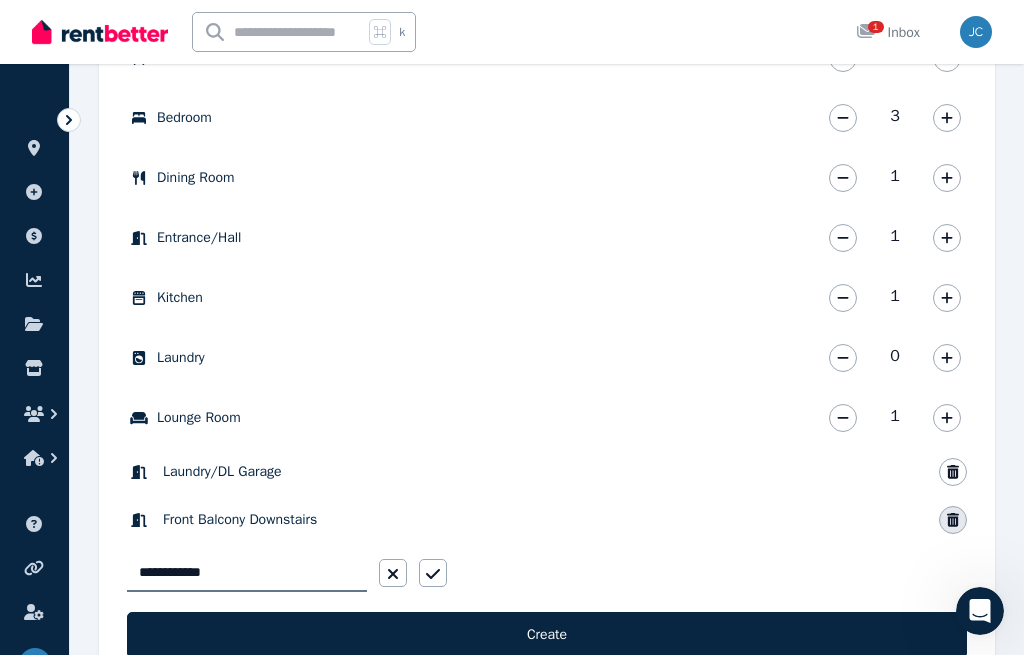 click at bounding box center (953, 520) 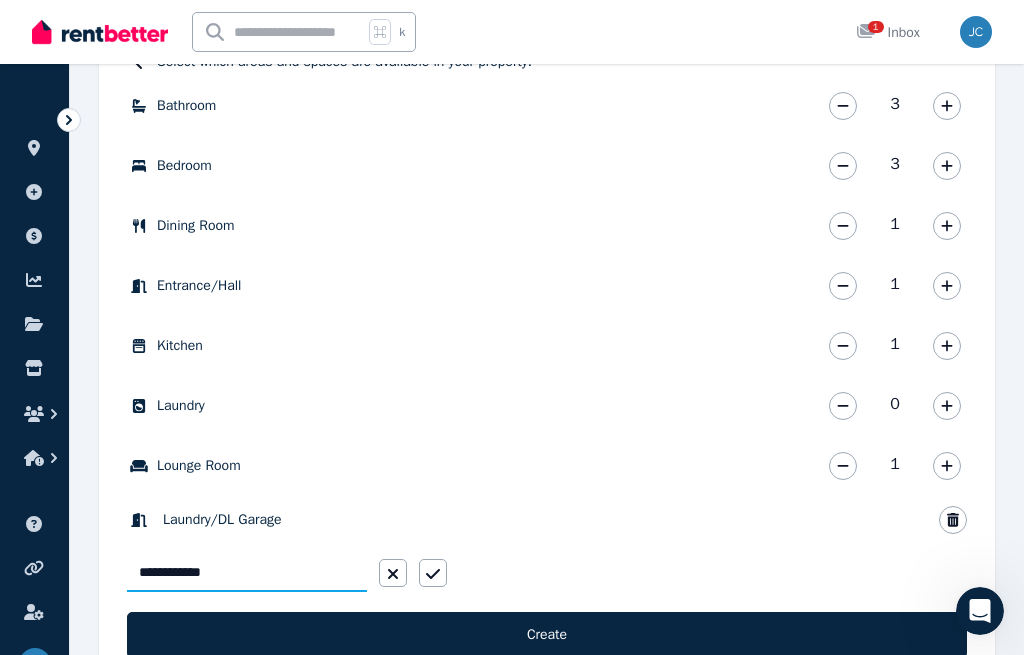 click on "**********" at bounding box center (247, 573) 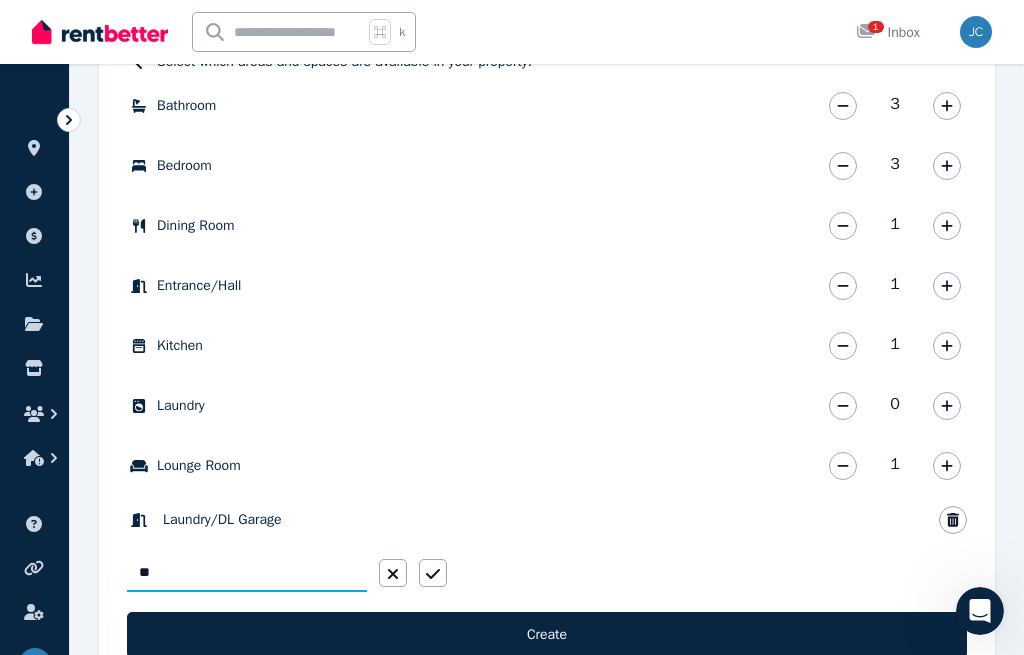 type on "*" 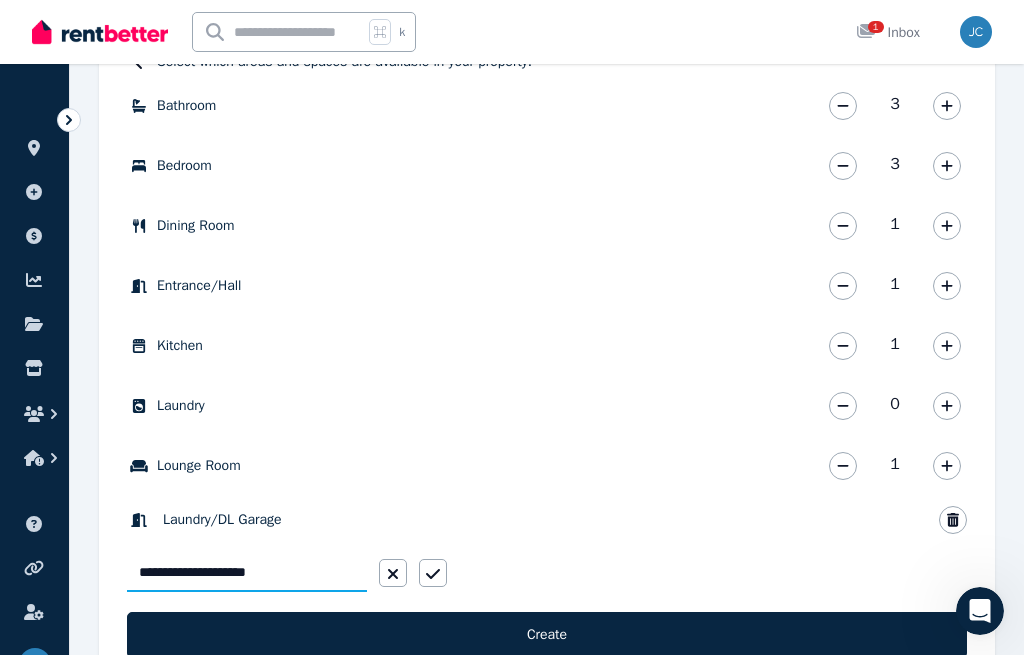 type on "**********" 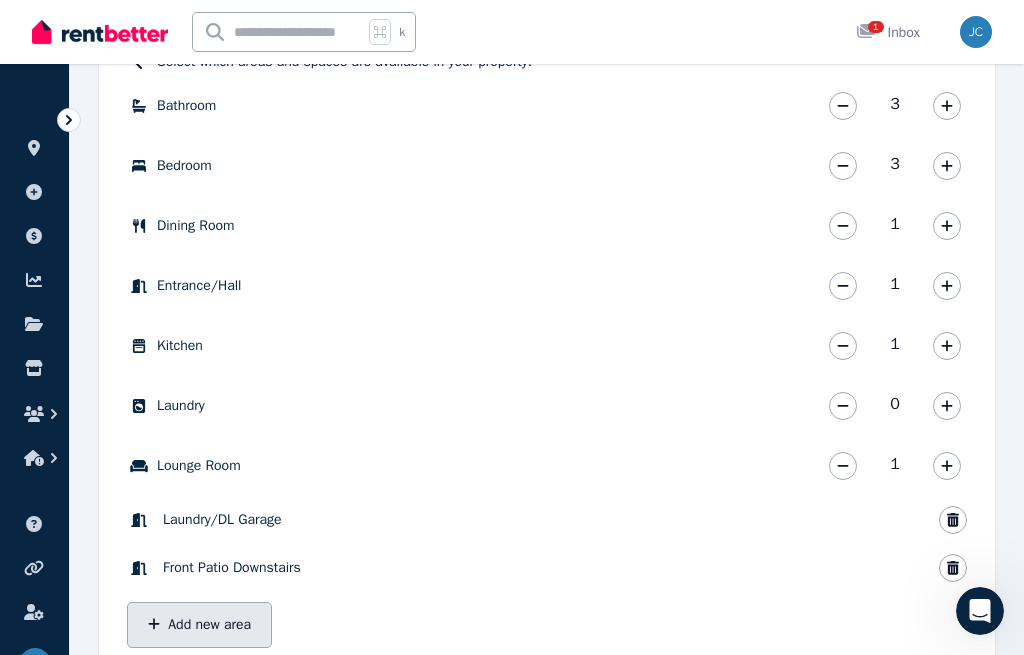 click on "Add new area" at bounding box center (199, 625) 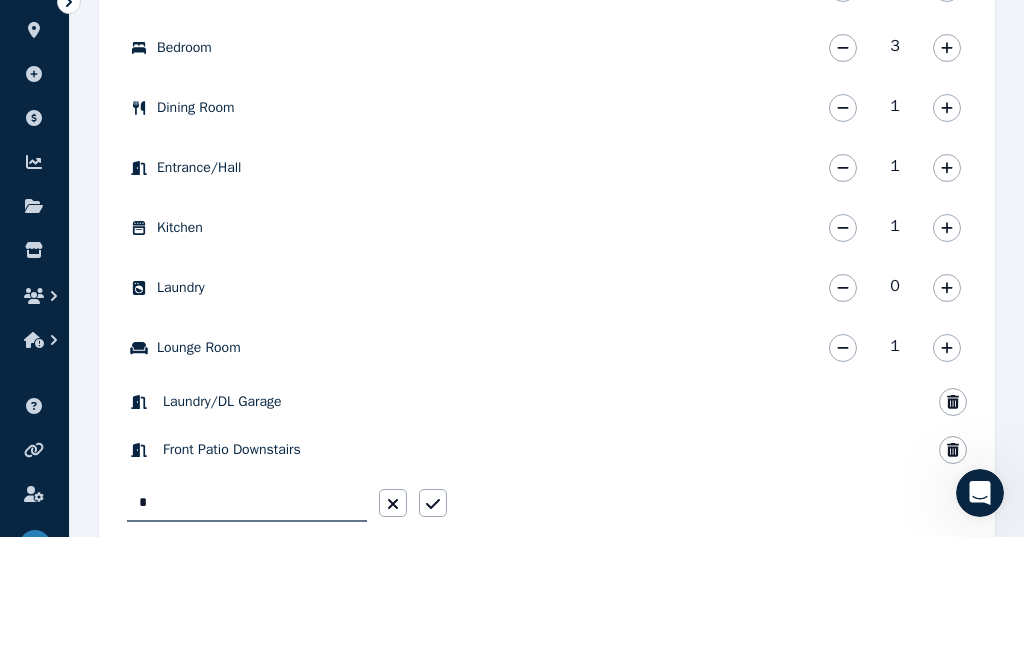 scroll, scrollTop: 804, scrollLeft: 0, axis: vertical 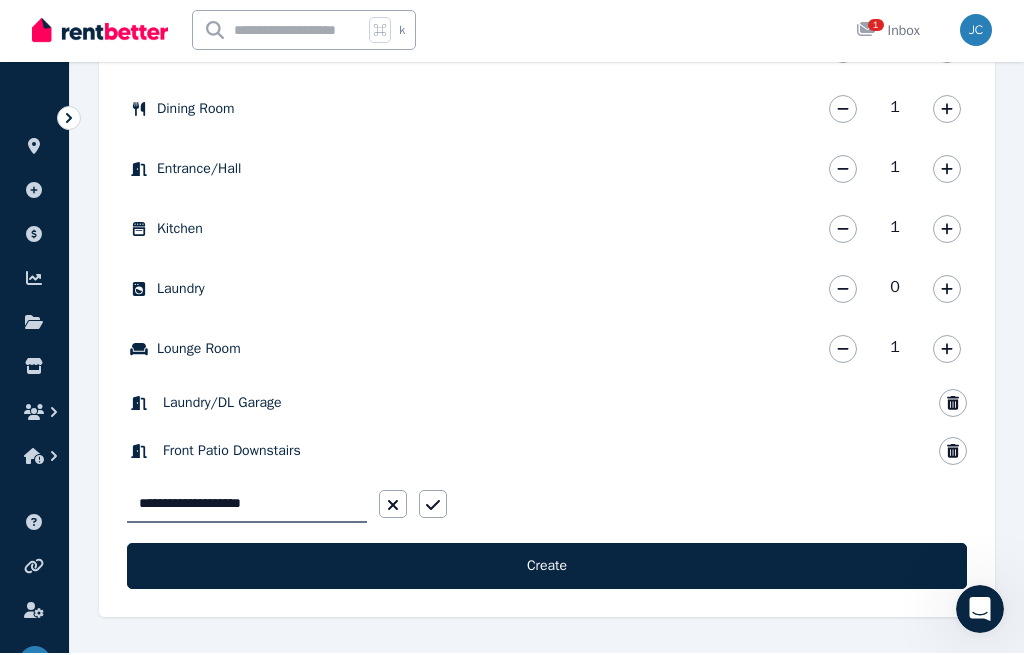type on "**********" 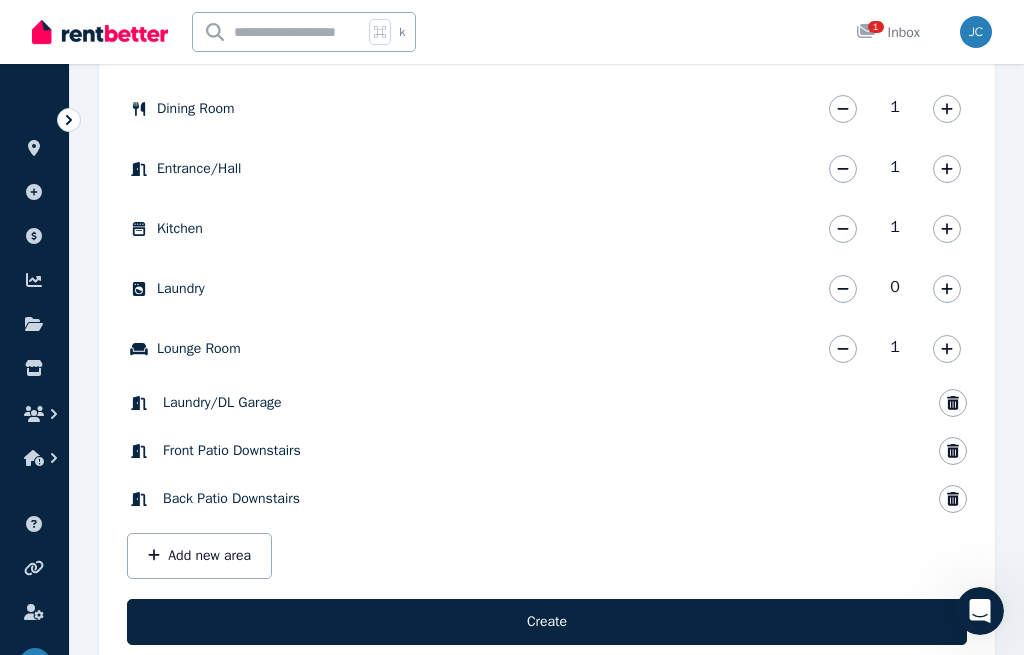 scroll, scrollTop: 793, scrollLeft: 0, axis: vertical 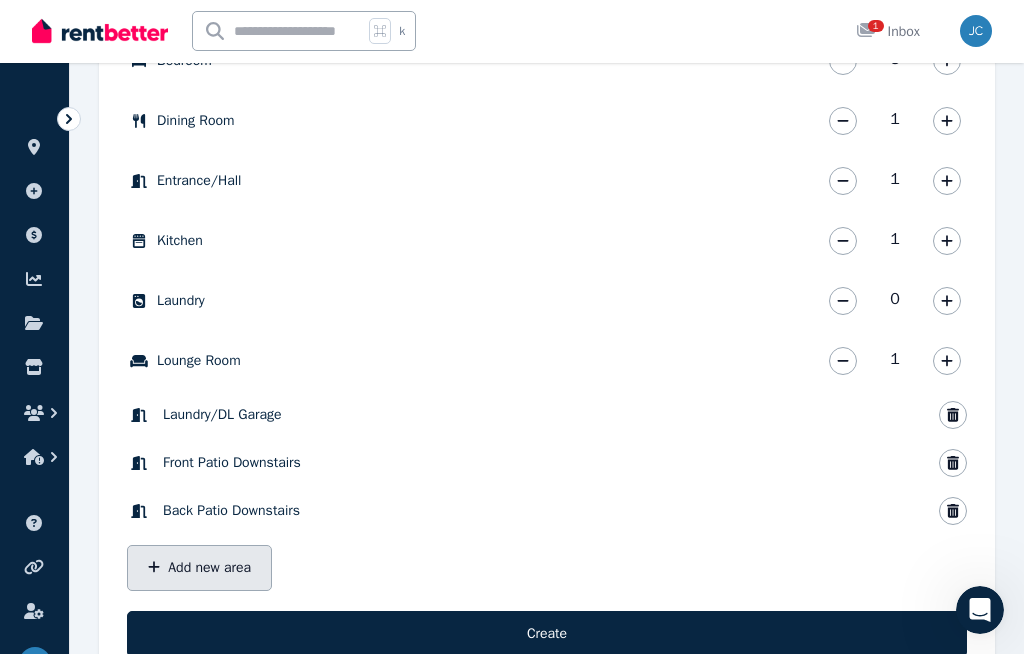 click on "Add new area" at bounding box center (199, 569) 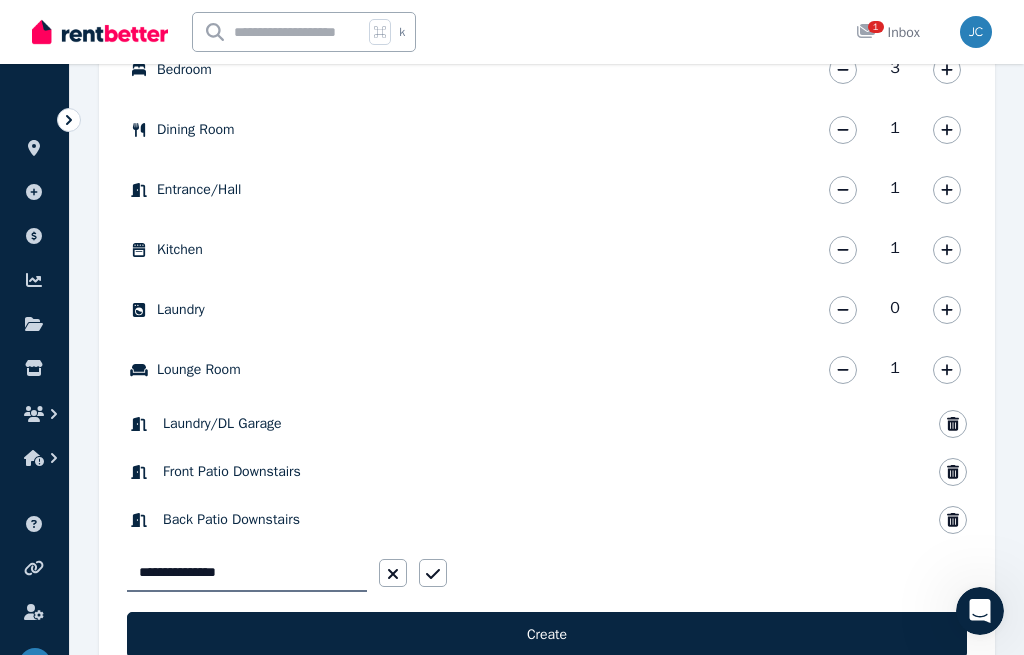 type on "**********" 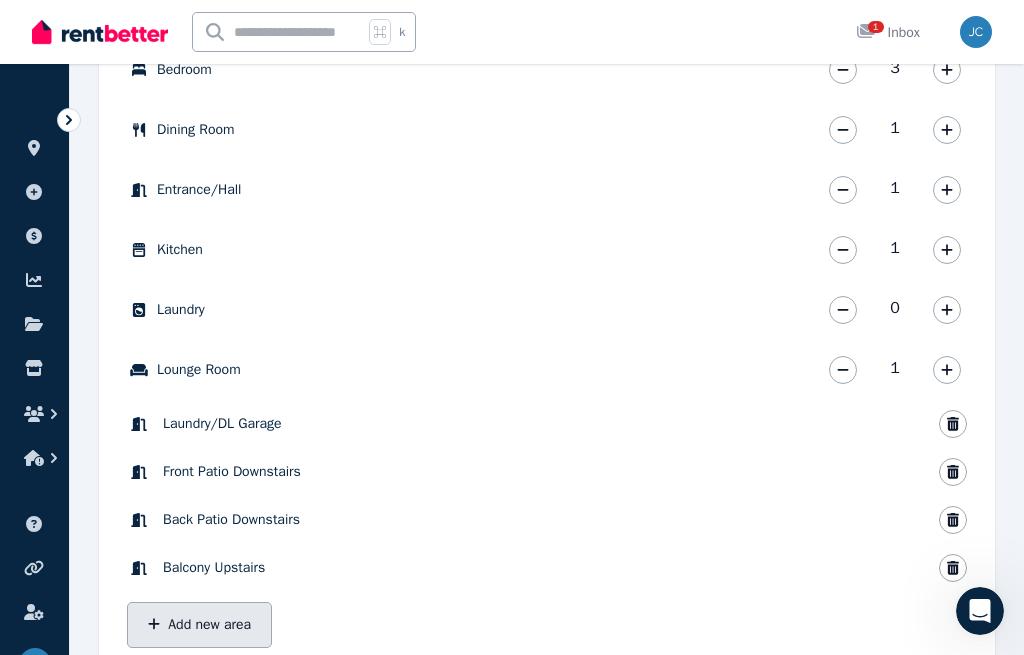 click on "Add new area" at bounding box center [199, 625] 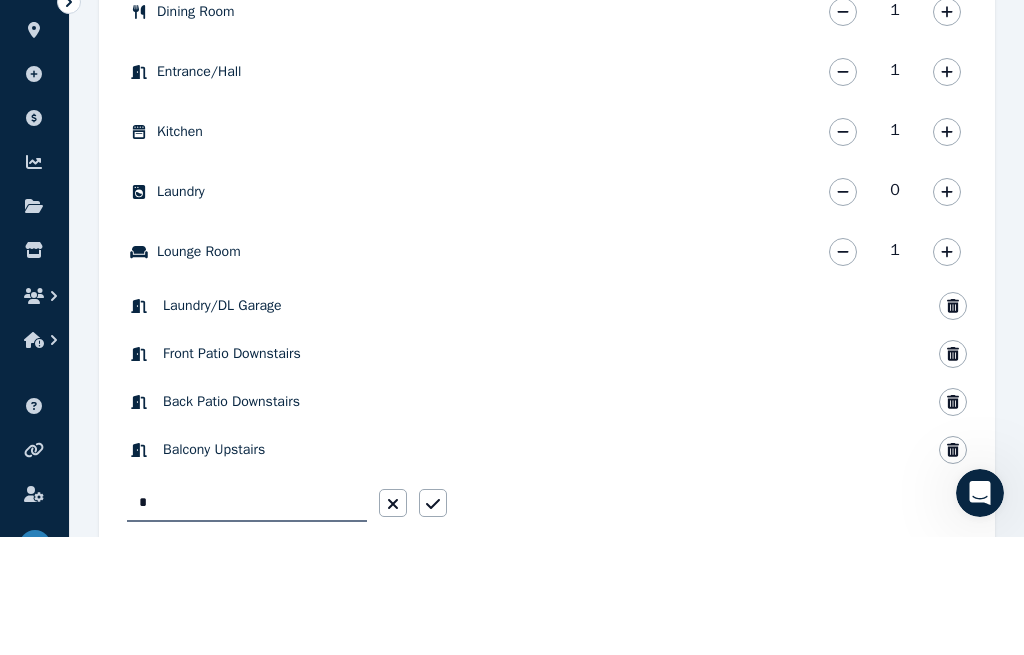 scroll, scrollTop: 900, scrollLeft: 0, axis: vertical 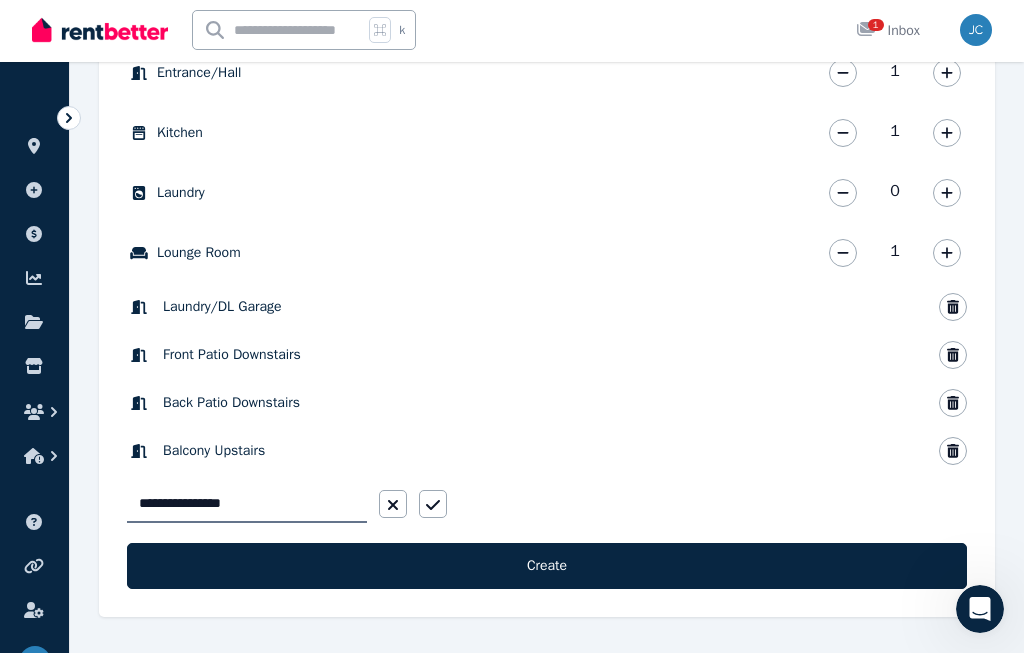 type on "**********" 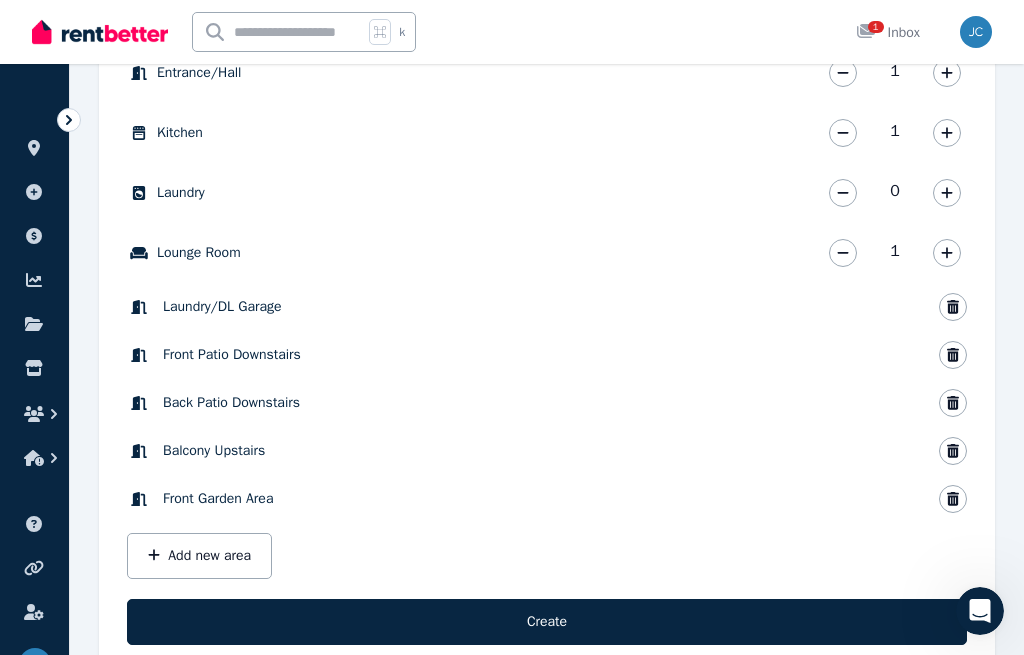 scroll, scrollTop: 889, scrollLeft: 0, axis: vertical 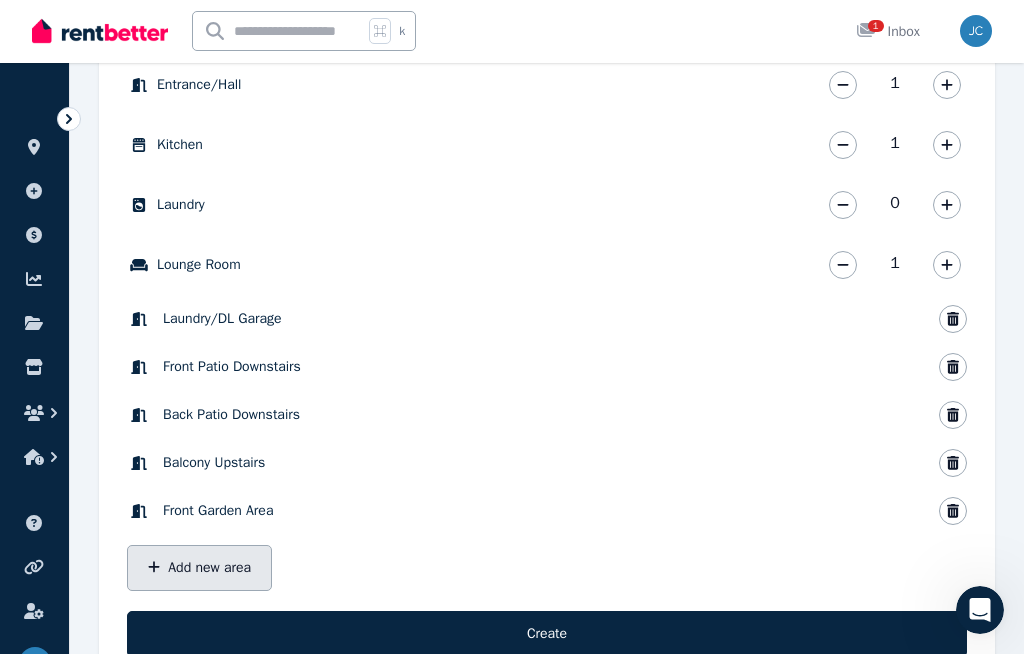 click on "Add new area" at bounding box center (199, 569) 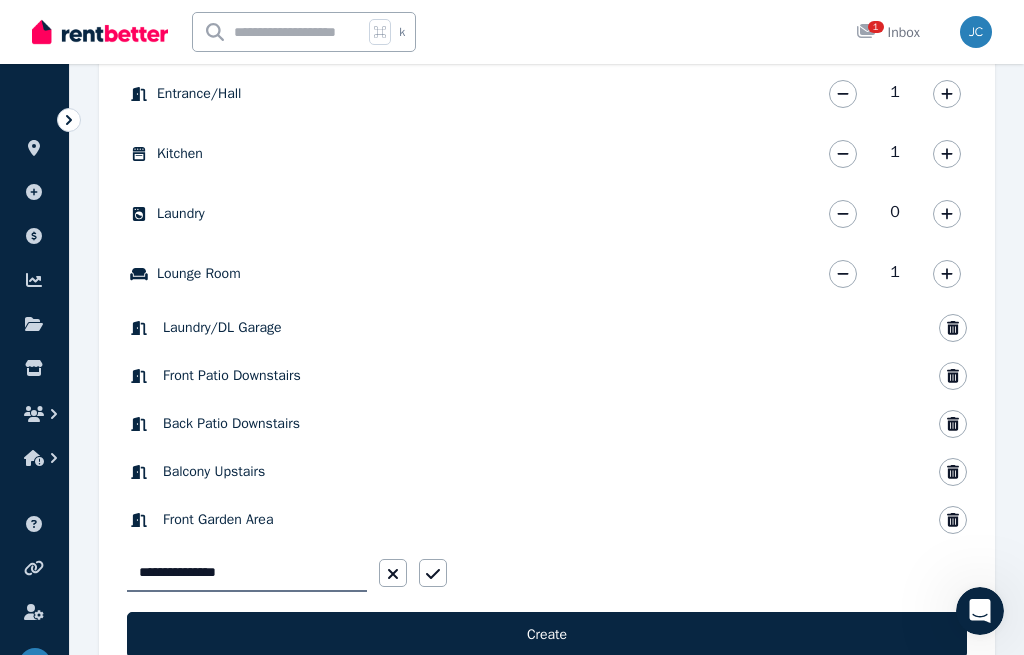 type on "**********" 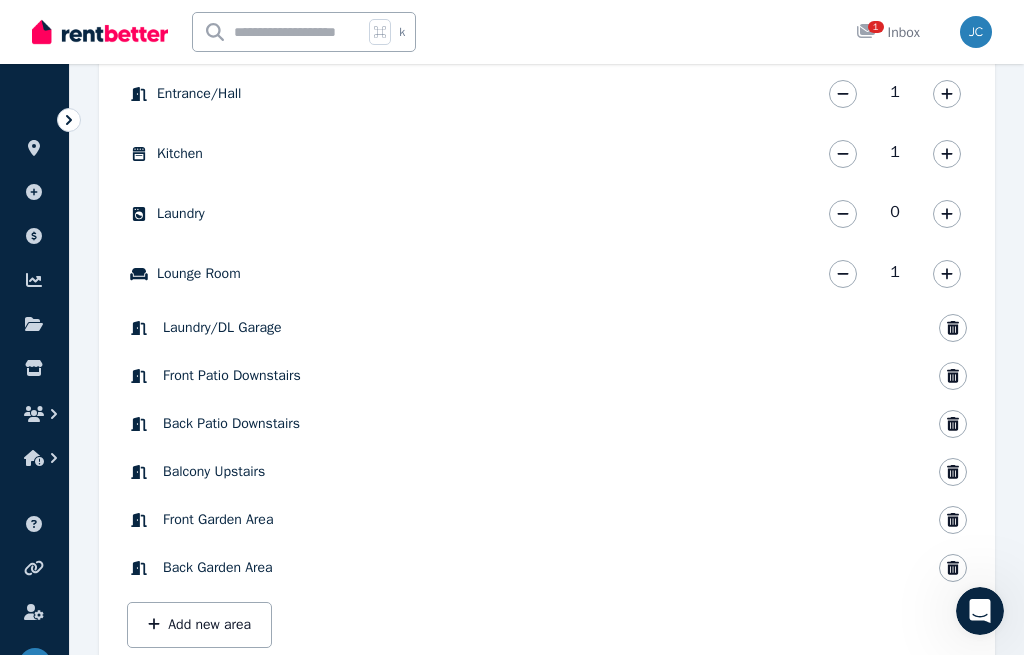 scroll, scrollTop: 937, scrollLeft: 0, axis: vertical 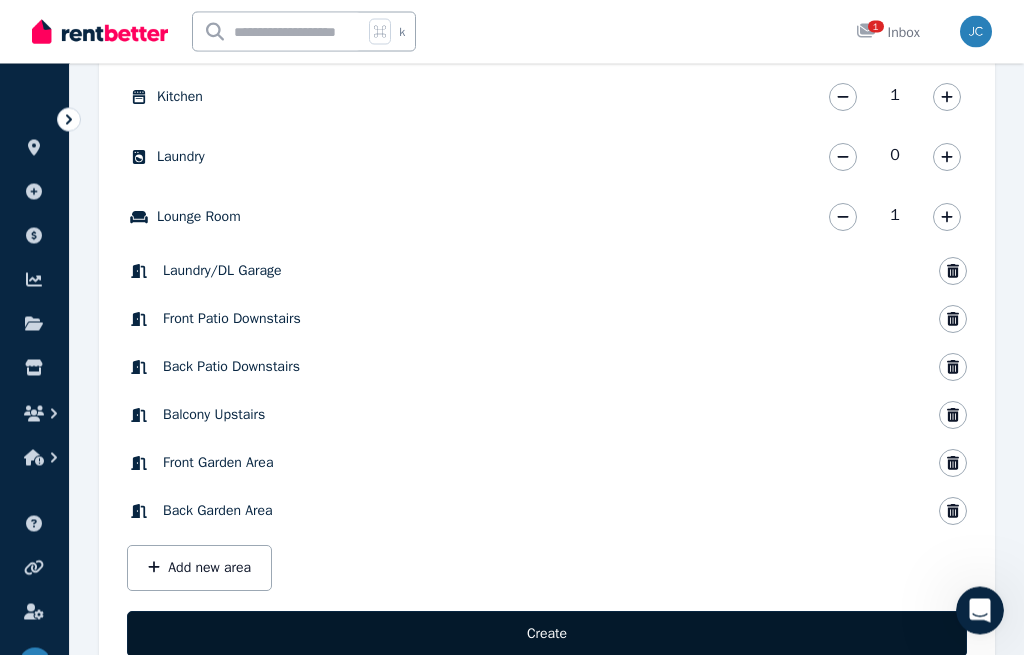 click on "Create" at bounding box center [547, 635] 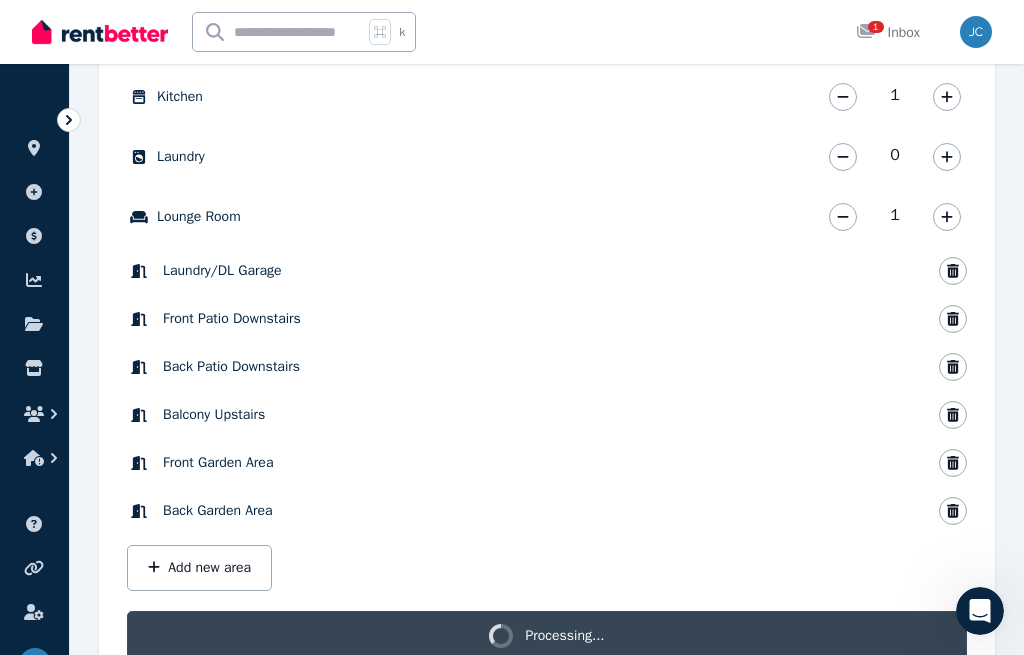 scroll, scrollTop: 911, scrollLeft: 0, axis: vertical 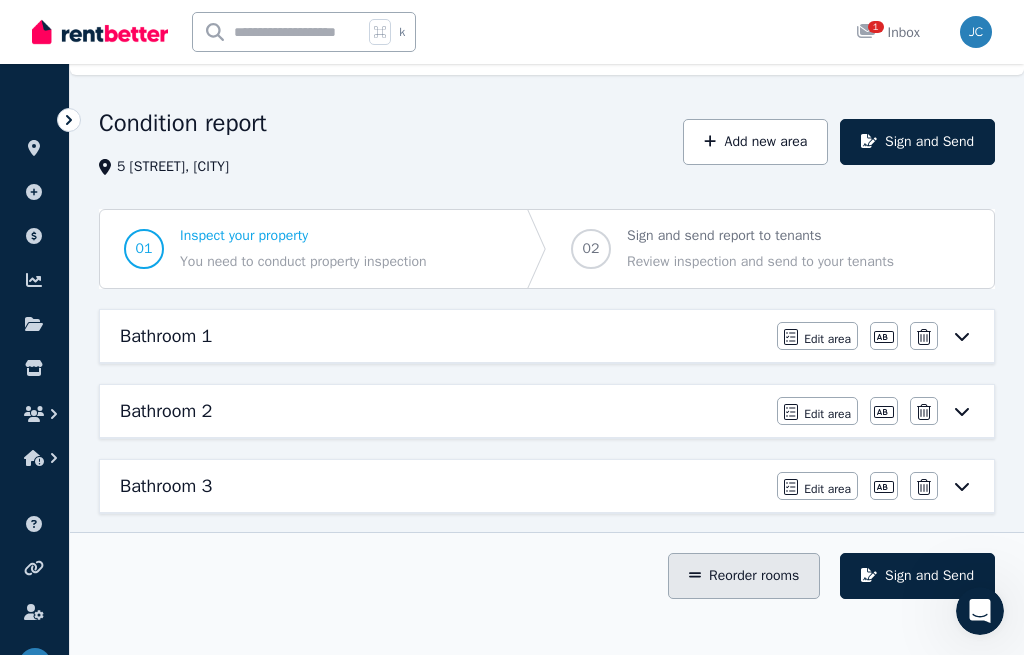 click on "Reorder rooms" at bounding box center (744, 576) 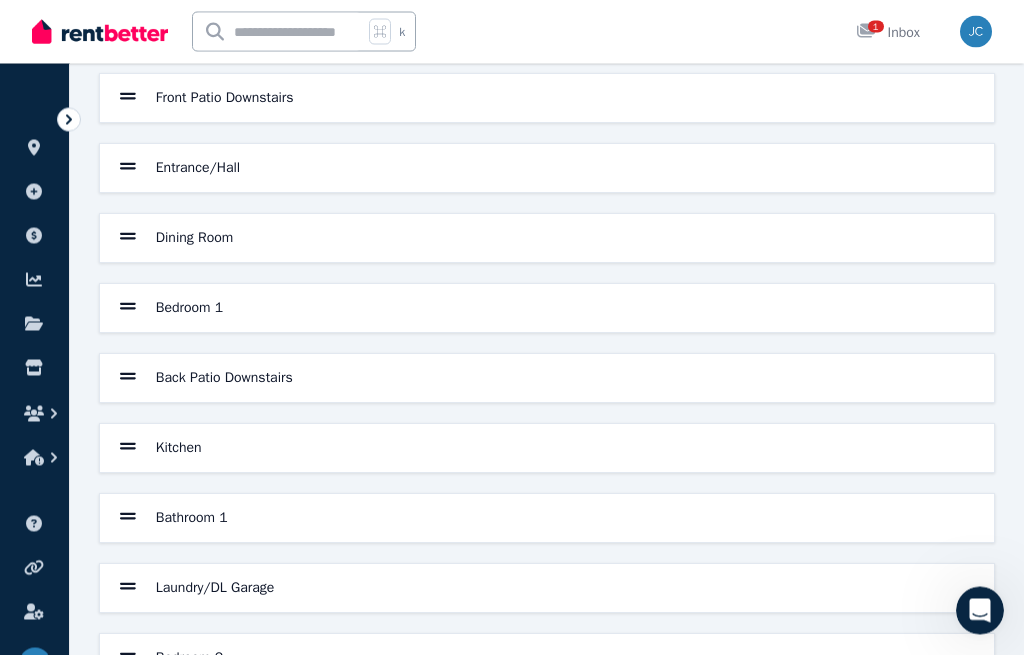 scroll, scrollTop: 0, scrollLeft: 0, axis: both 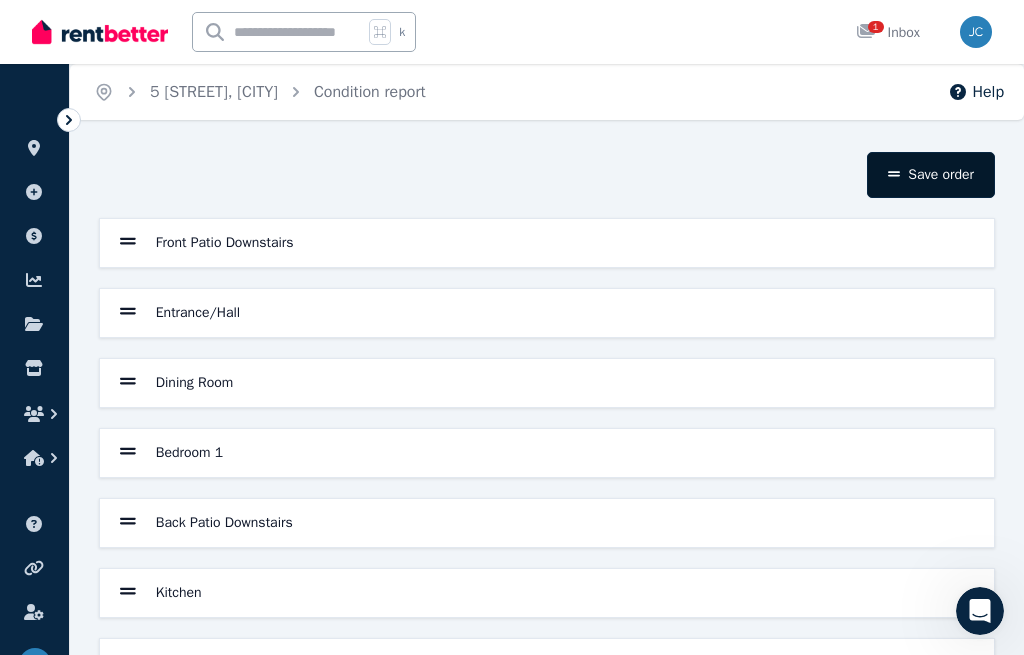 click on "Save order" at bounding box center (931, 175) 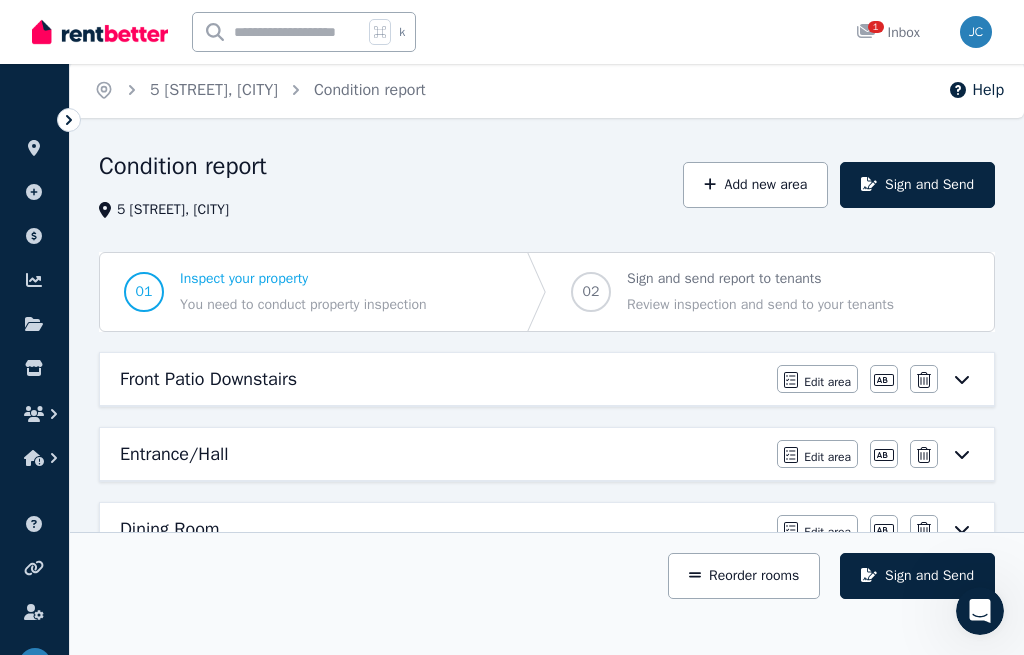 scroll, scrollTop: 0, scrollLeft: 0, axis: both 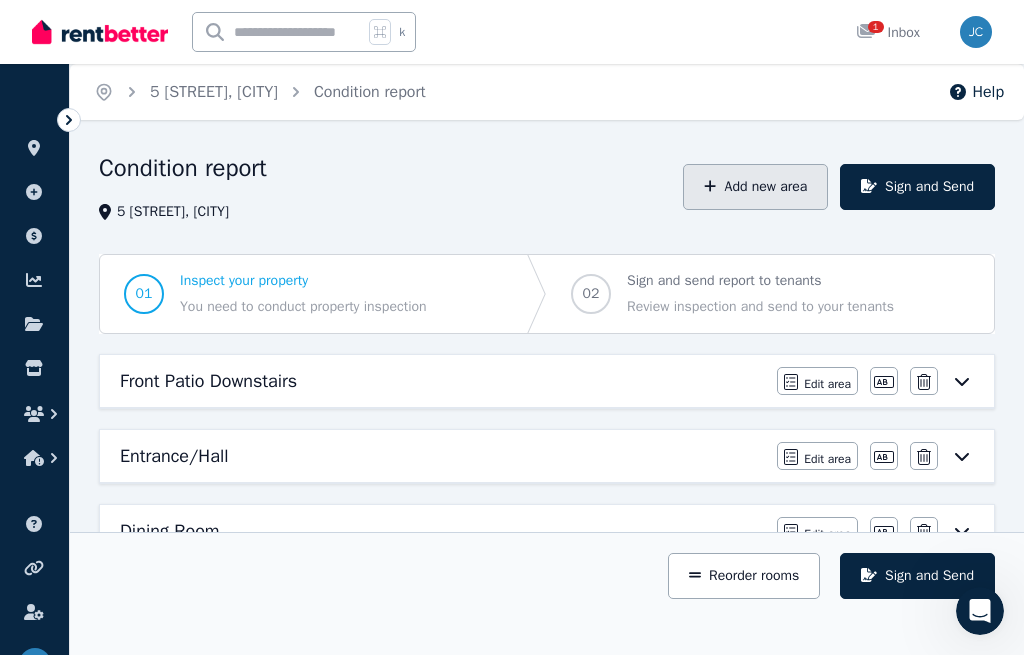 click on "Add new area" at bounding box center [755, 187] 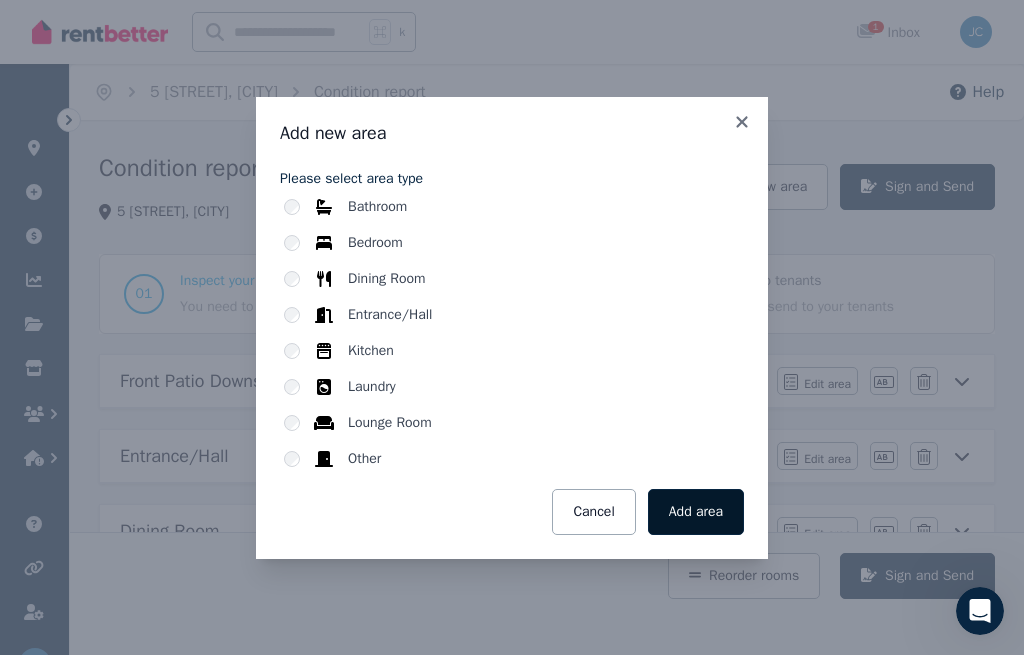 click on "Add area" at bounding box center [696, 512] 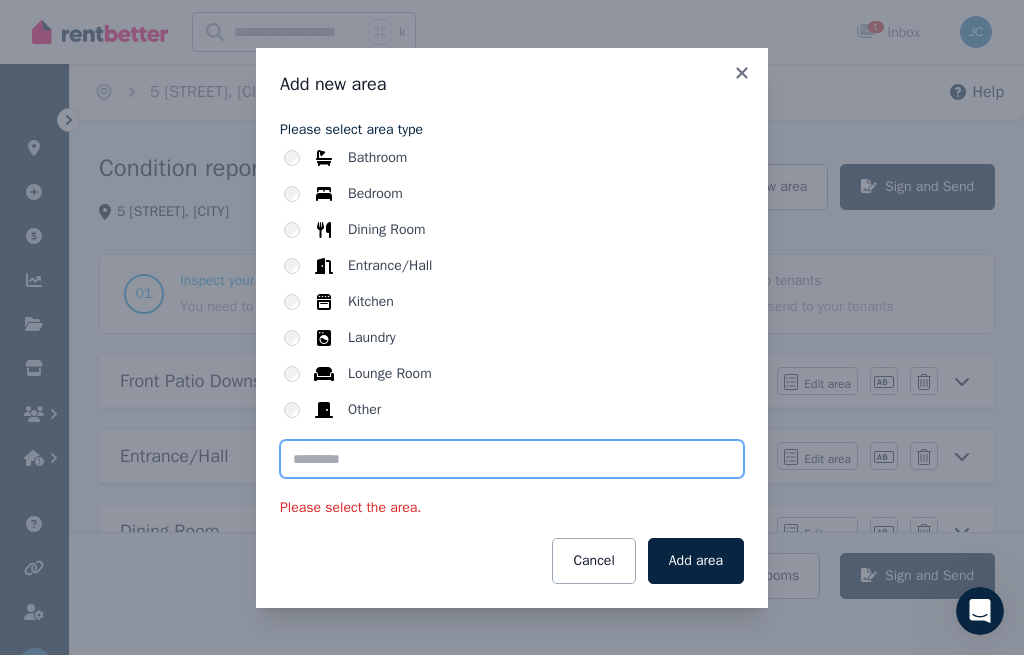 click at bounding box center (512, 459) 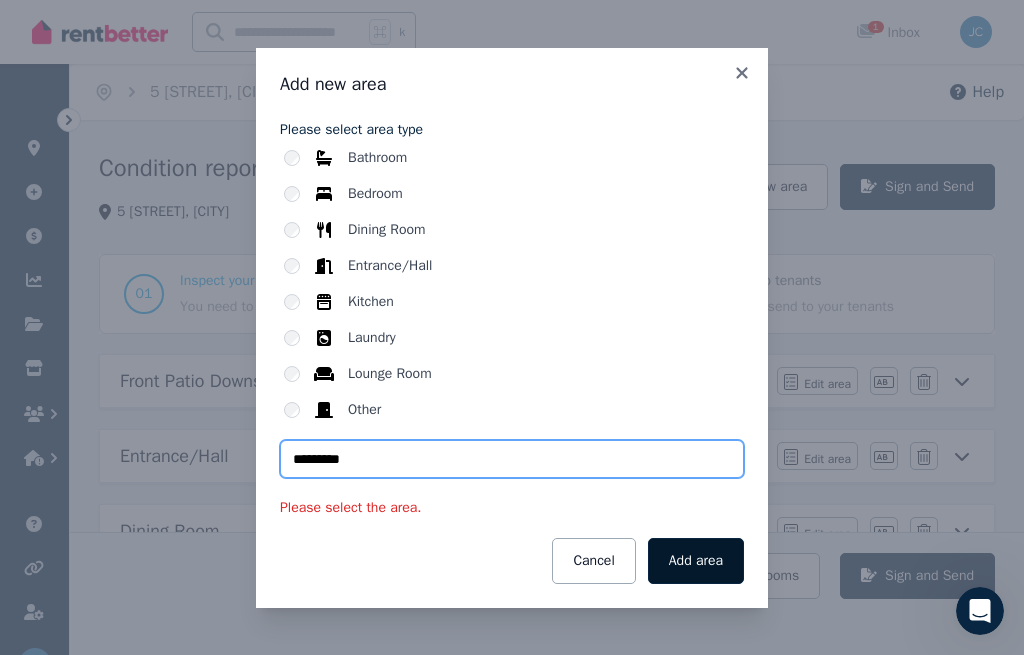 type on "*********" 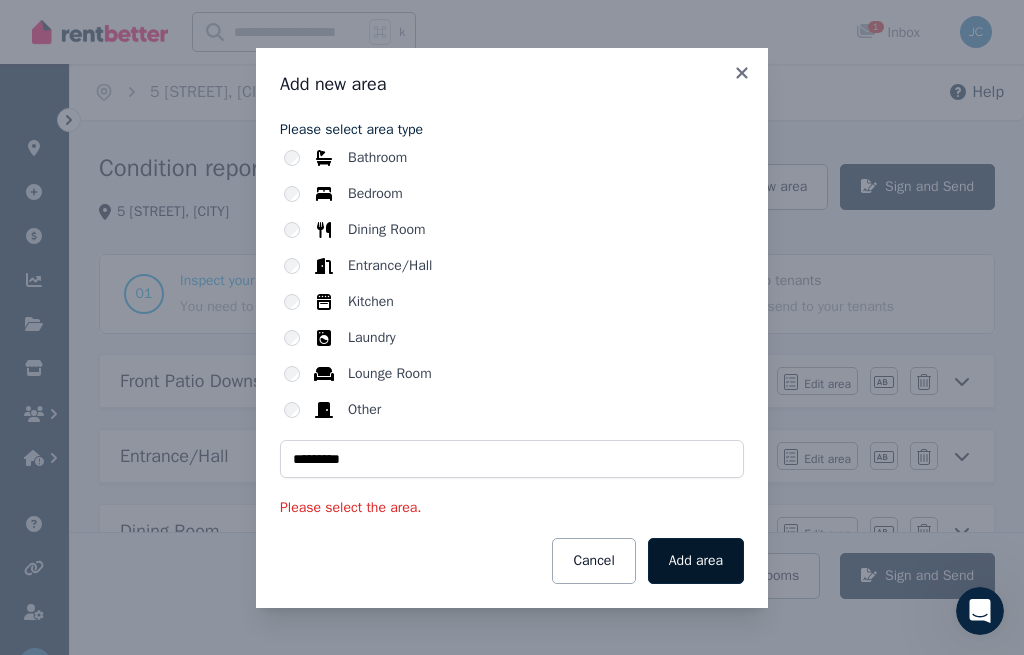 click on "Add area" at bounding box center [696, 561] 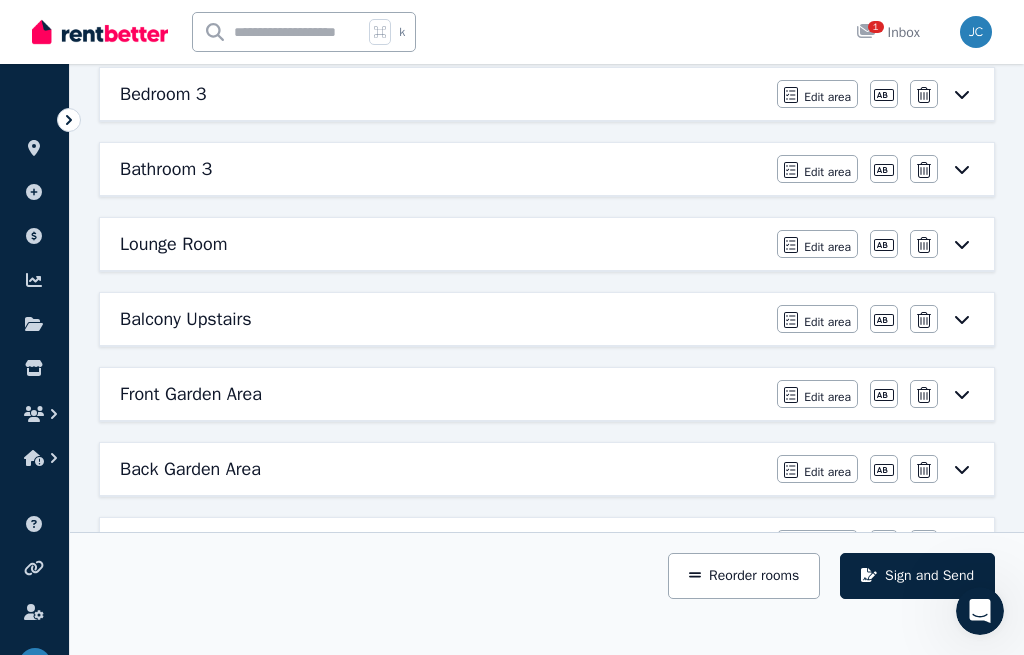 scroll, scrollTop: 1036, scrollLeft: 0, axis: vertical 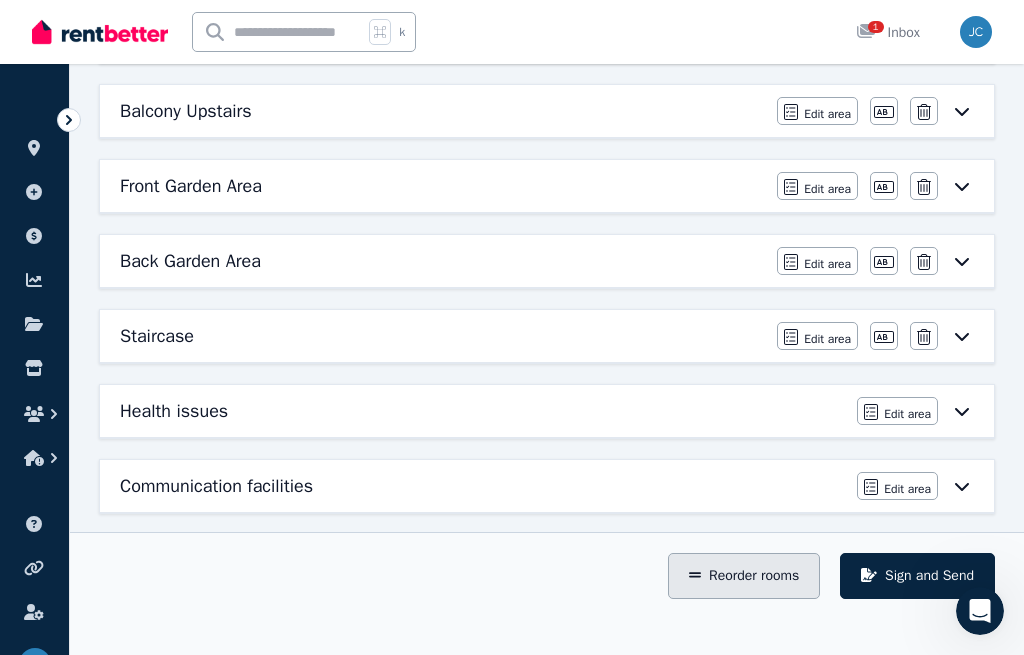 click on "Reorder rooms" at bounding box center (744, 576) 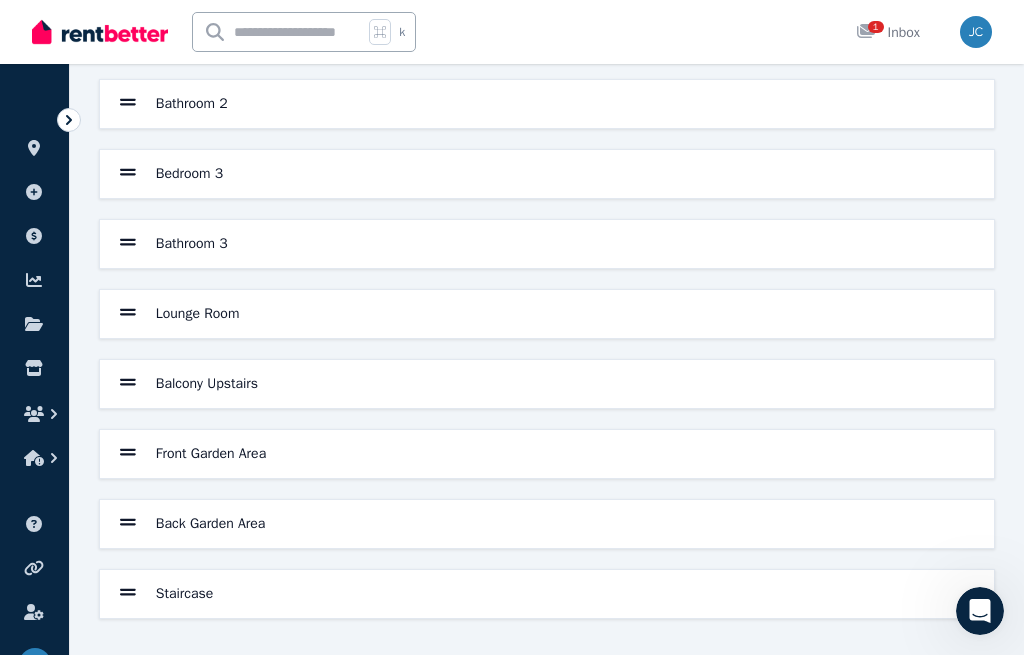 scroll, scrollTop: 702, scrollLeft: 0, axis: vertical 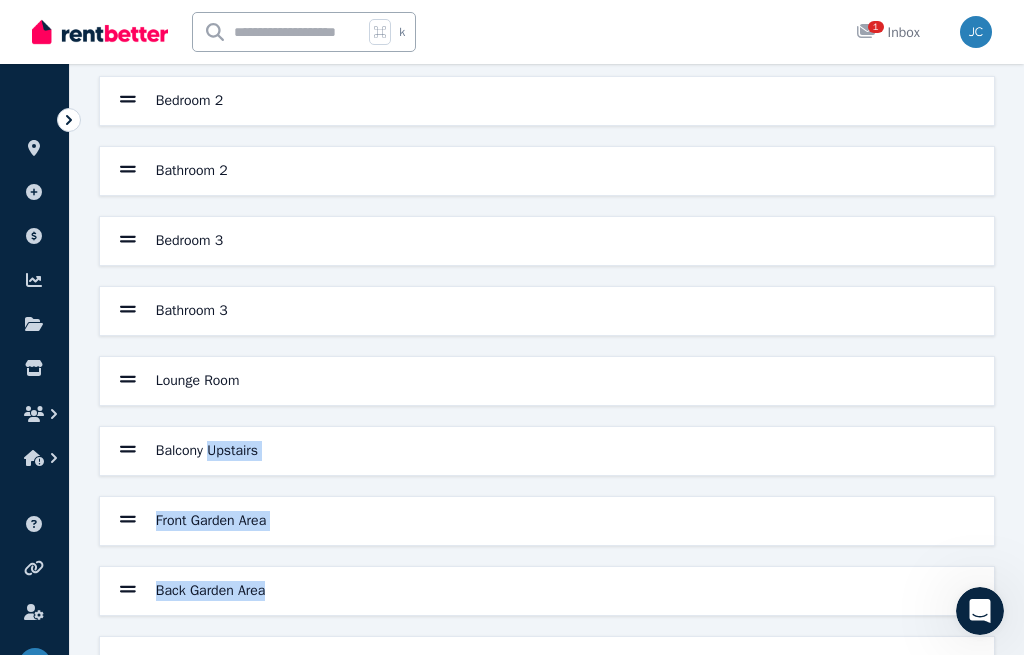 click on "Front Garden Area" at bounding box center [547, 521] 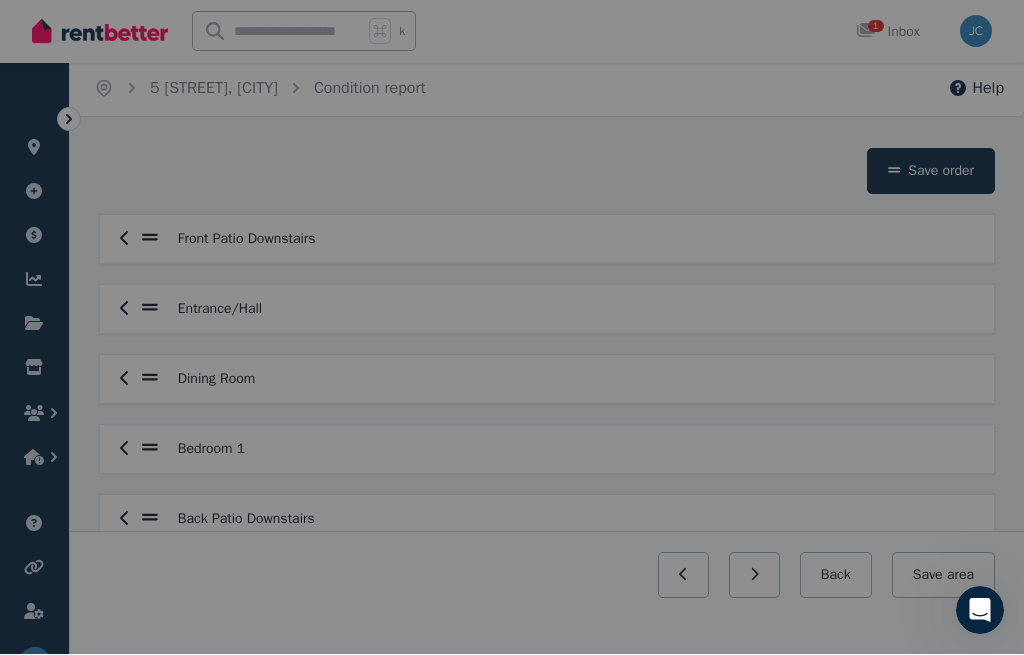 scroll, scrollTop: 4, scrollLeft: 0, axis: vertical 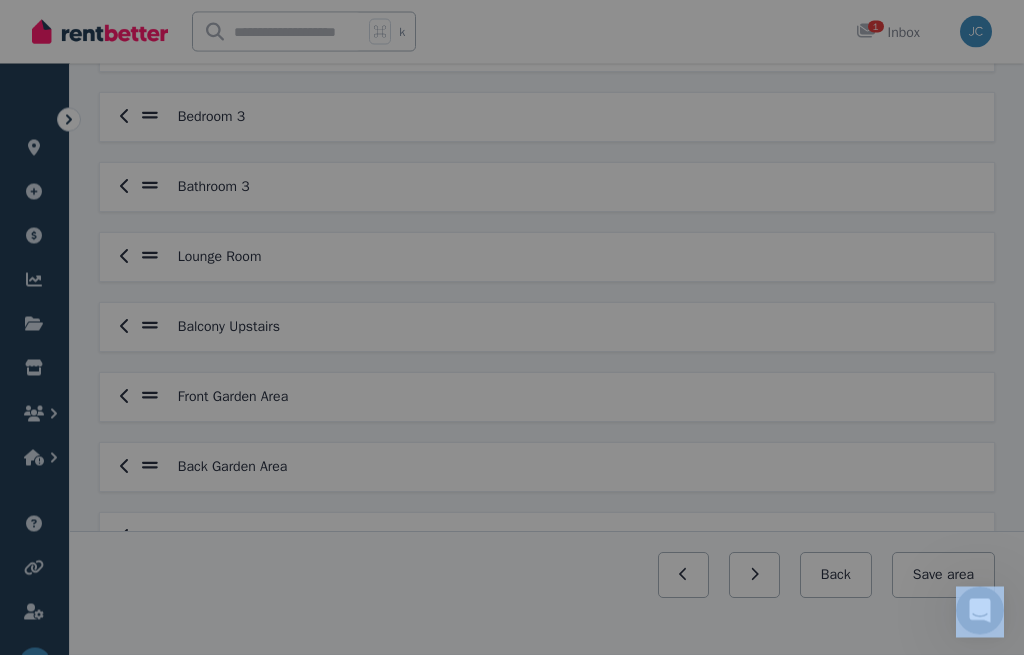 click at bounding box center (512, 327) 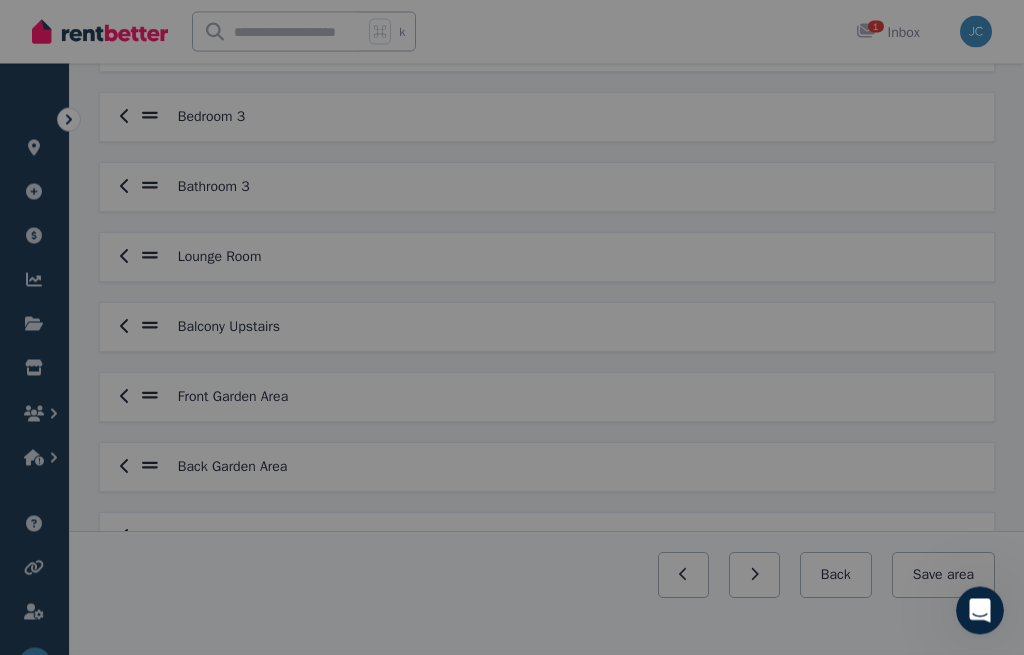 scroll, scrollTop: 825, scrollLeft: 0, axis: vertical 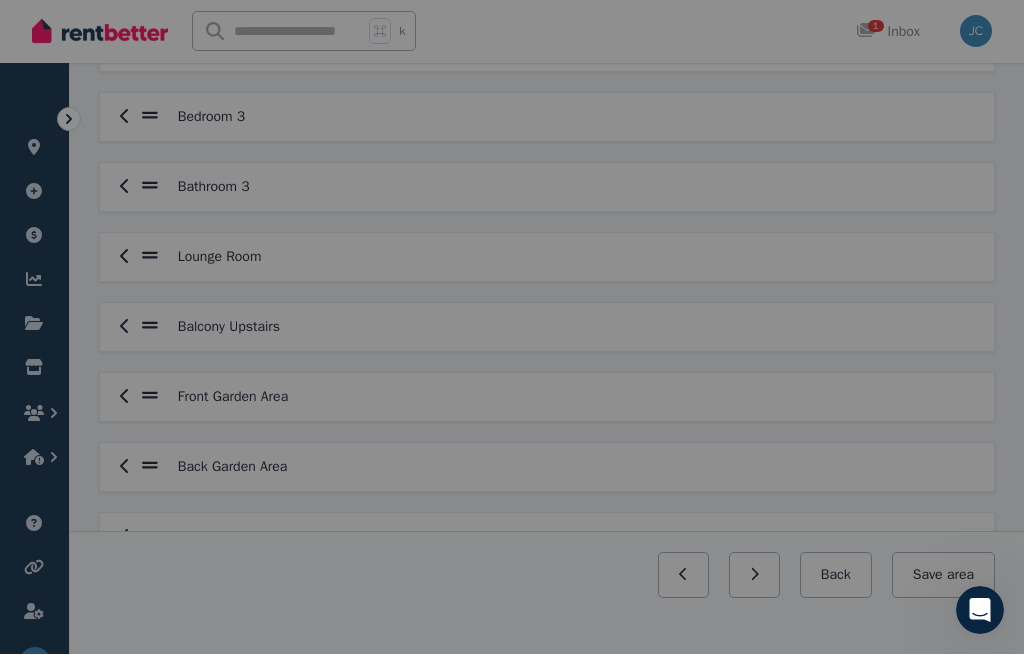 click at bounding box center (512, 327) 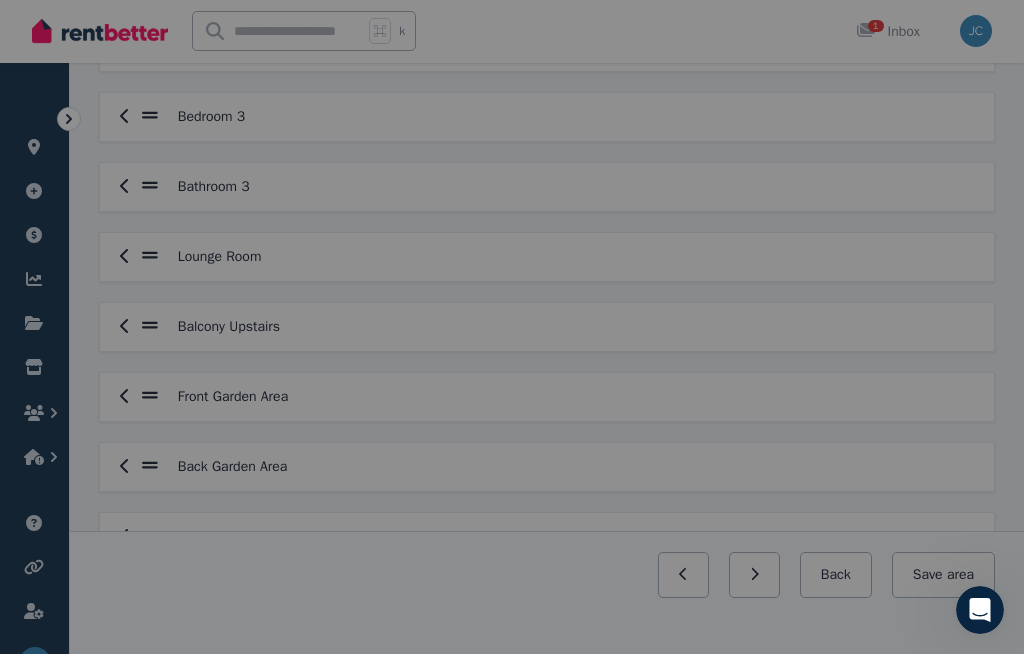 click at bounding box center (512, 327) 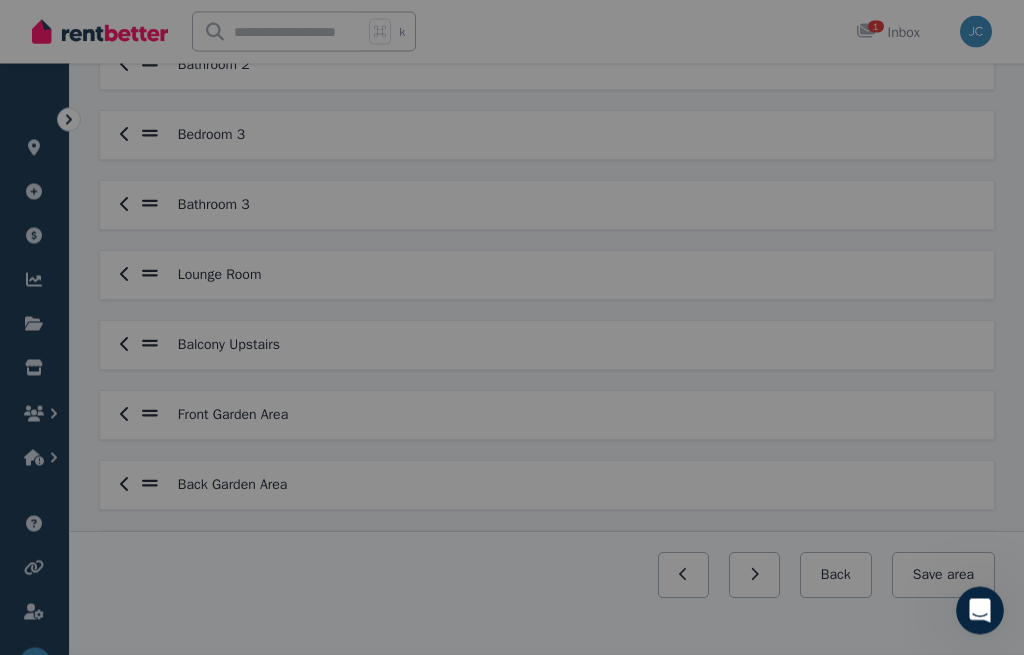 scroll, scrollTop: 825, scrollLeft: 0, axis: vertical 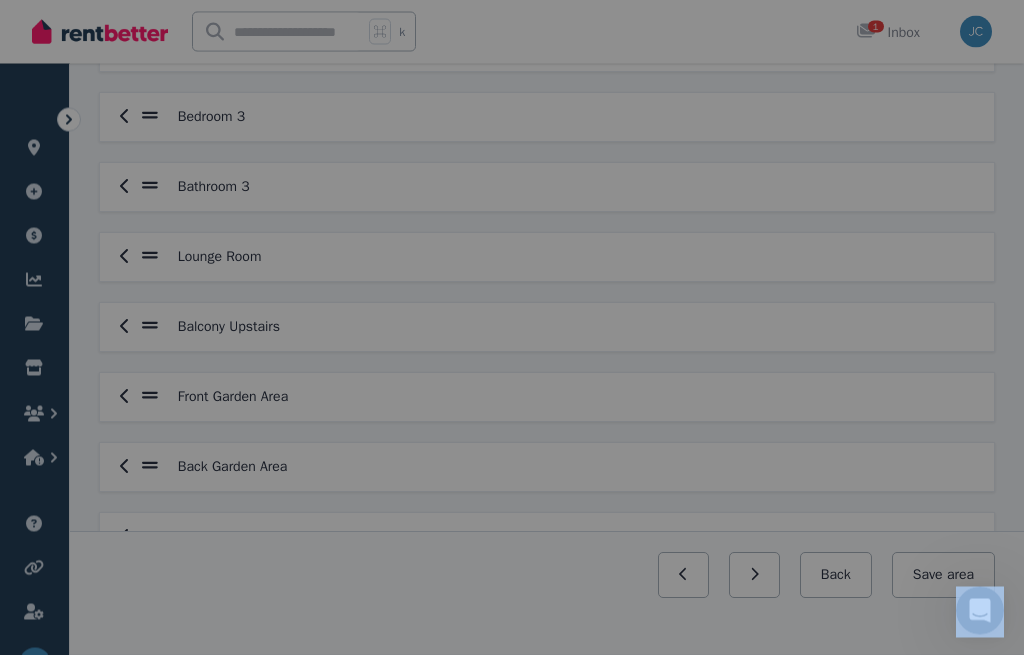 click at bounding box center (512, 327) 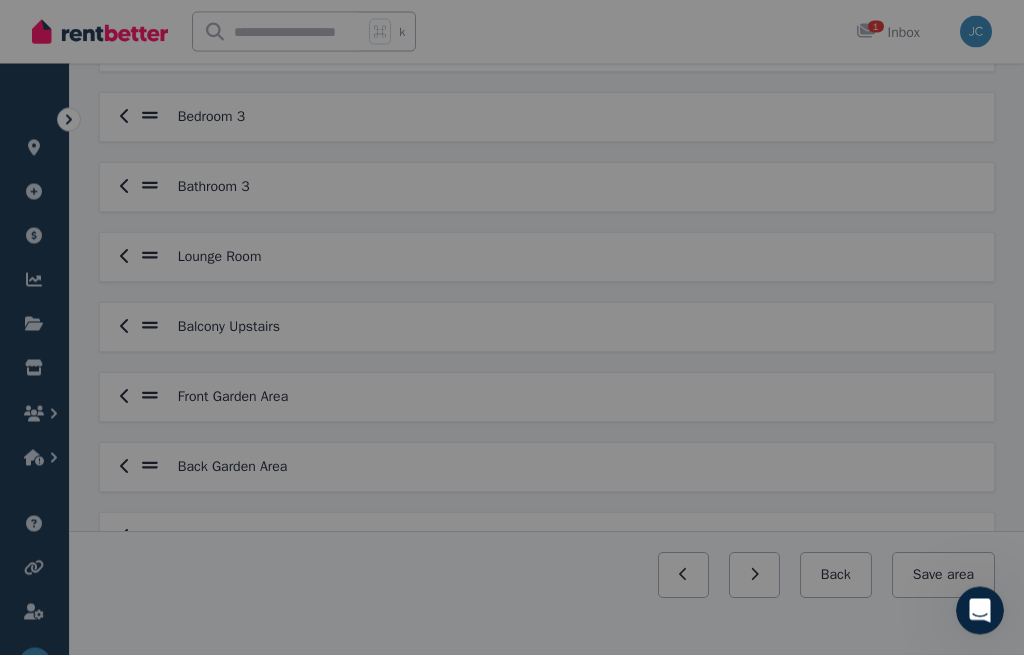 click at bounding box center (512, 327) 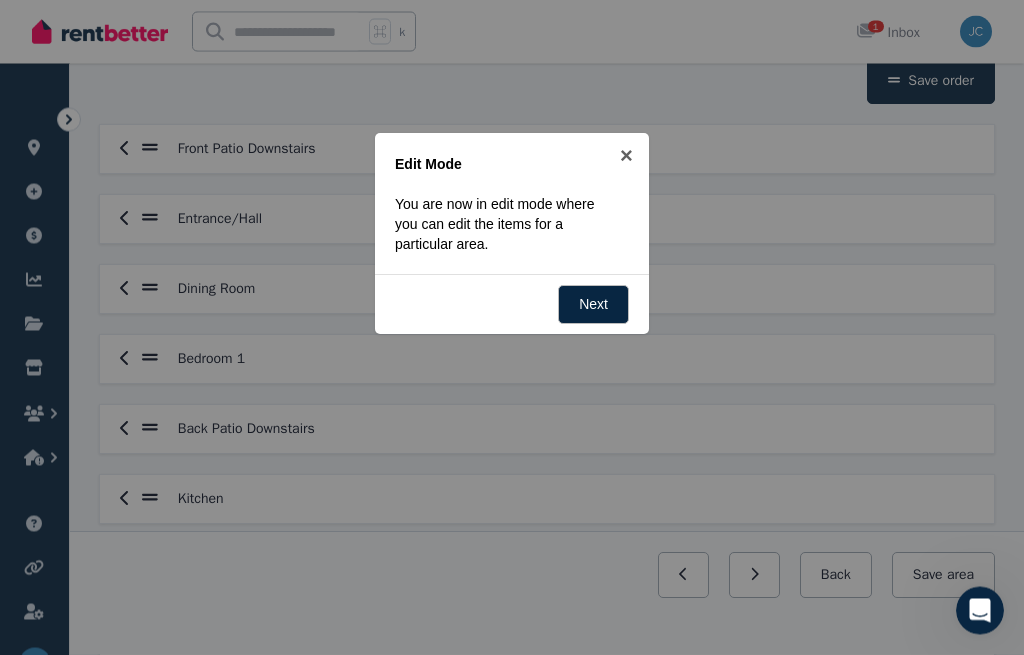 scroll, scrollTop: 0, scrollLeft: 0, axis: both 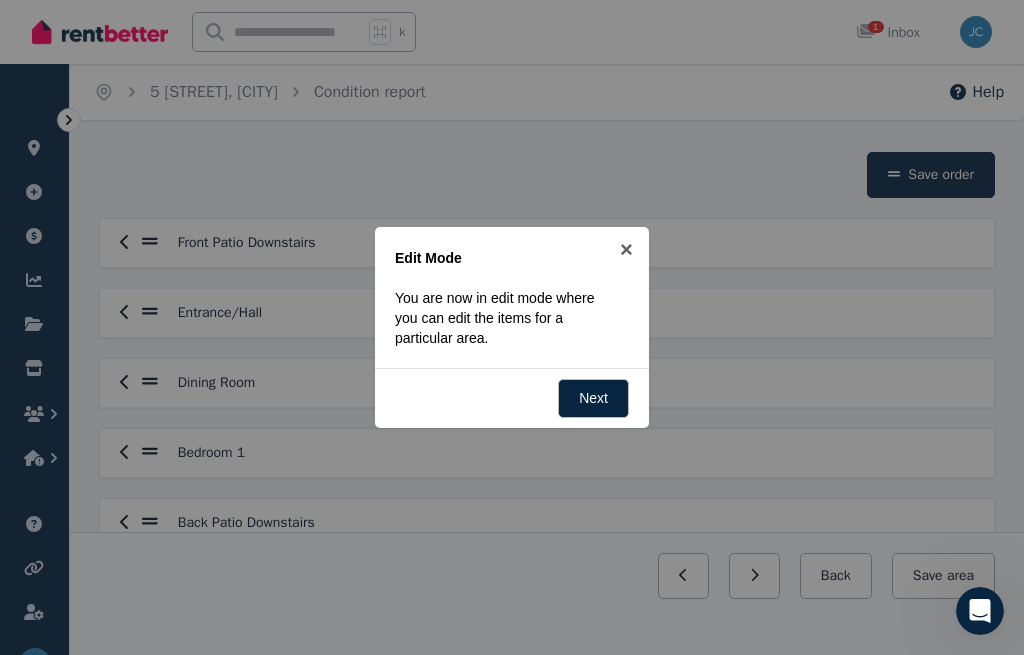 click at bounding box center [512, 327] 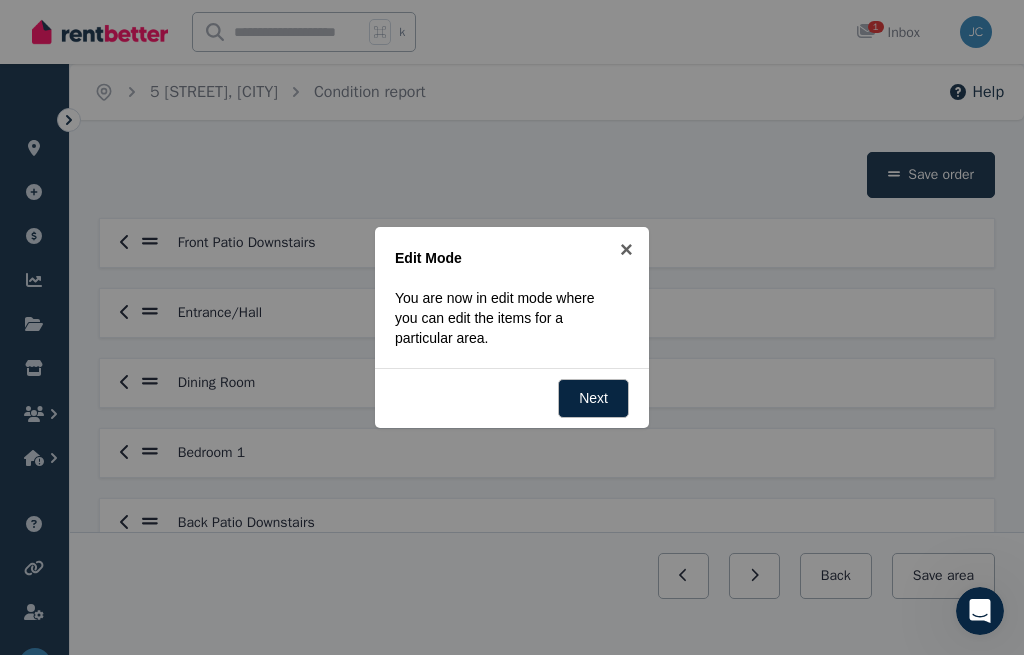 click at bounding box center (512, 327) 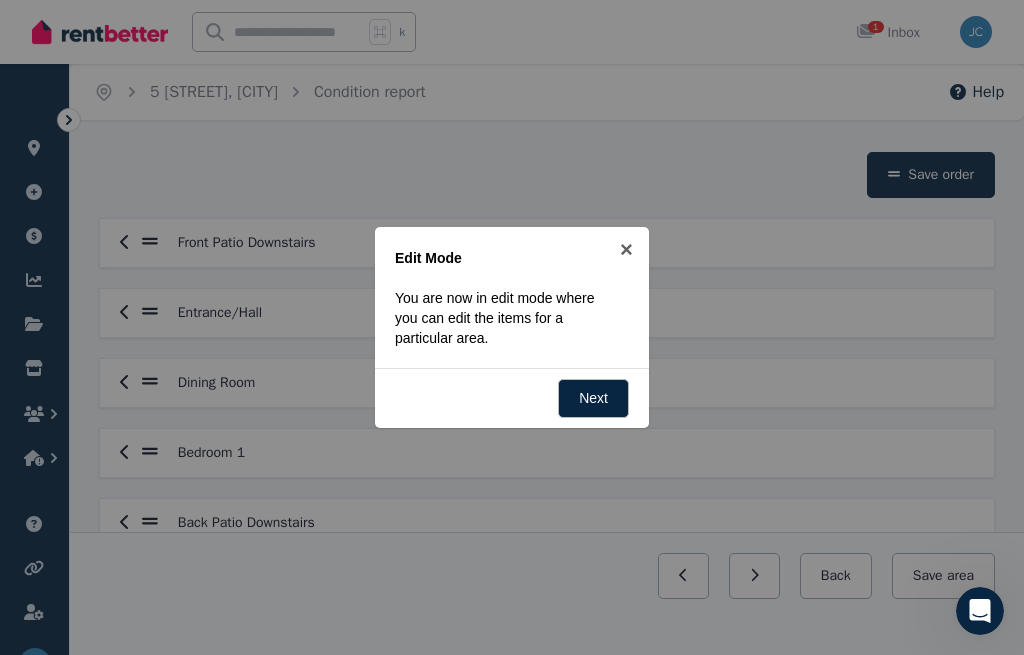 click at bounding box center [512, 327] 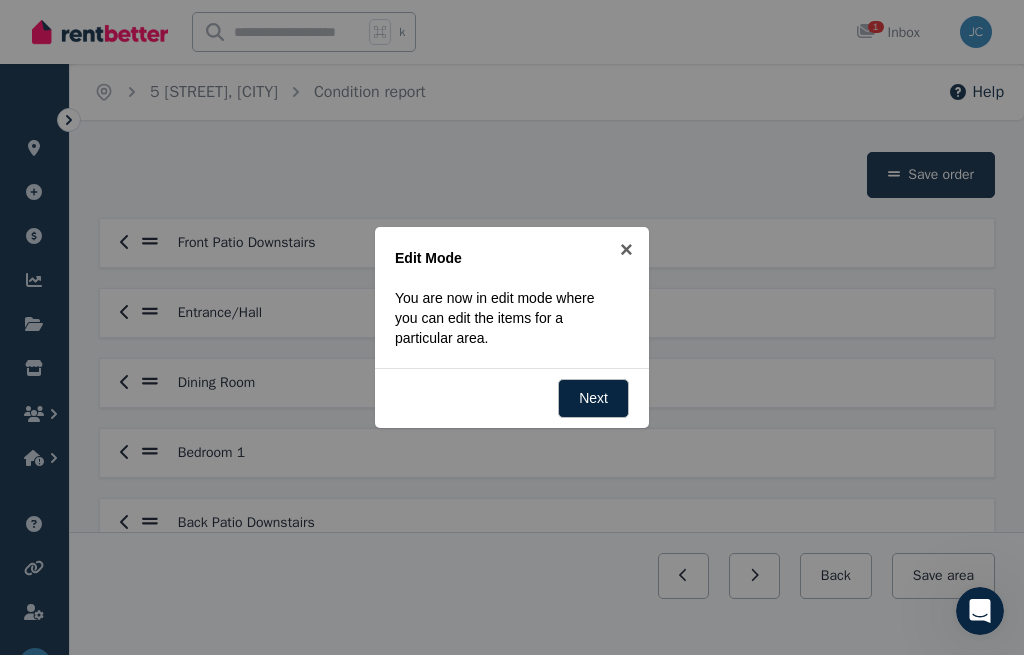 click at bounding box center [512, 327] 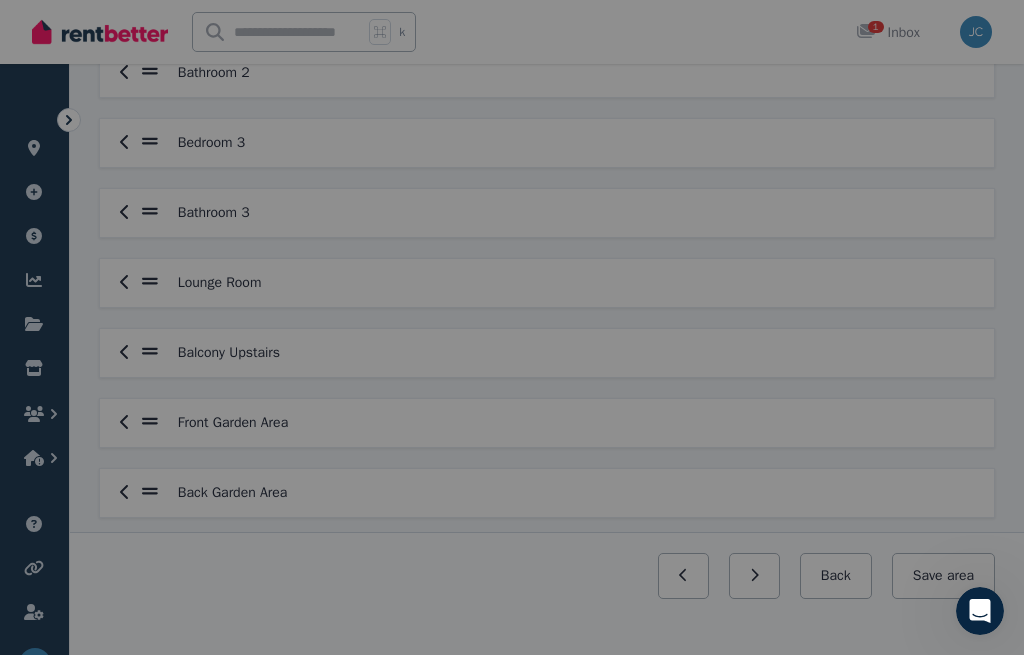 scroll, scrollTop: 825, scrollLeft: 0, axis: vertical 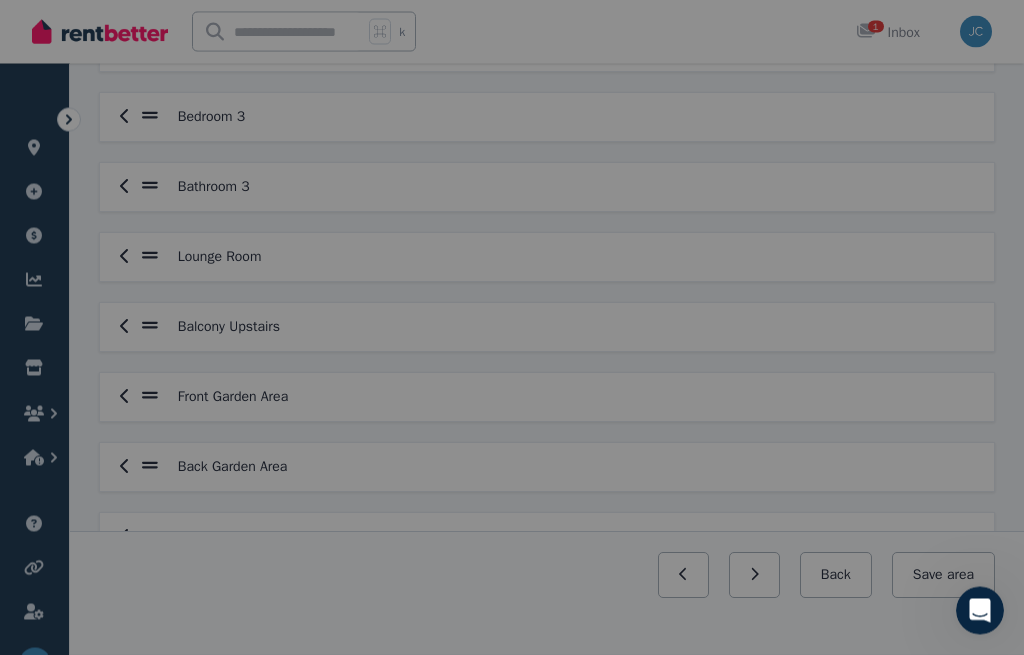 click at bounding box center [512, 327] 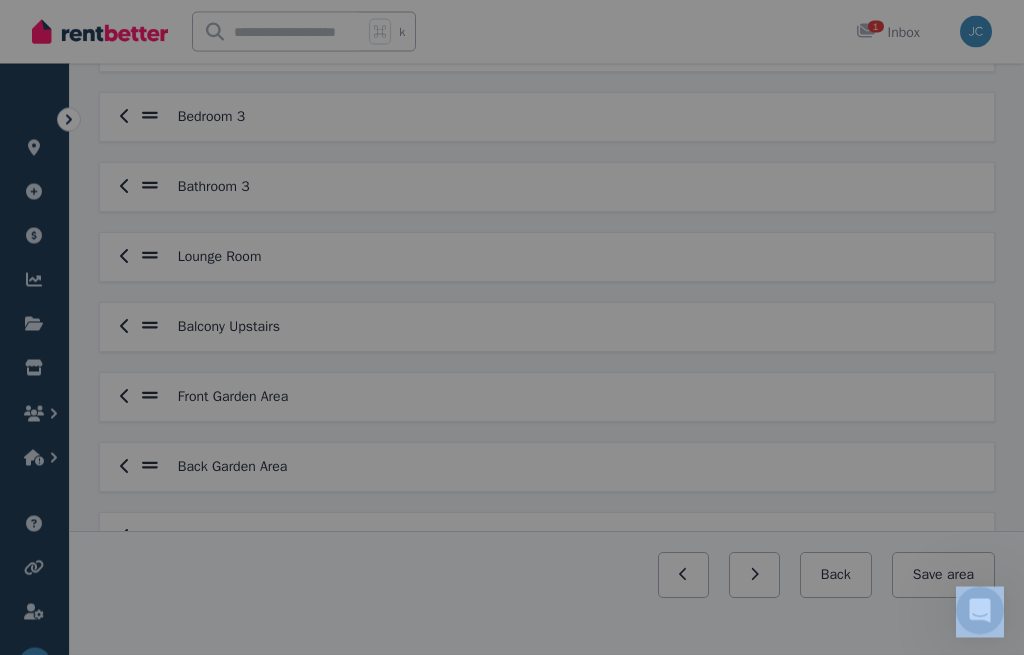 click at bounding box center [512, 327] 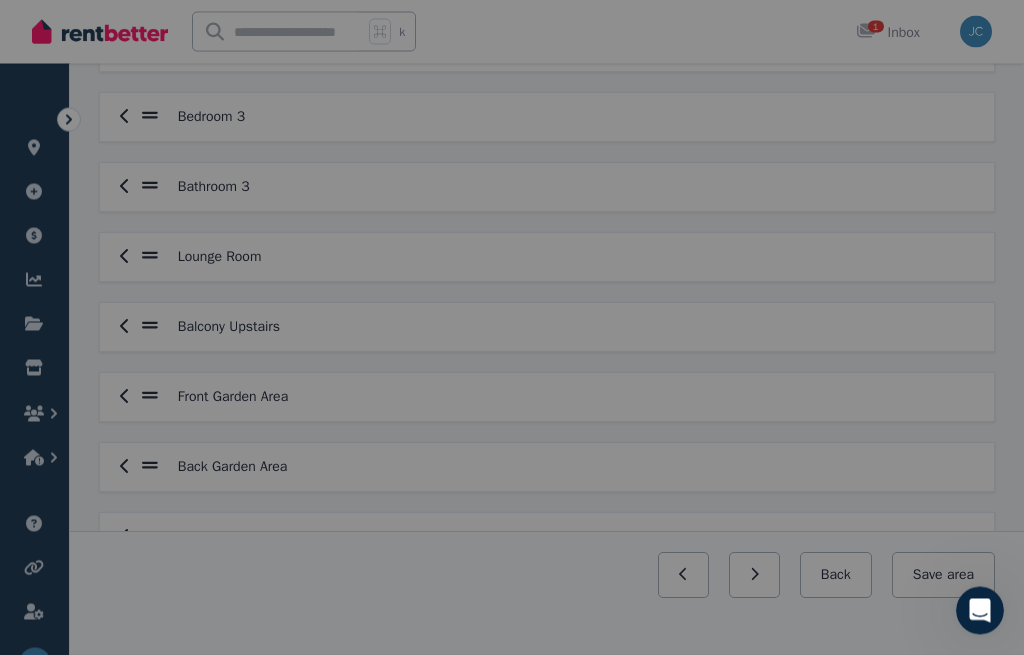 click at bounding box center [512, 327] 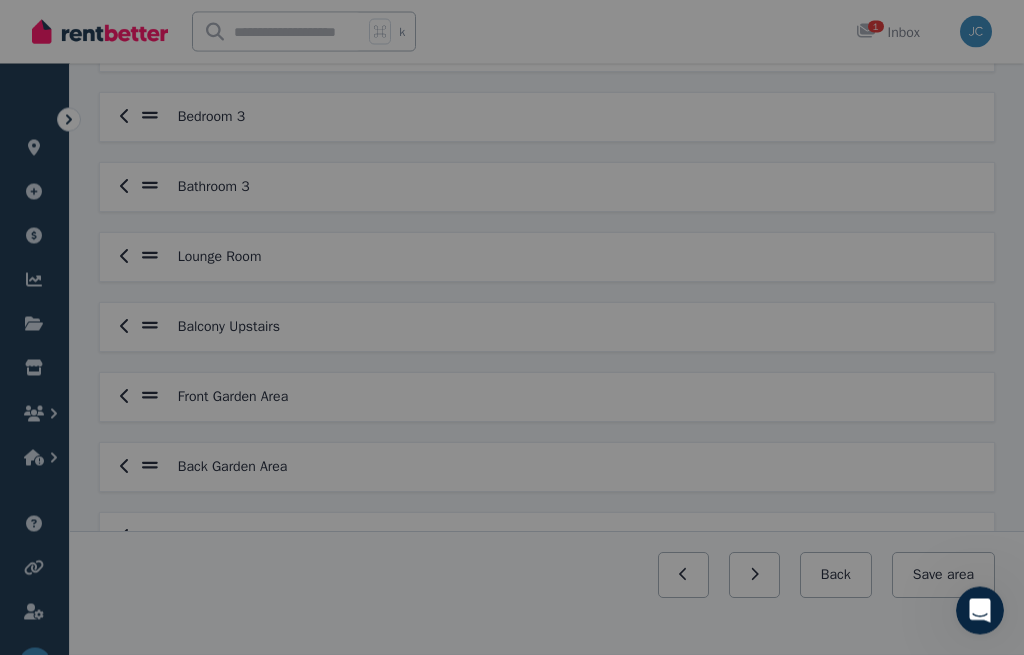 click 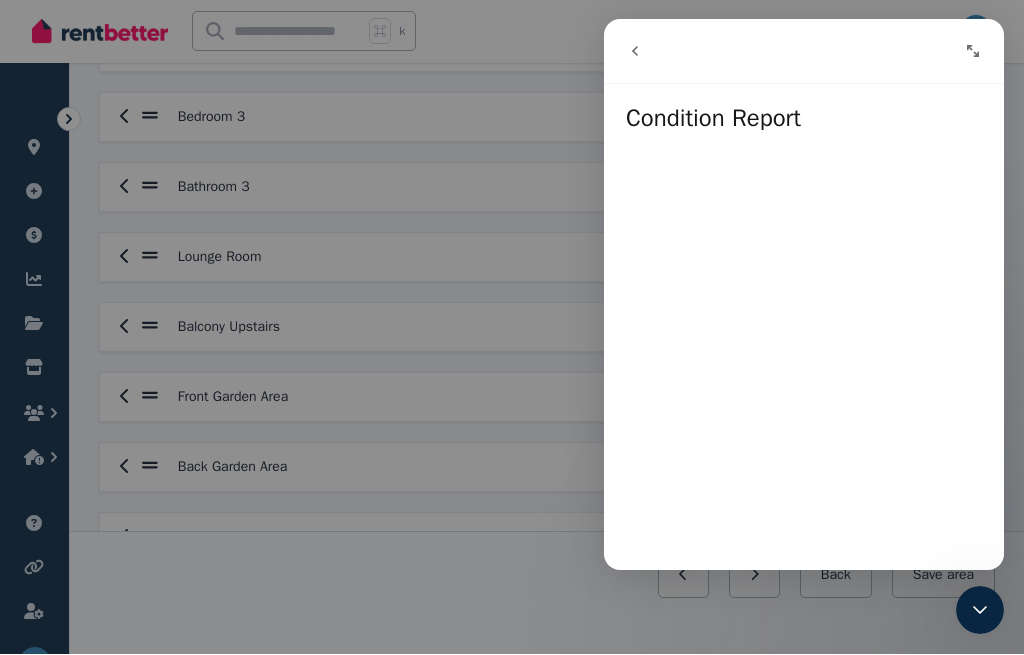 click 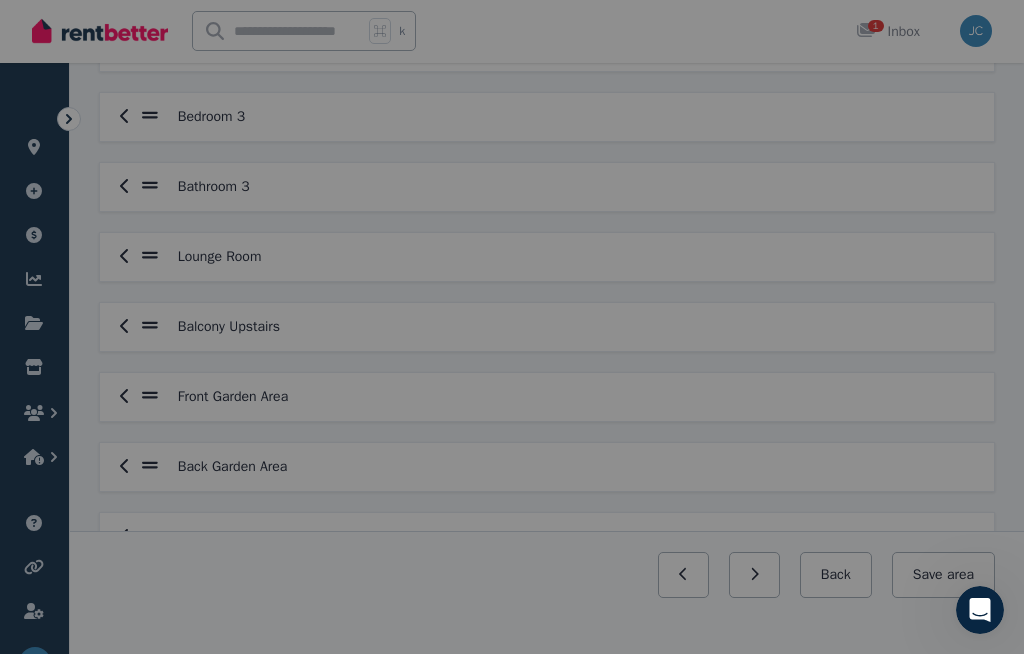 click at bounding box center (512, 327) 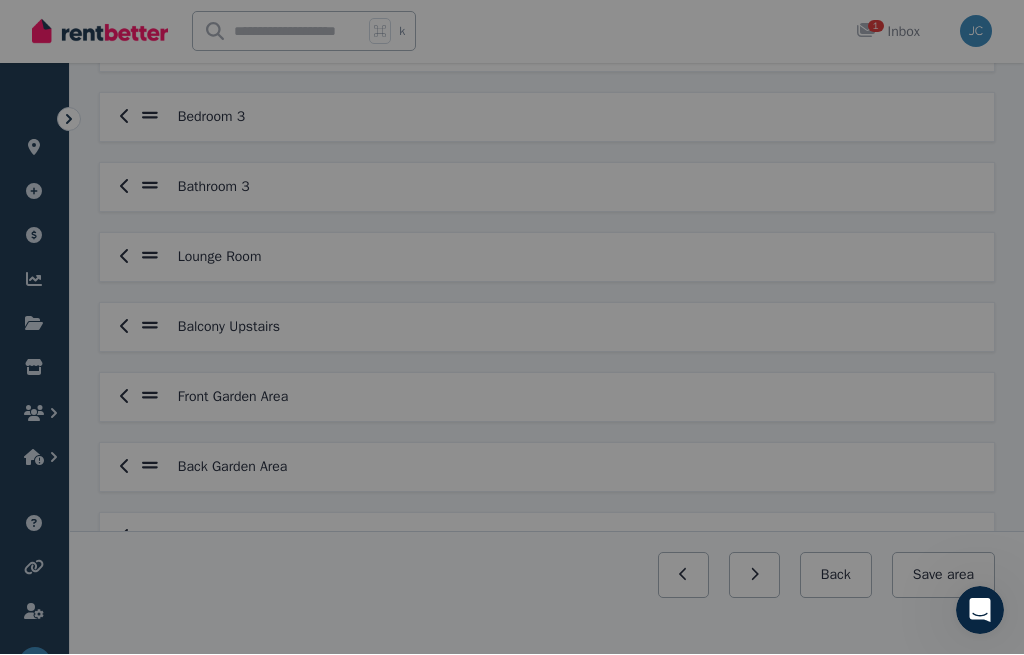 click at bounding box center [512, 327] 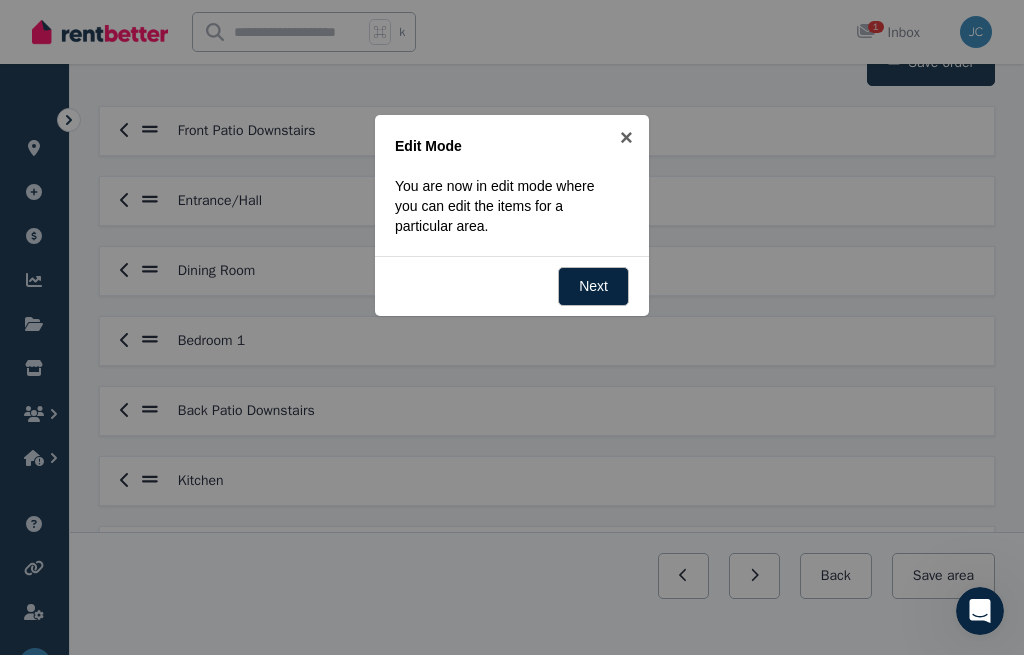 scroll, scrollTop: 0, scrollLeft: 0, axis: both 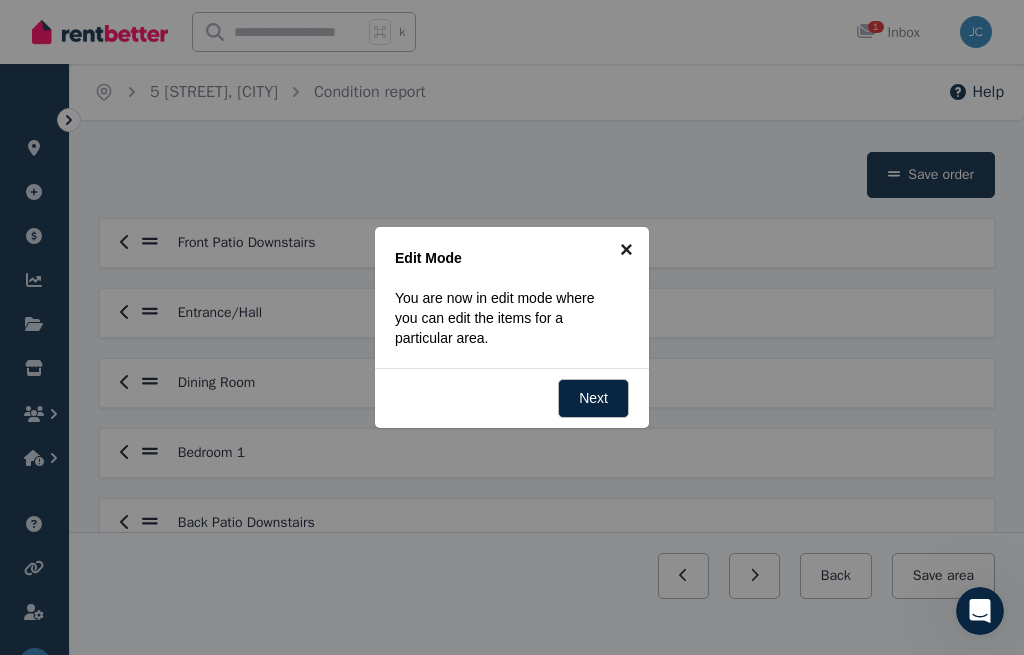 click on "×" at bounding box center (626, 249) 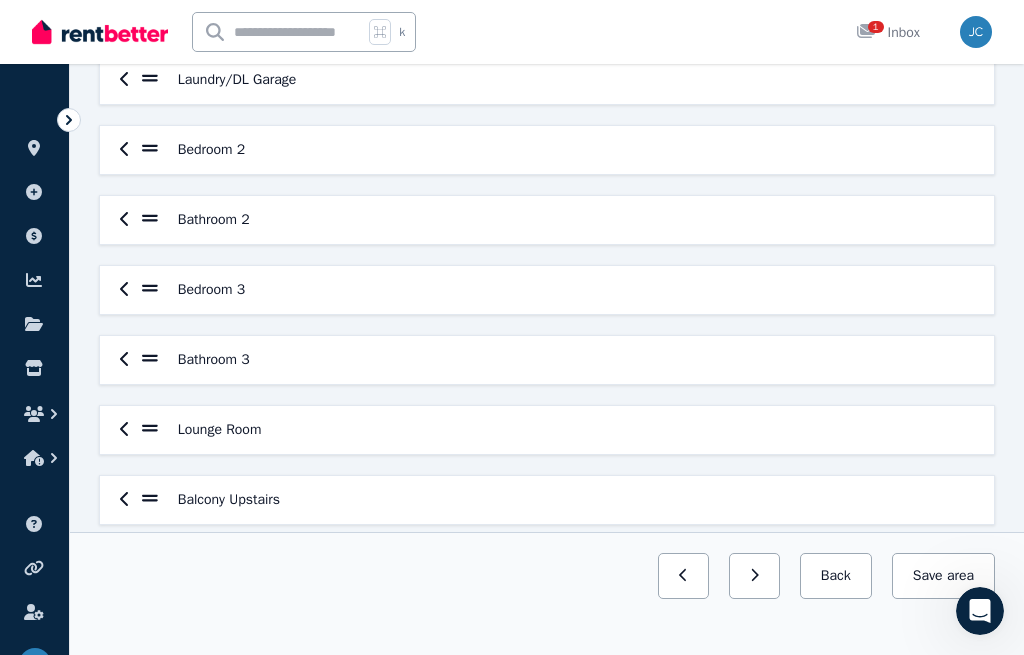 scroll, scrollTop: 825, scrollLeft: 0, axis: vertical 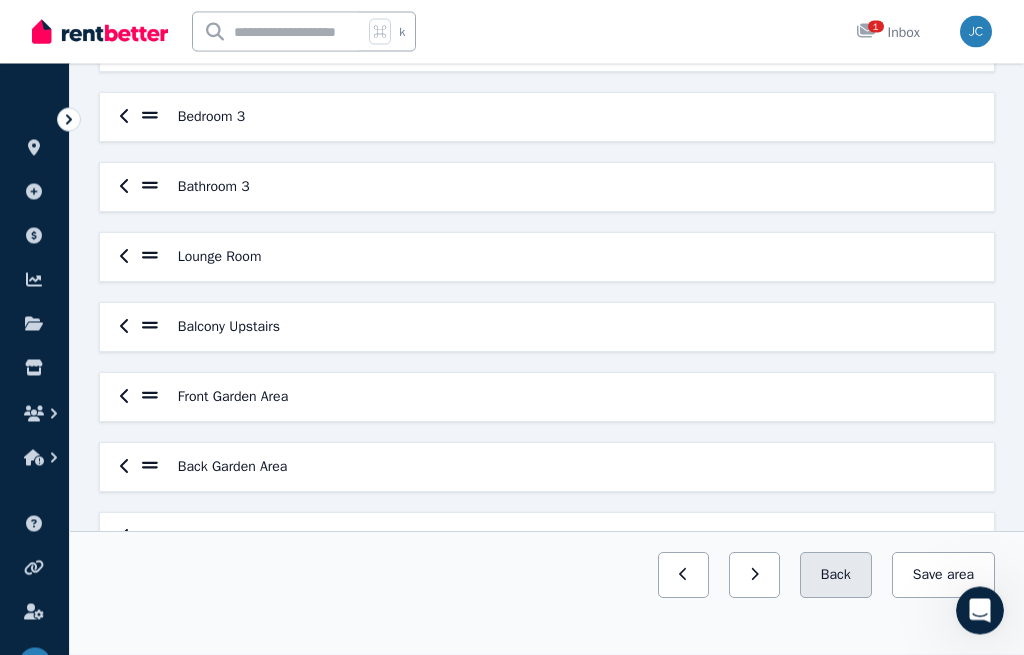 click on "Back" at bounding box center (836, 576) 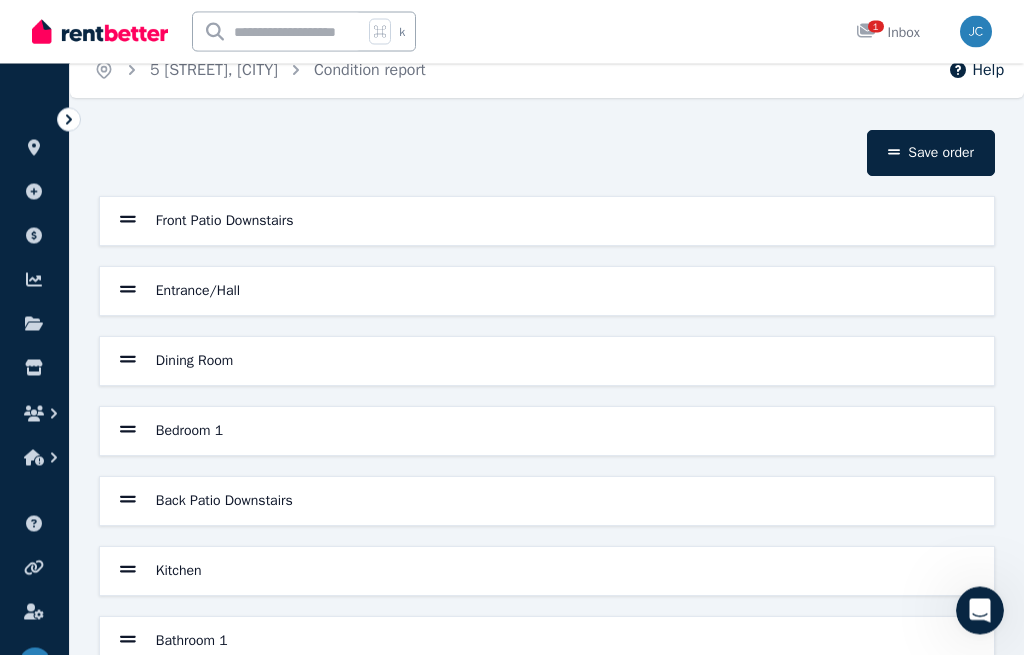 scroll, scrollTop: 0, scrollLeft: 0, axis: both 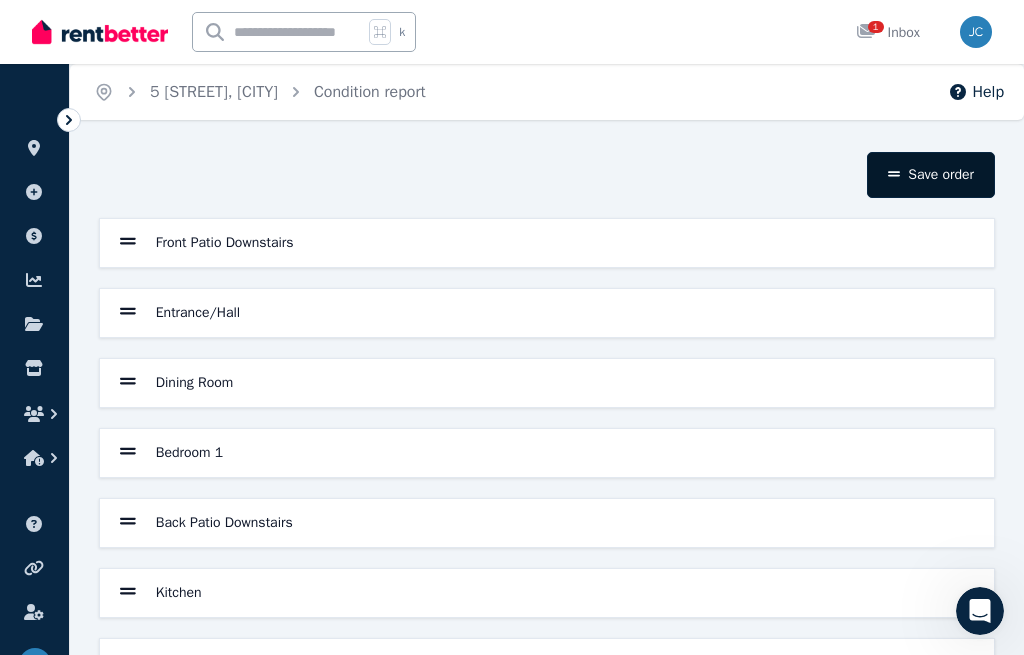 click on "Save order" at bounding box center [931, 175] 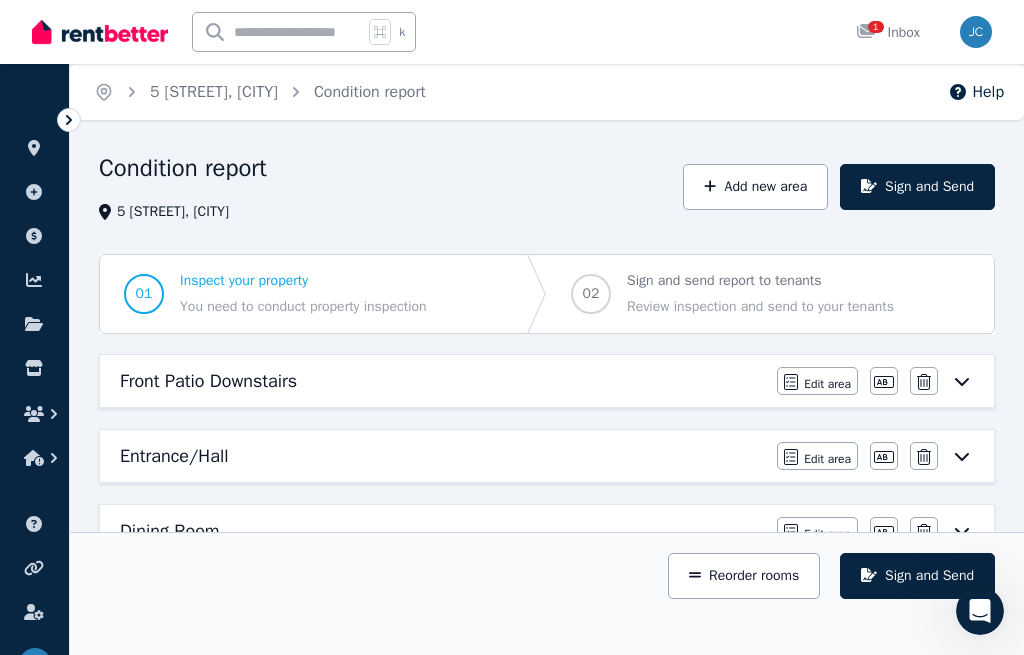 click 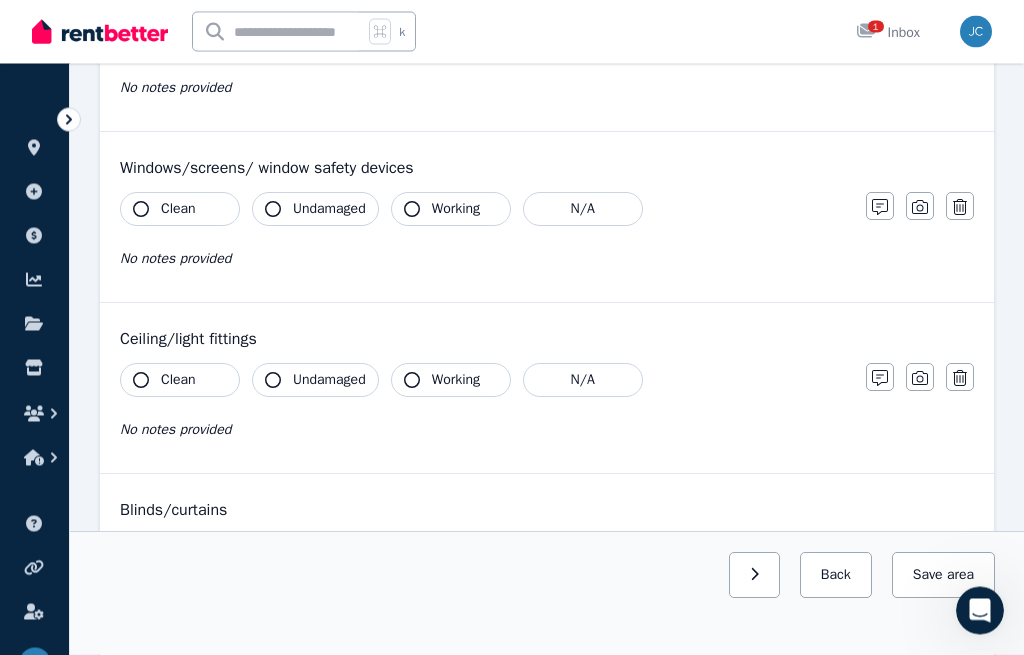 scroll, scrollTop: 518, scrollLeft: 0, axis: vertical 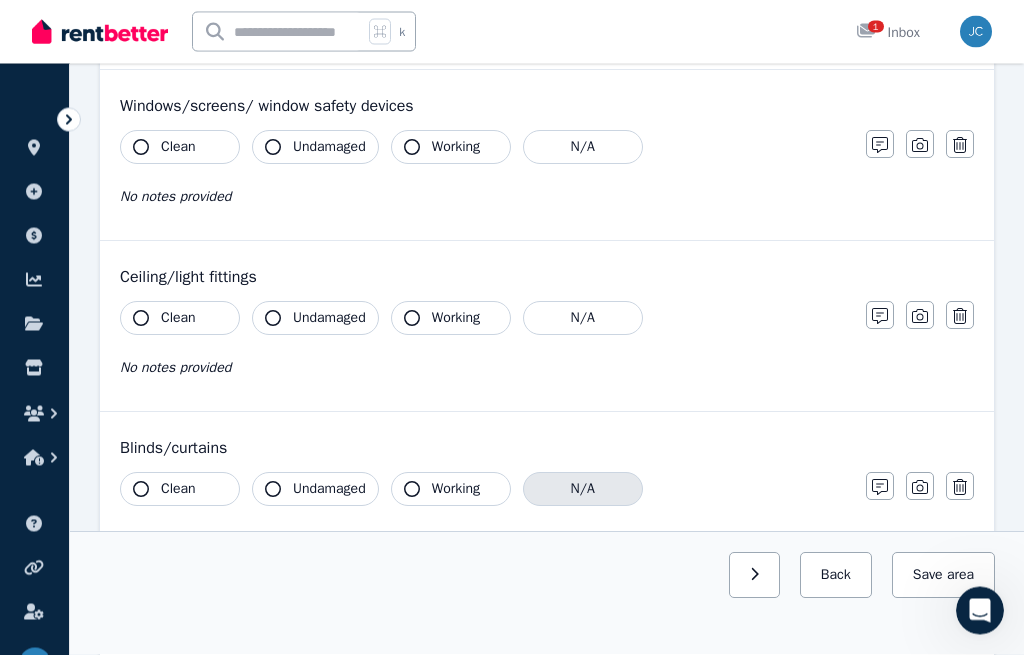 click on "N/A" at bounding box center (583, 490) 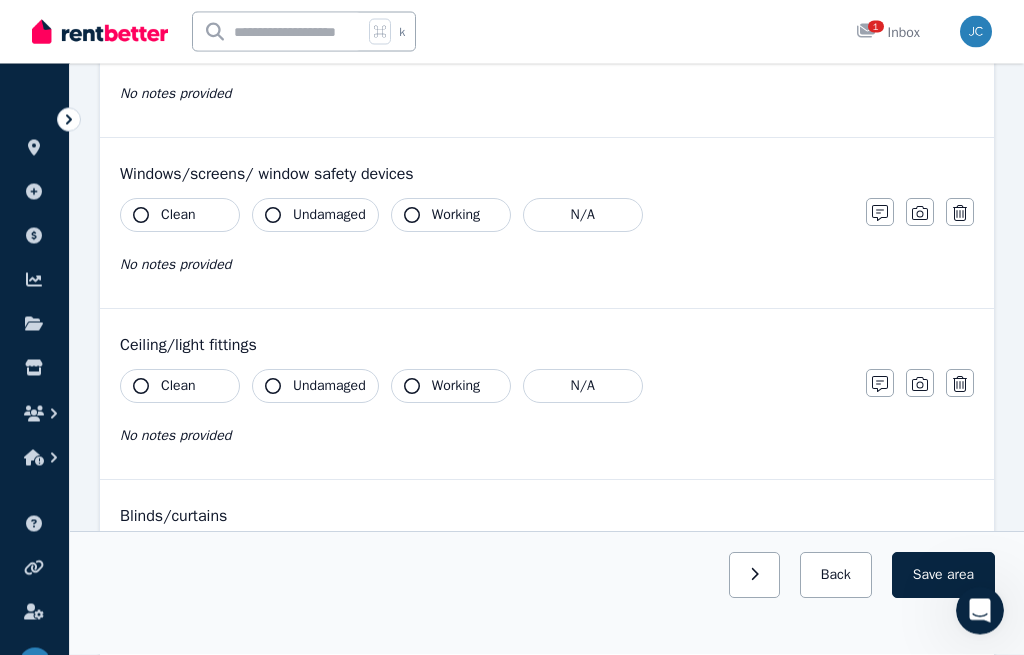 scroll, scrollTop: 502, scrollLeft: 0, axis: vertical 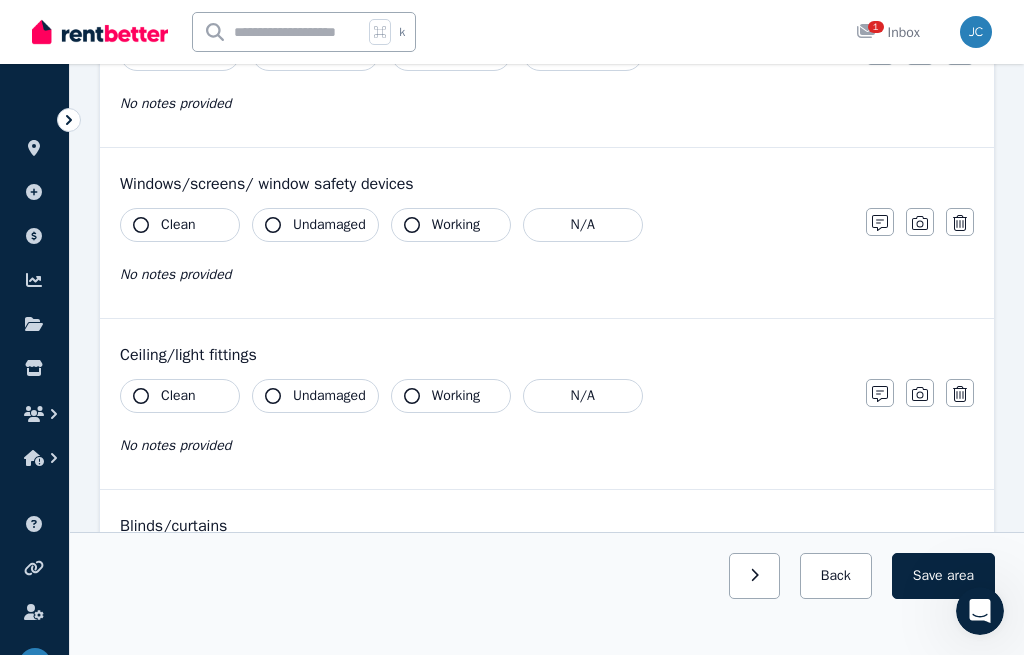 click 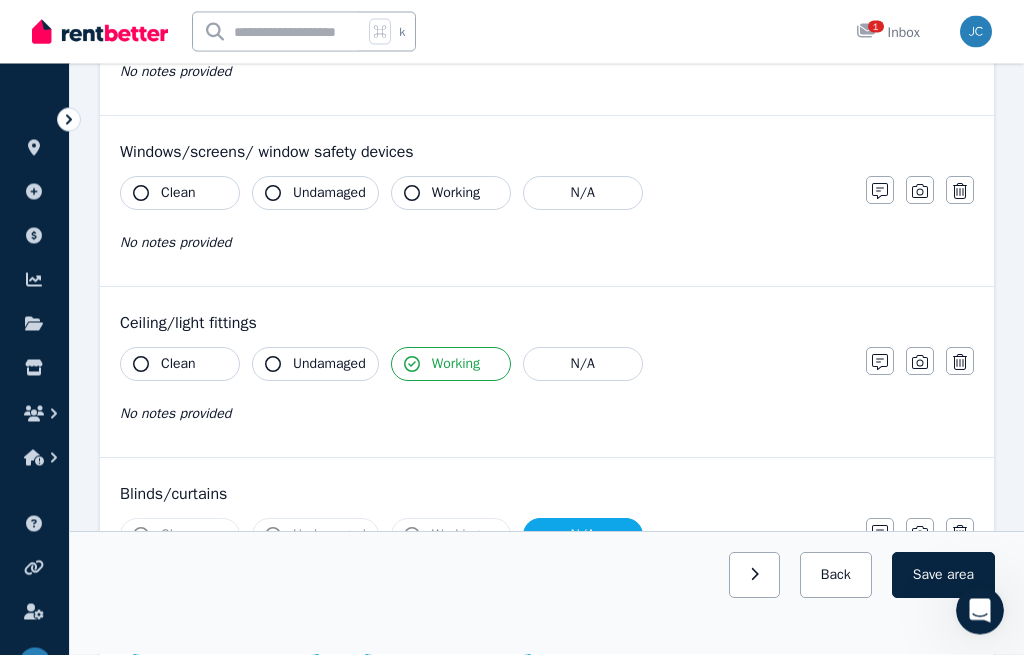 scroll, scrollTop: 535, scrollLeft: 0, axis: vertical 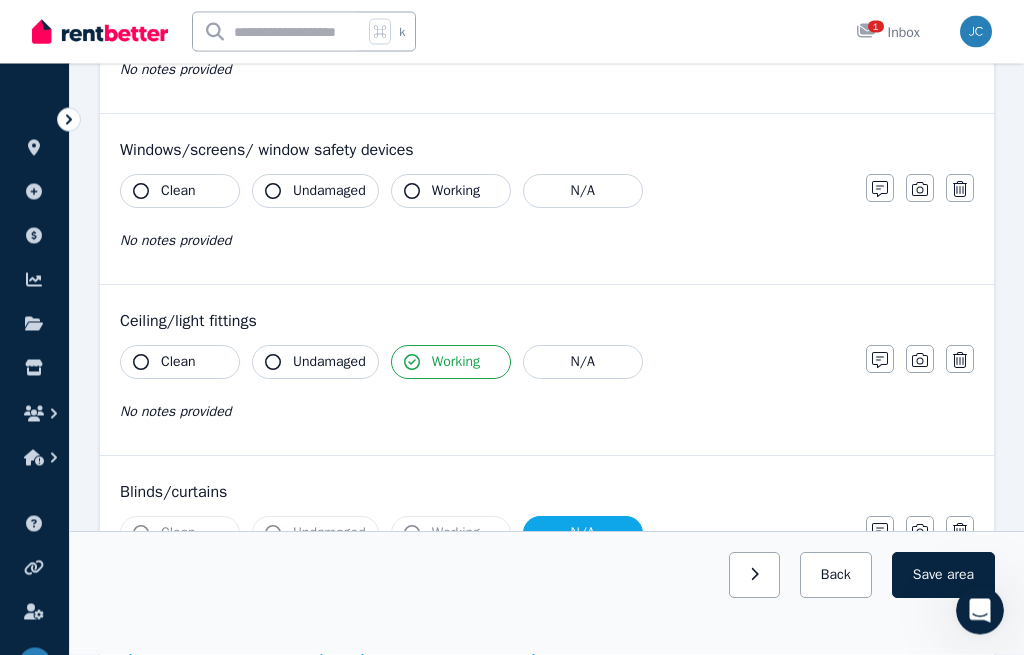 click 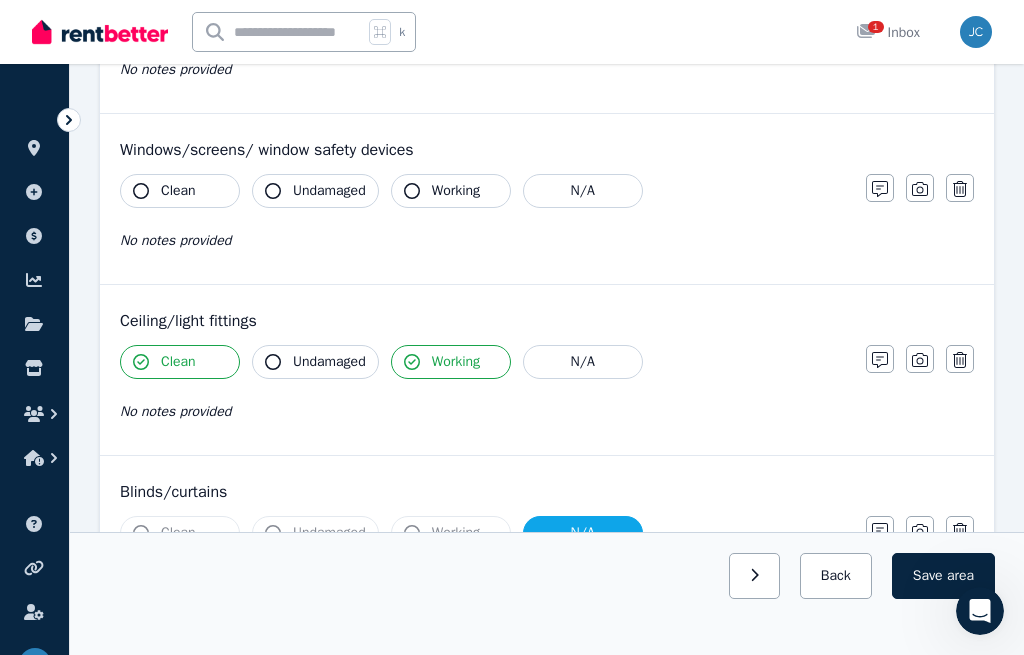 click 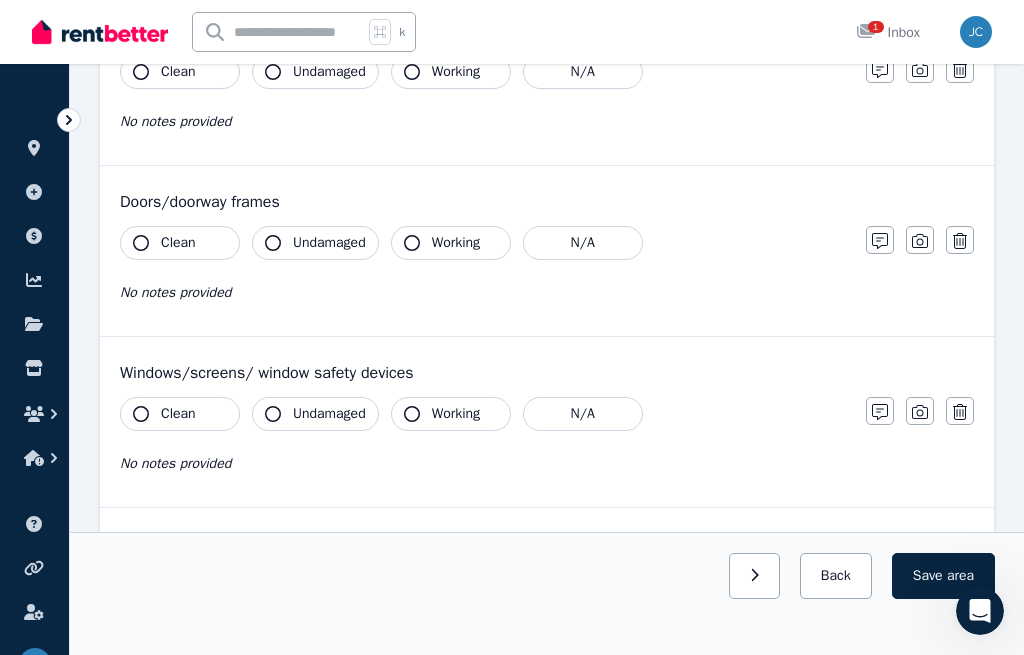 scroll, scrollTop: 312, scrollLeft: 0, axis: vertical 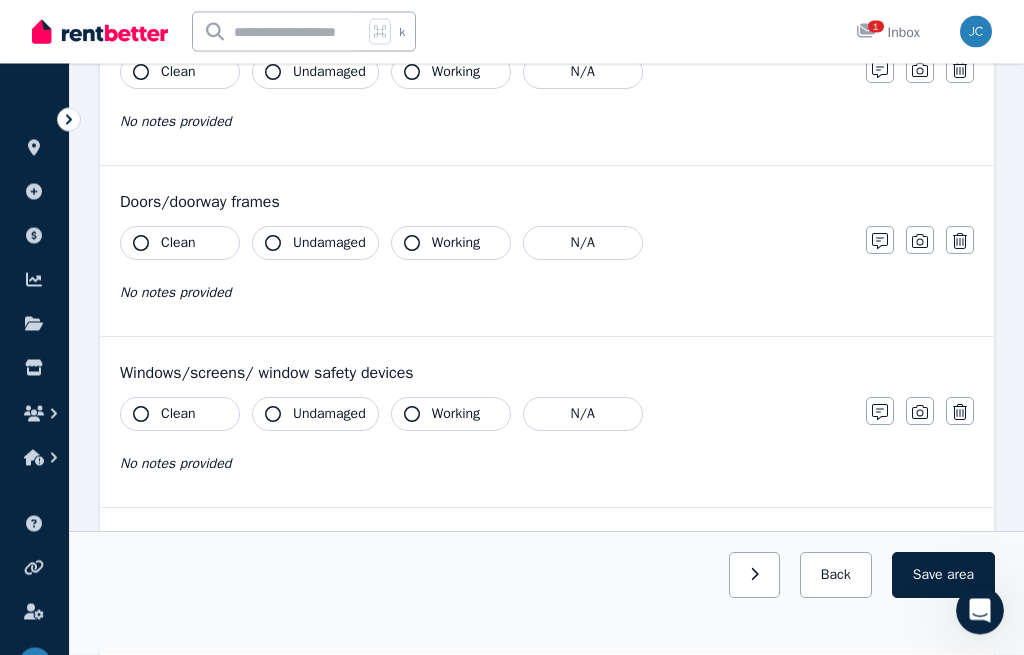 click on "Undamaged" at bounding box center [315, 415] 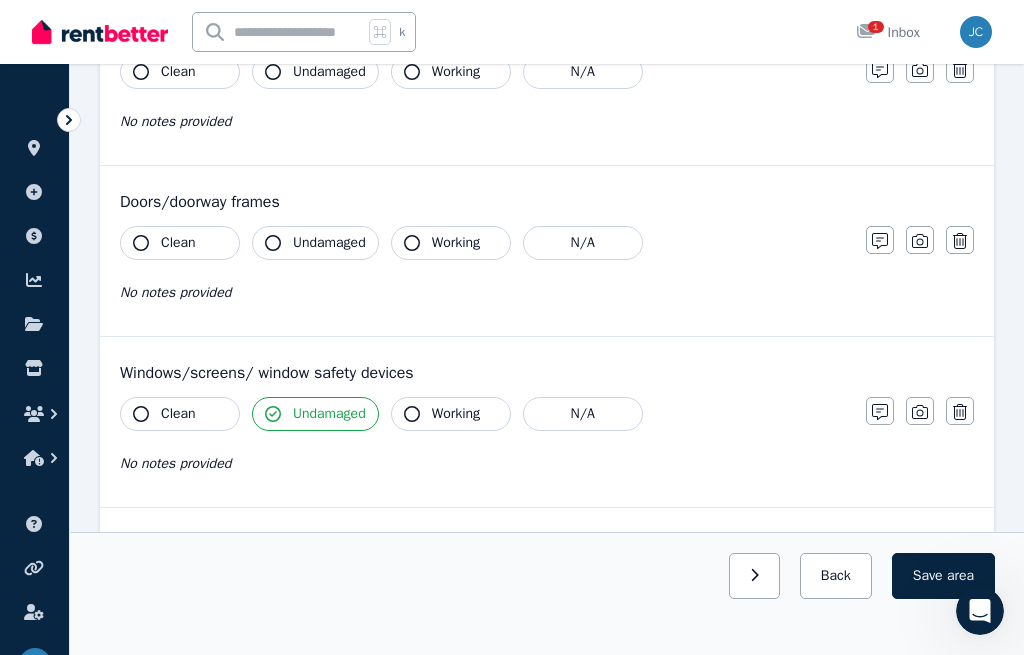 click 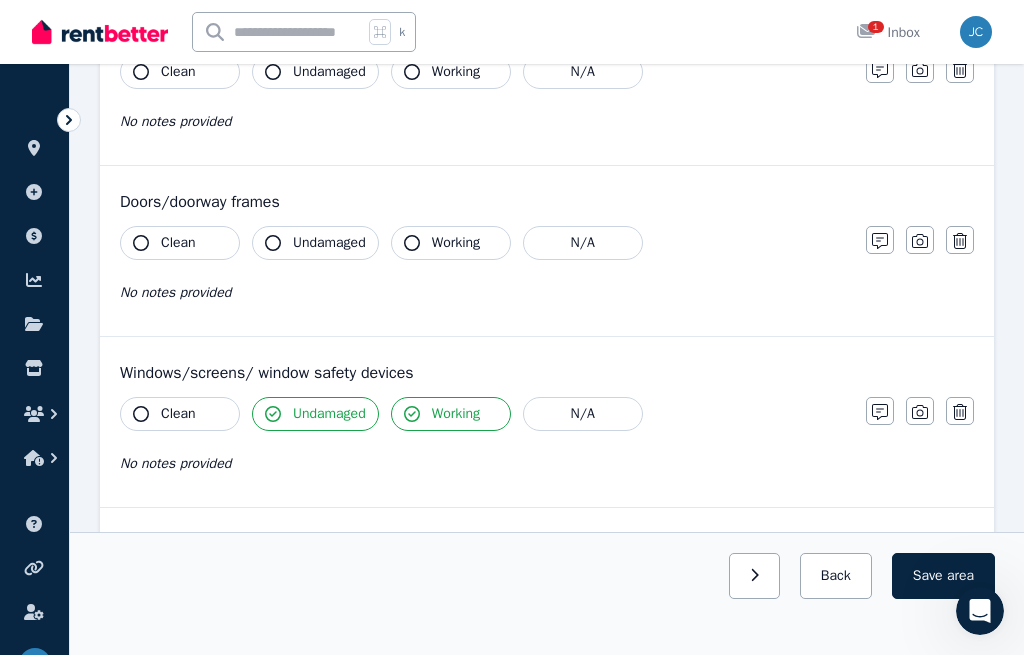 click 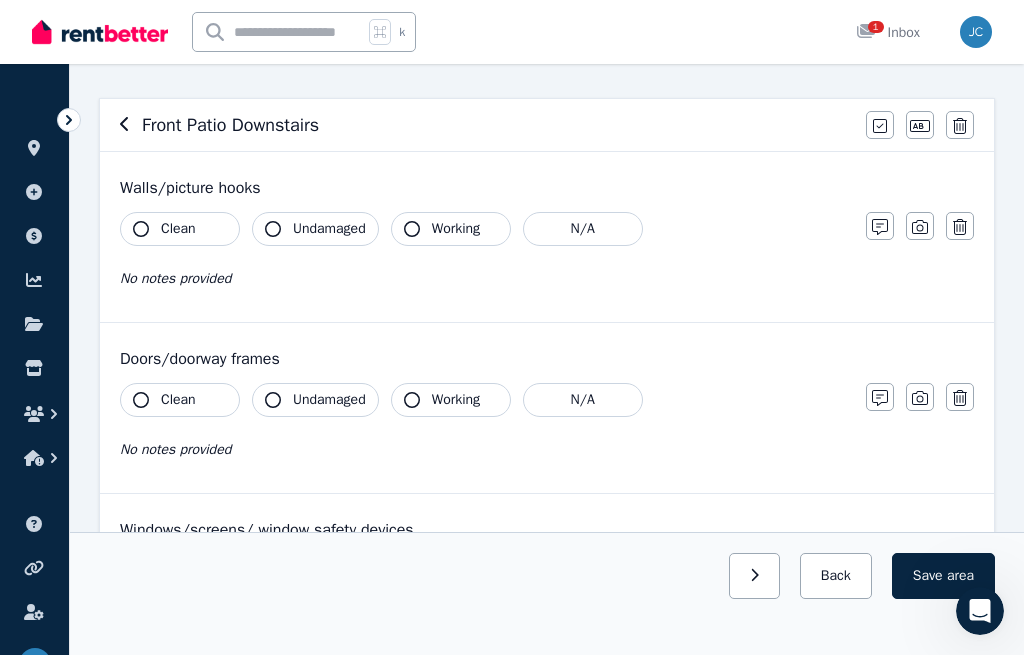 scroll, scrollTop: 154, scrollLeft: 0, axis: vertical 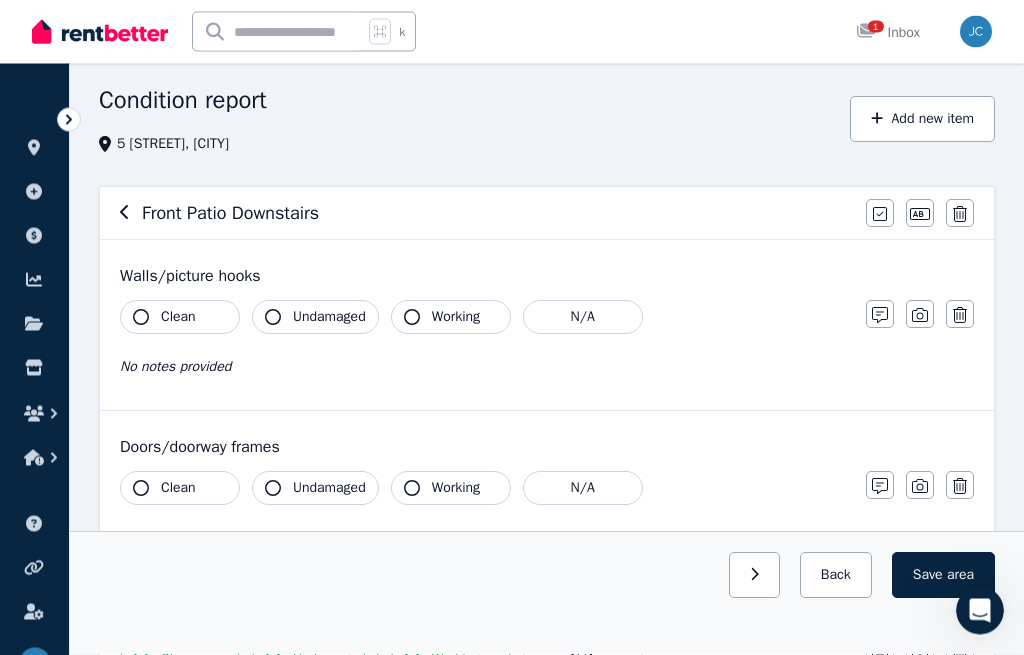 click 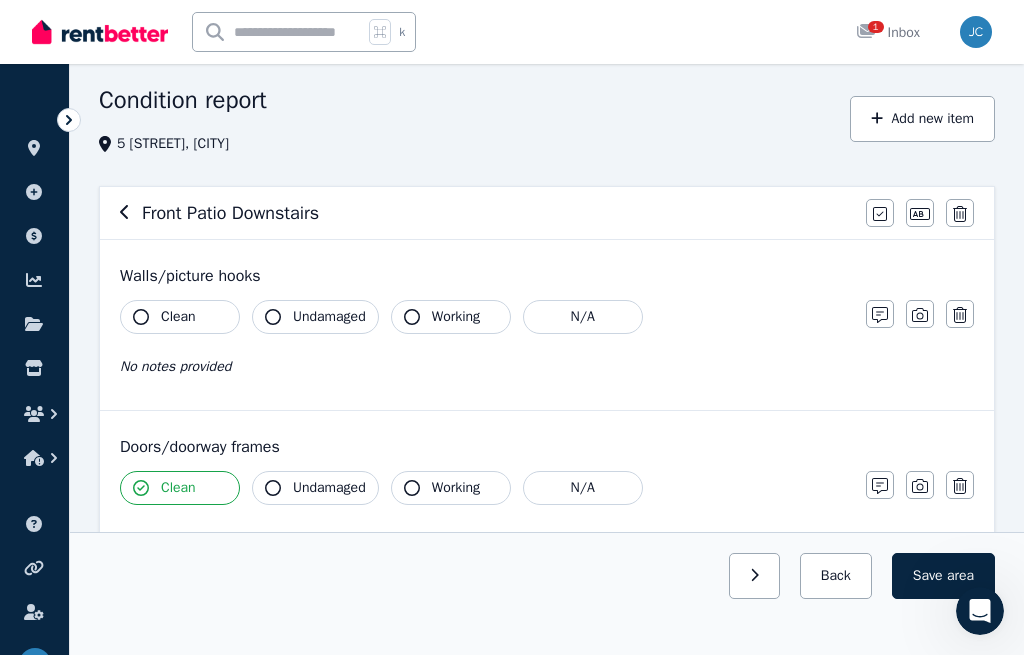 click on "No notes provided" at bounding box center [175, 537] 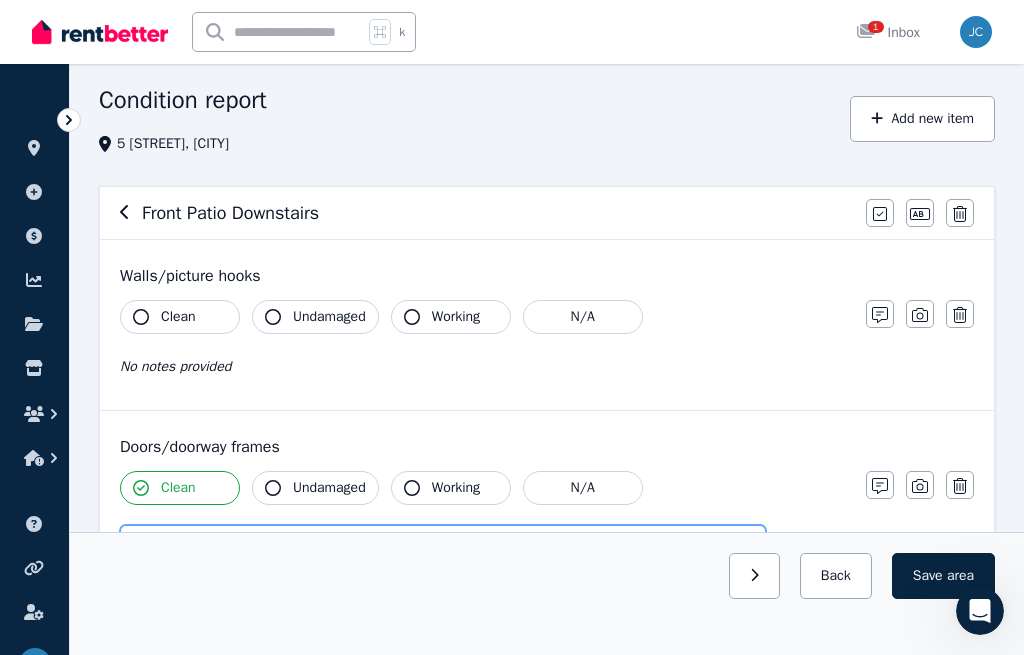click at bounding box center (443, 564) 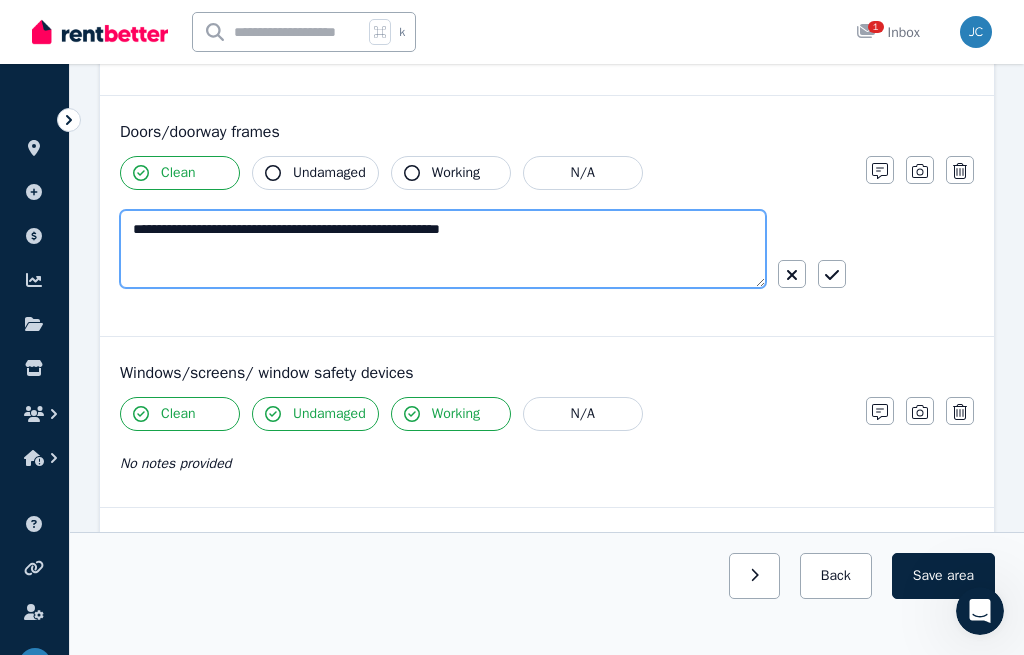 scroll, scrollTop: 382, scrollLeft: 0, axis: vertical 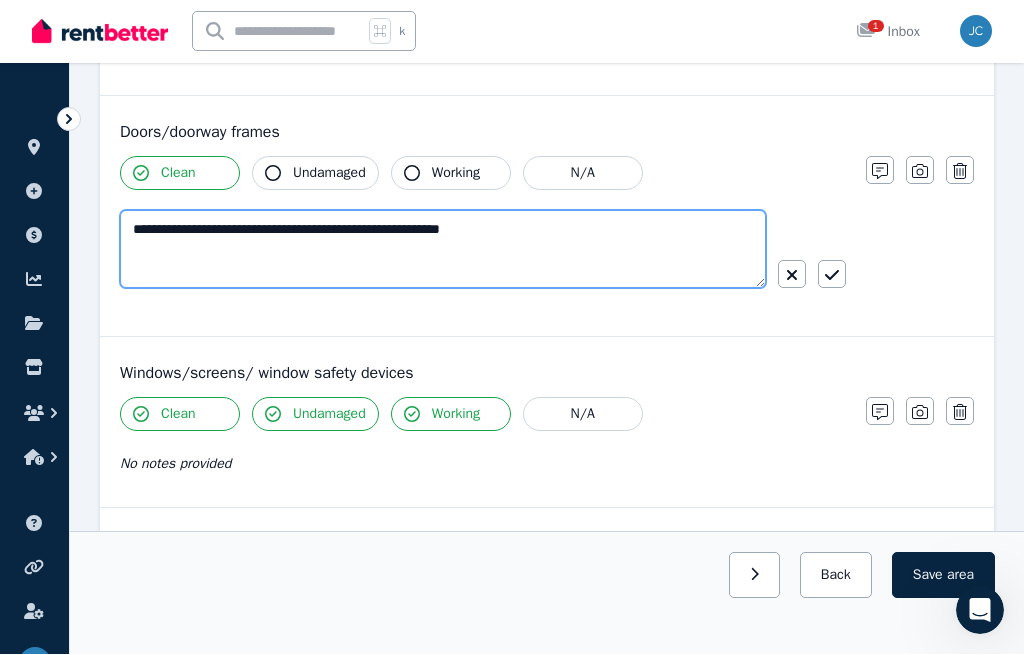 type on "**********" 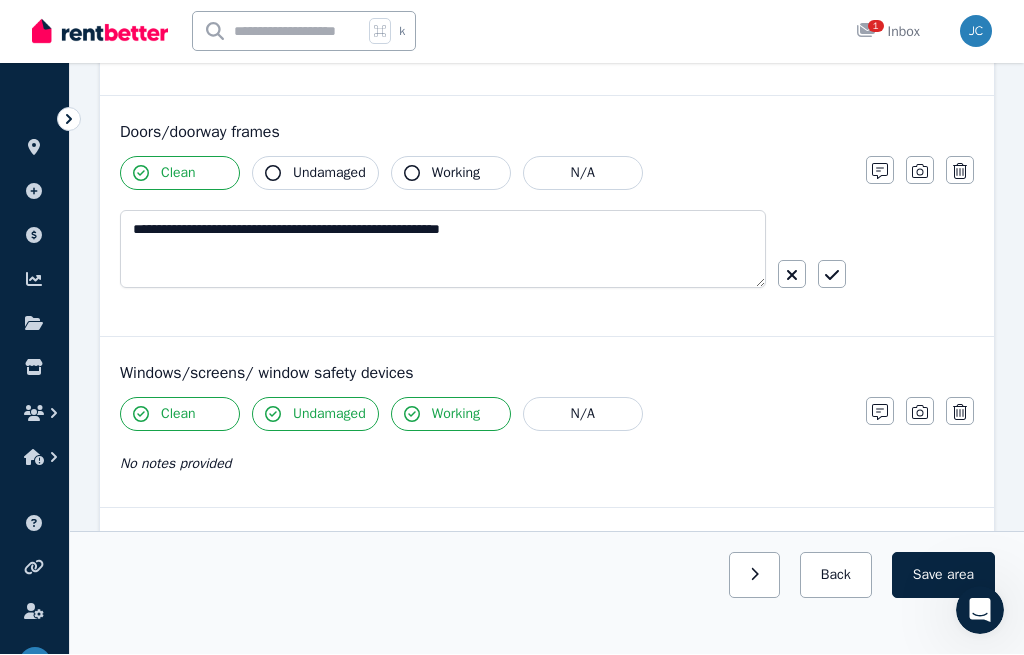 click 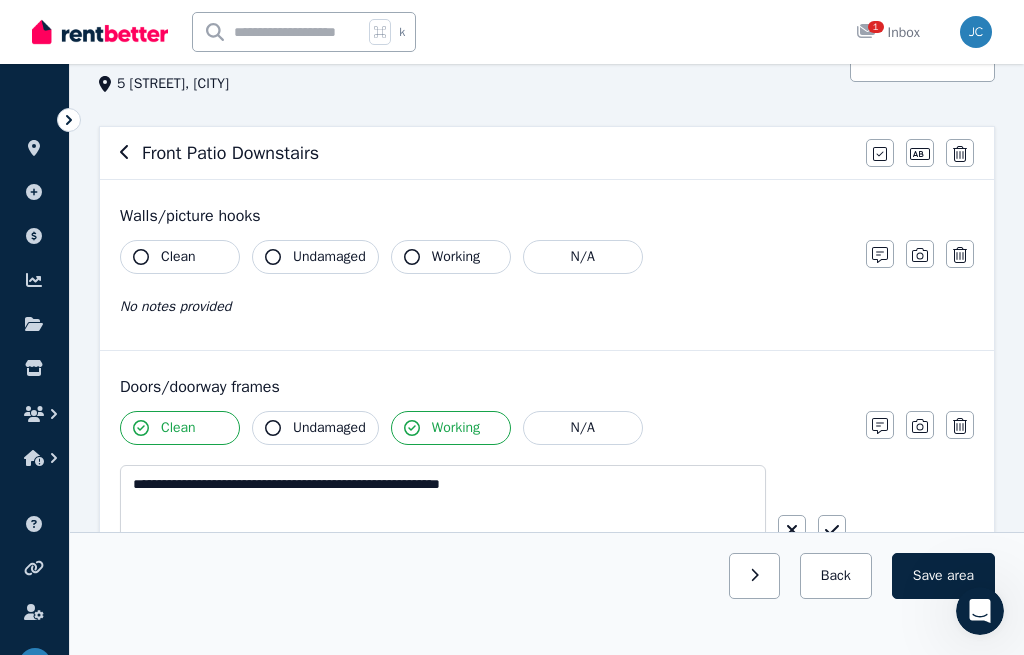 scroll, scrollTop: 127, scrollLeft: 0, axis: vertical 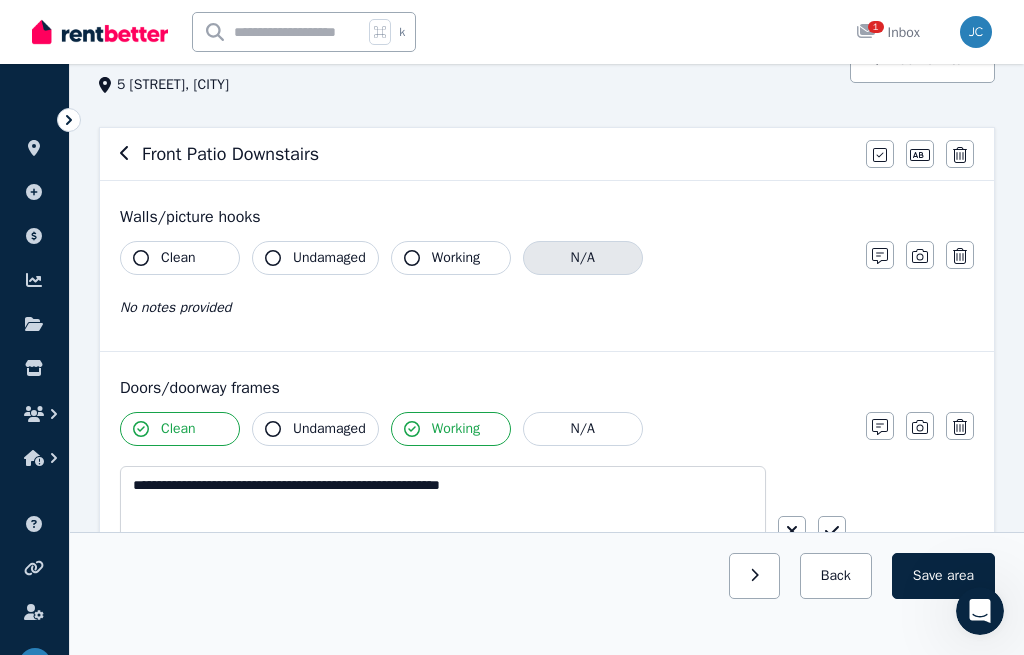 click on "N/A" at bounding box center [583, 258] 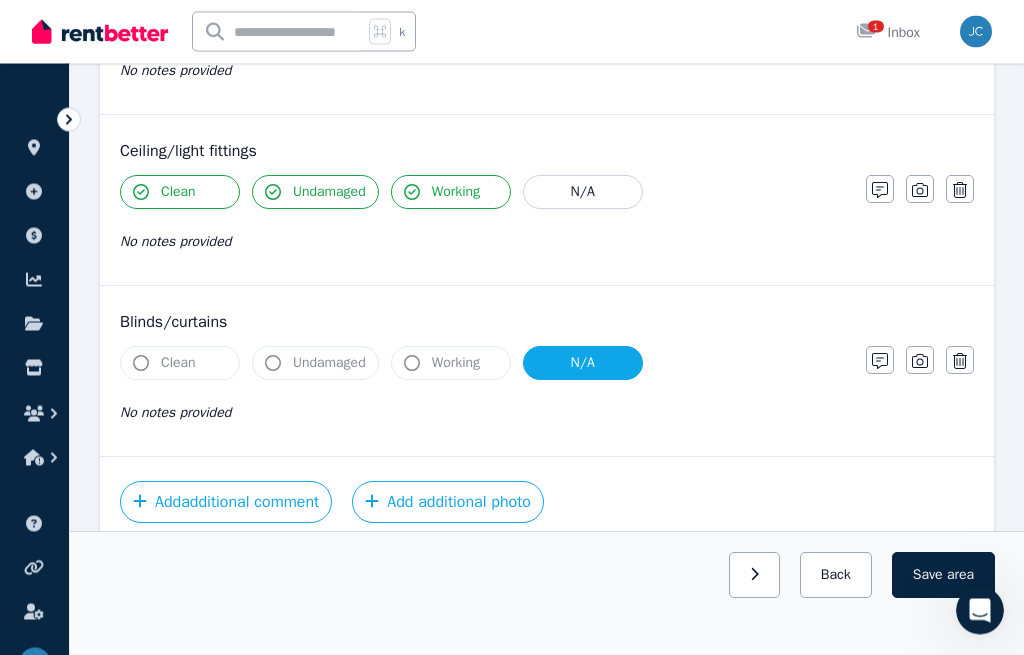 scroll, scrollTop: 797, scrollLeft: 0, axis: vertical 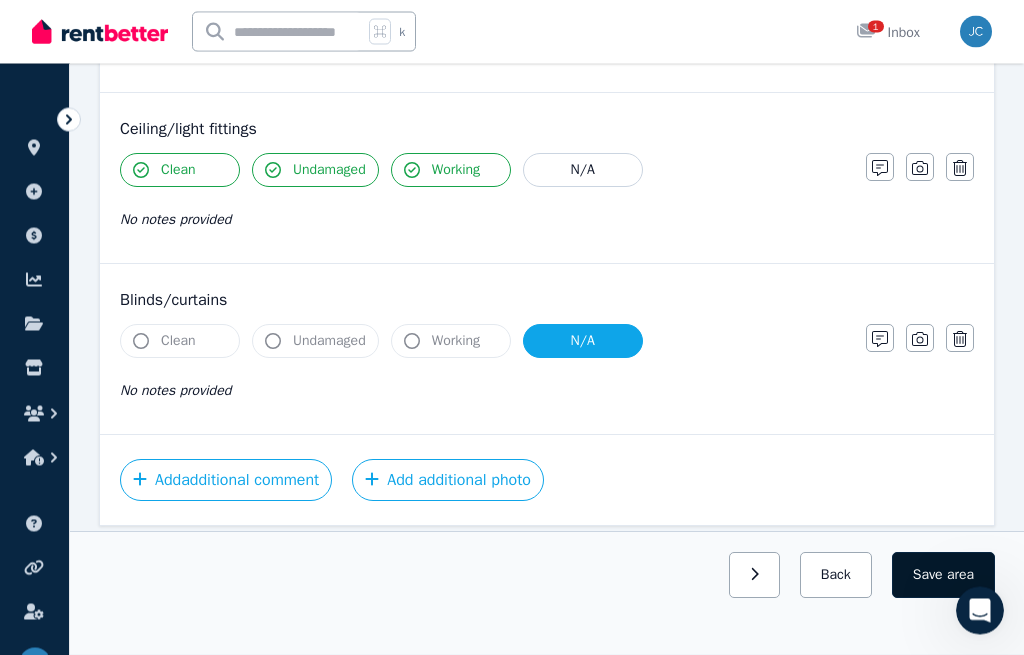 click on "Save   area" at bounding box center [943, 576] 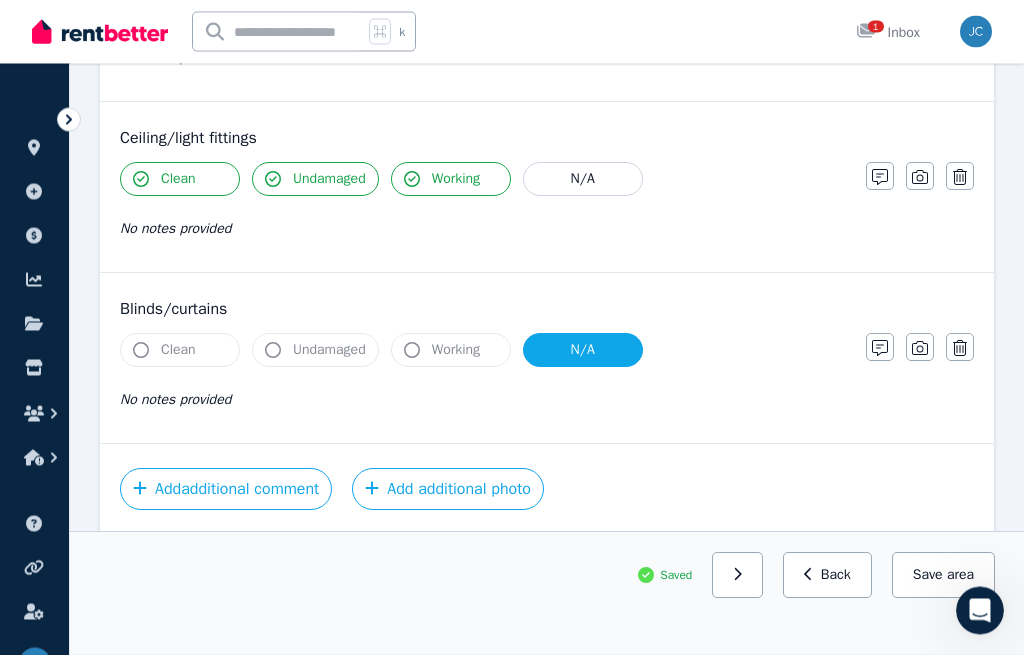 scroll, scrollTop: 797, scrollLeft: 0, axis: vertical 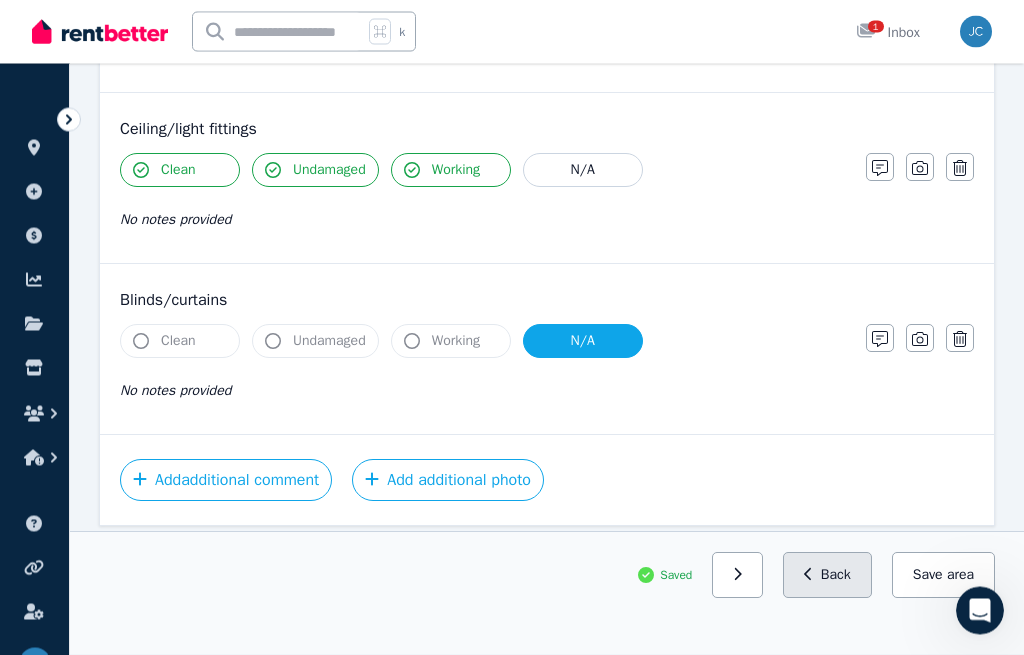 click on "Back" at bounding box center (827, 576) 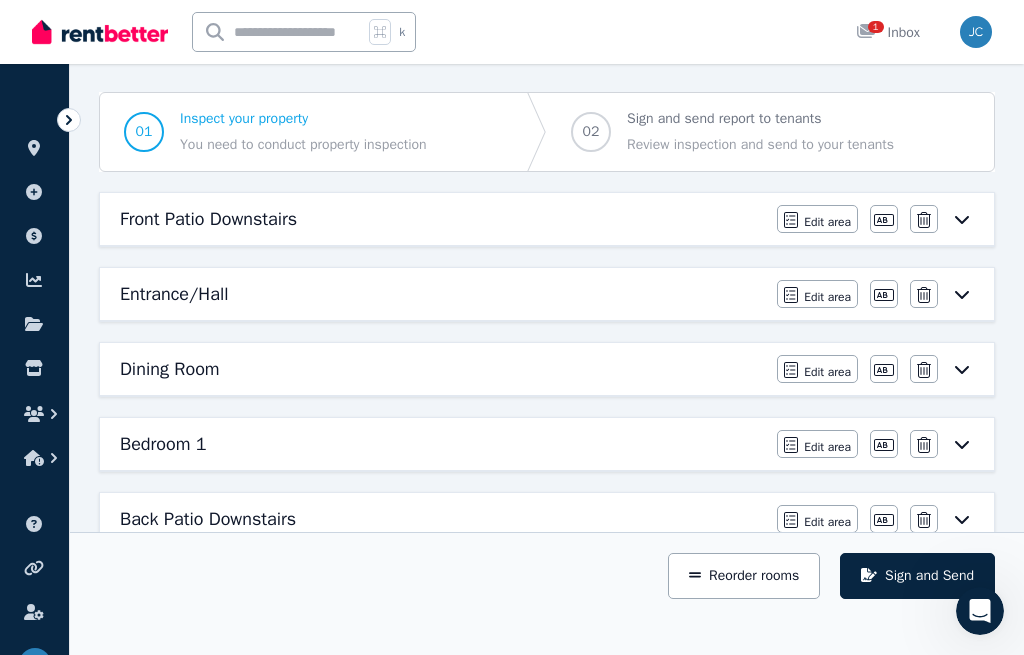 scroll, scrollTop: 160, scrollLeft: 0, axis: vertical 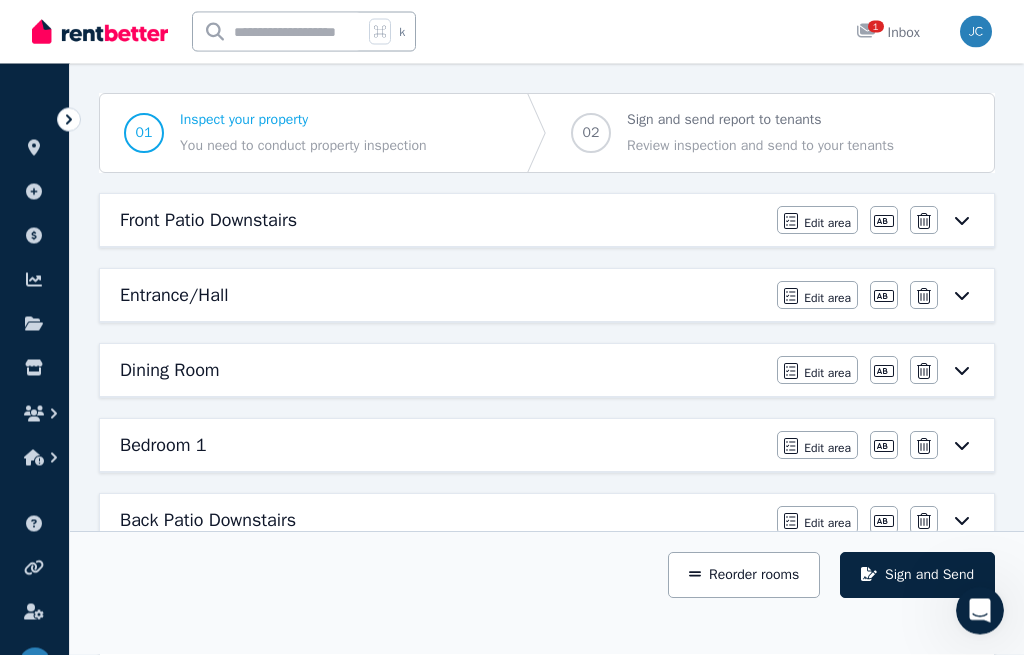 click 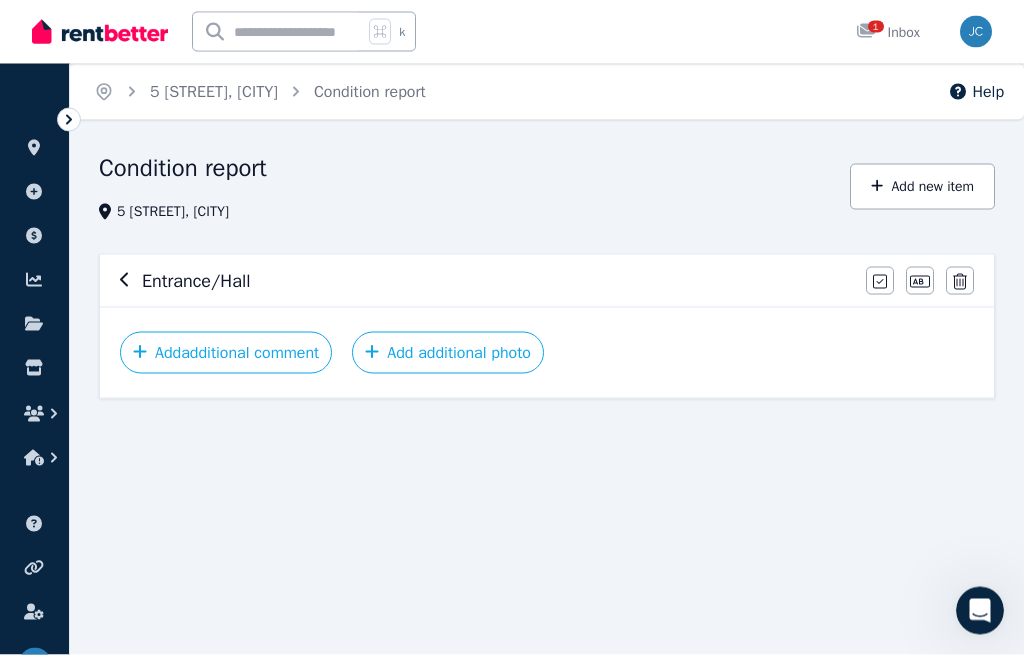 scroll, scrollTop: 0, scrollLeft: 0, axis: both 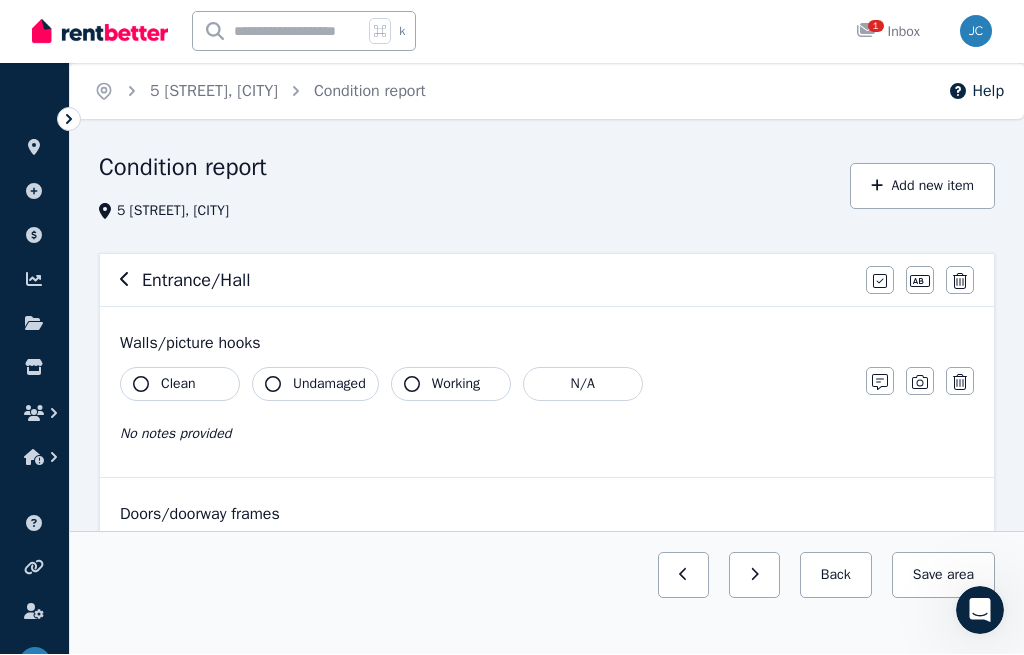 click 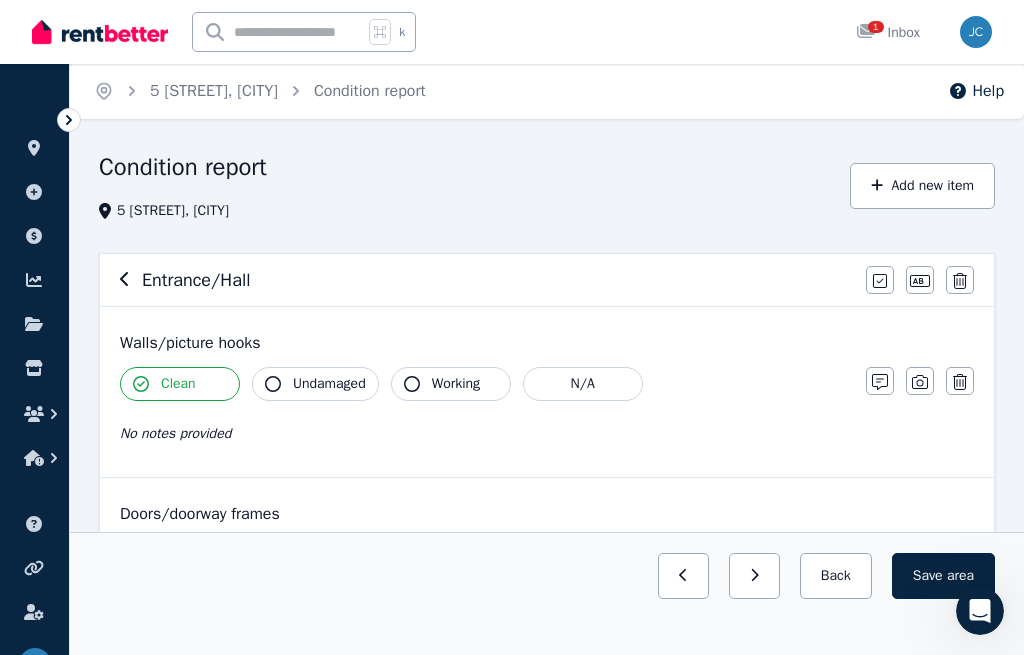 click on "Undamaged" at bounding box center [315, 384] 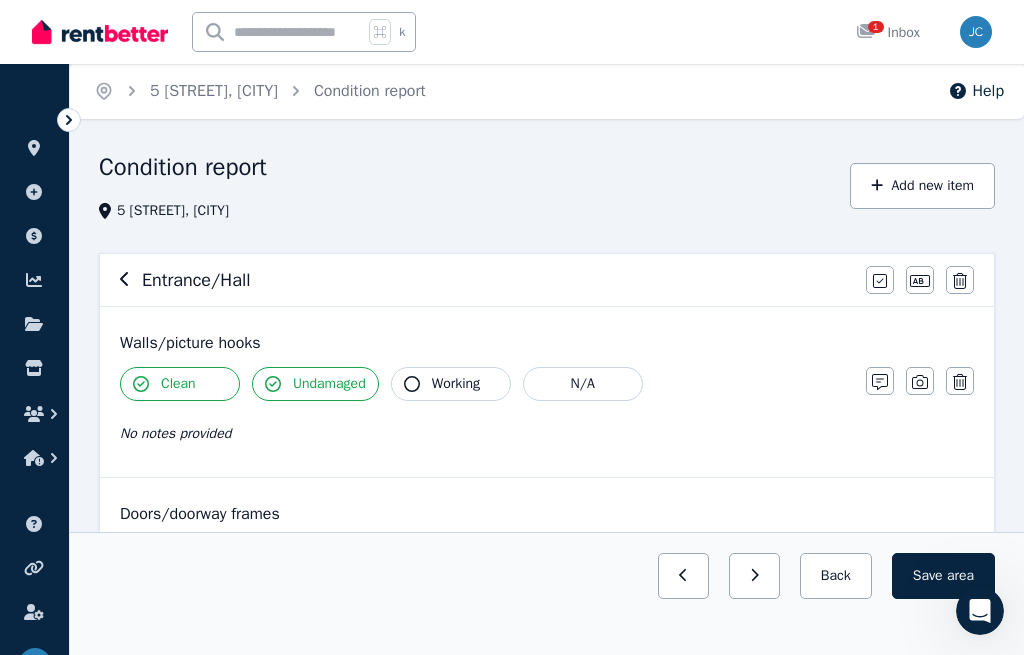 click 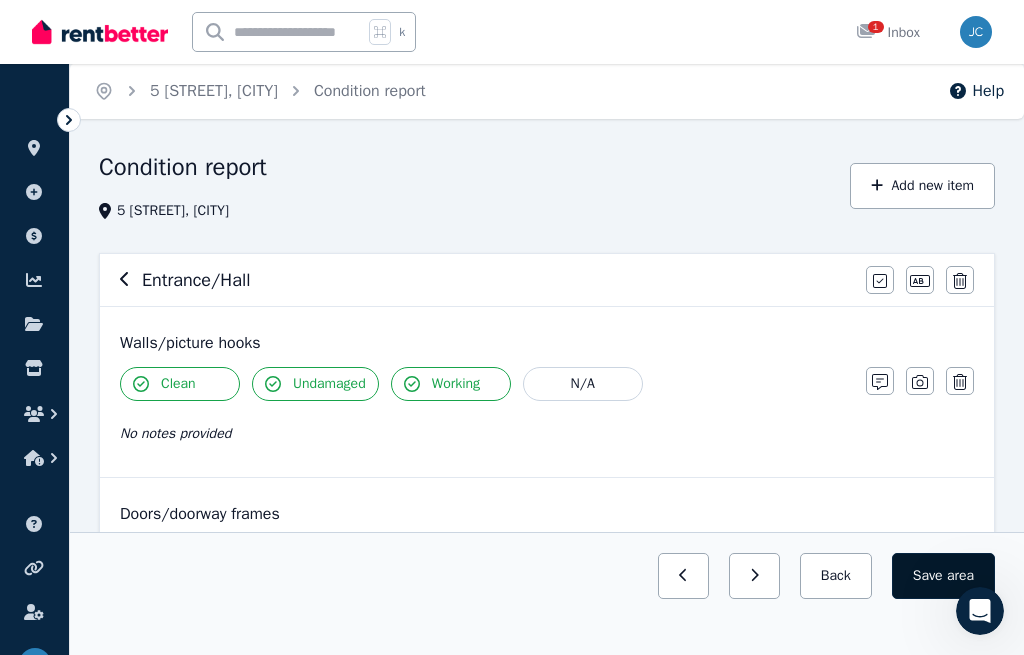 click on "Save   area" at bounding box center [943, 576] 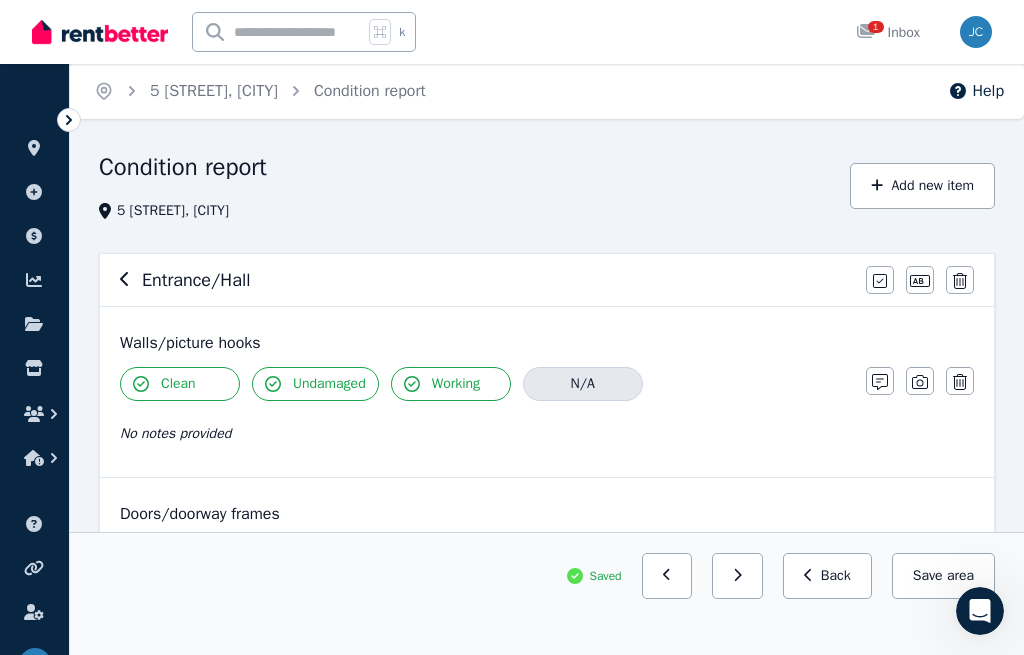 click on "N/A" at bounding box center (583, 384) 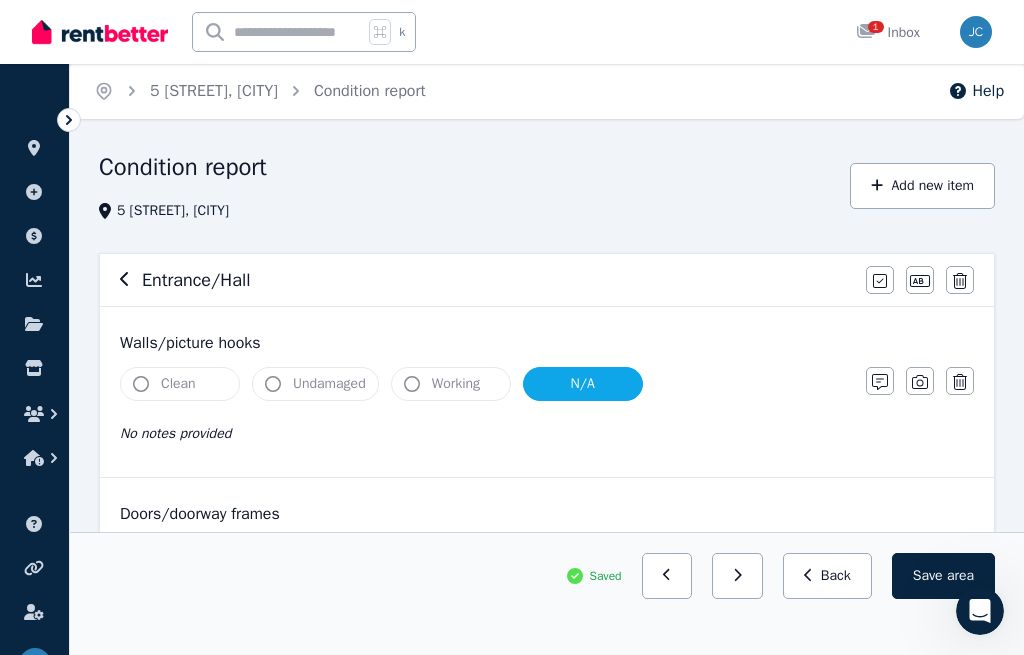click 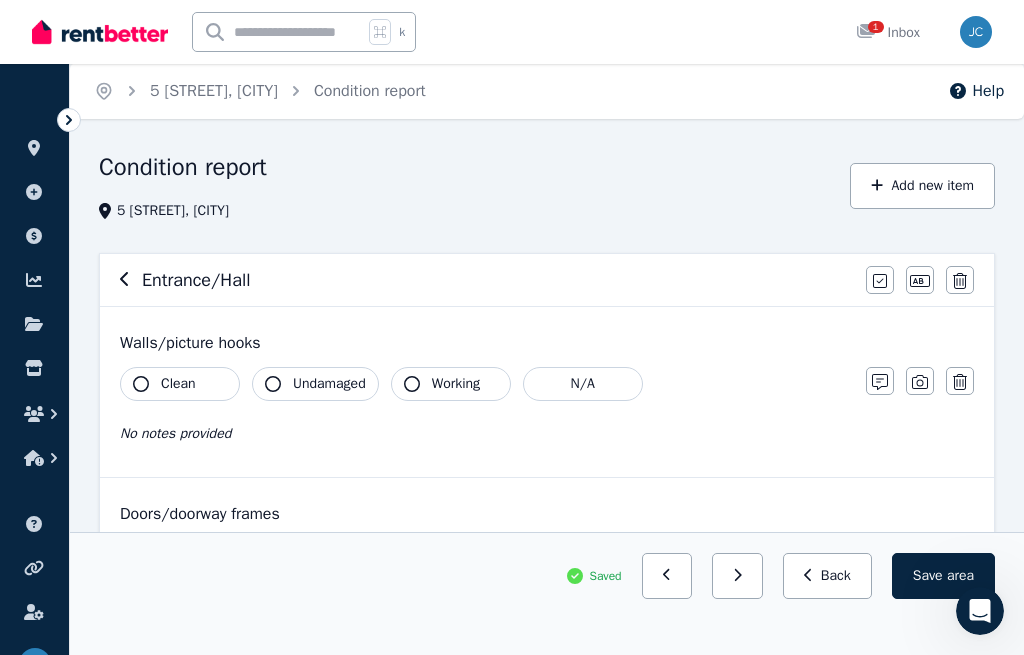 click 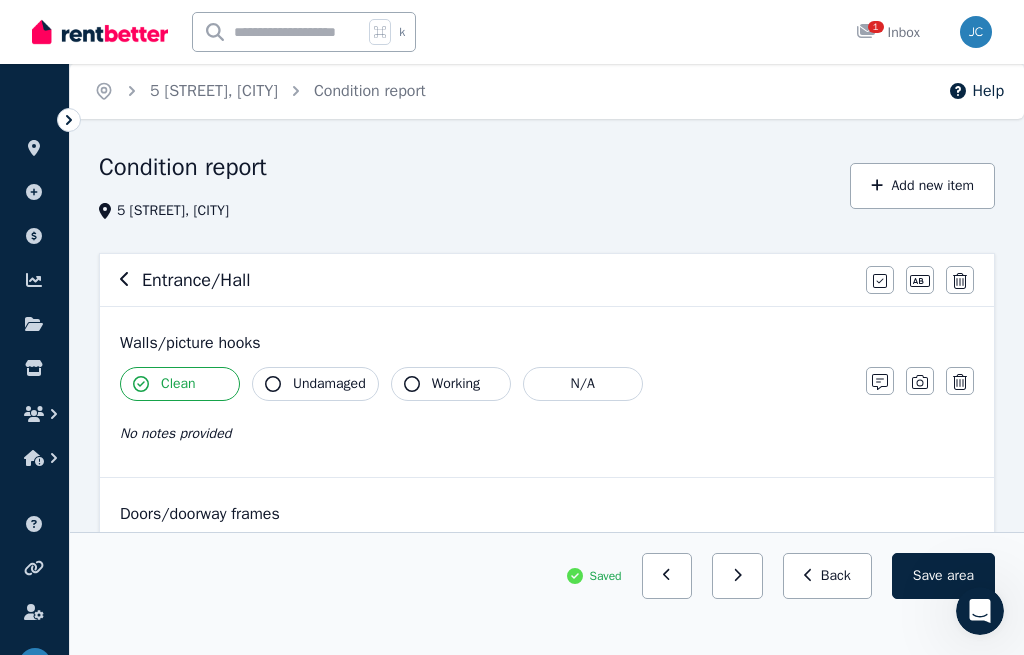 click 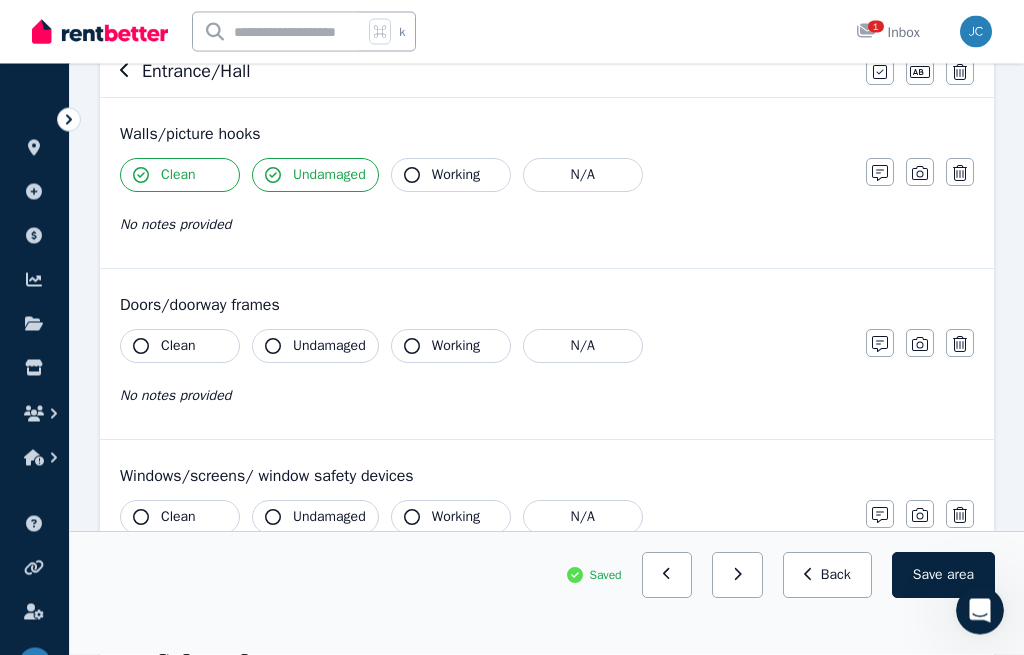 scroll, scrollTop: 211, scrollLeft: 0, axis: vertical 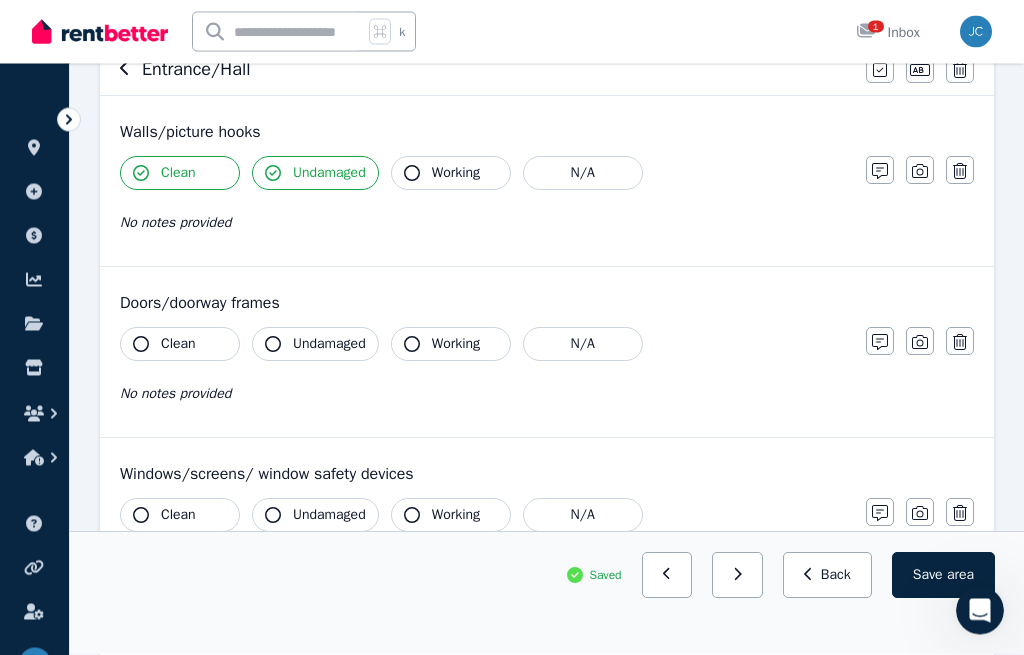 click on "Clean" at bounding box center (180, 345) 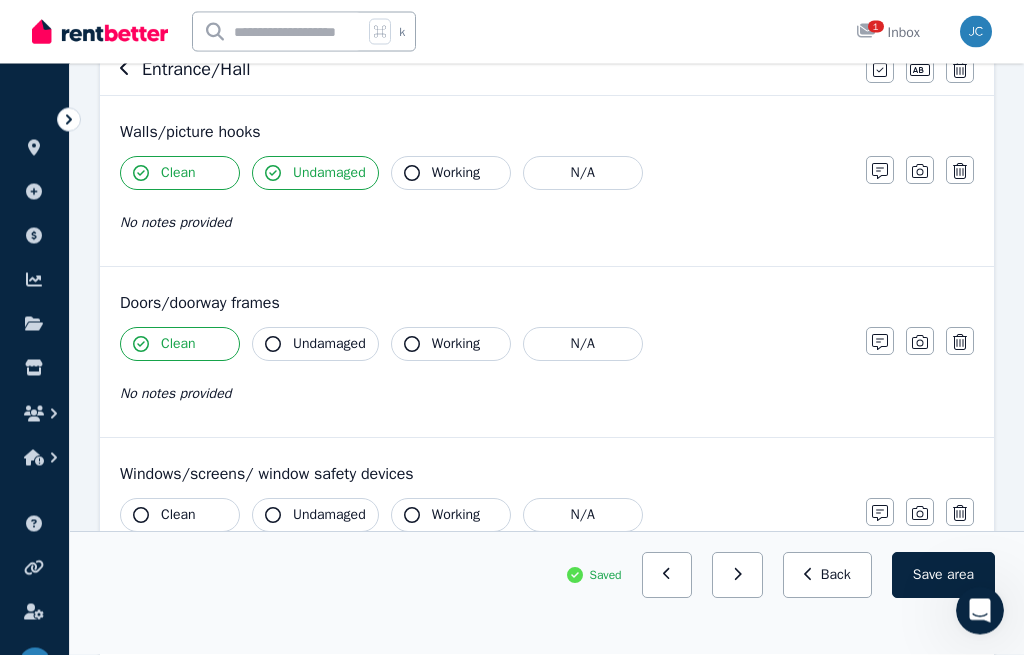 scroll, scrollTop: 212, scrollLeft: 0, axis: vertical 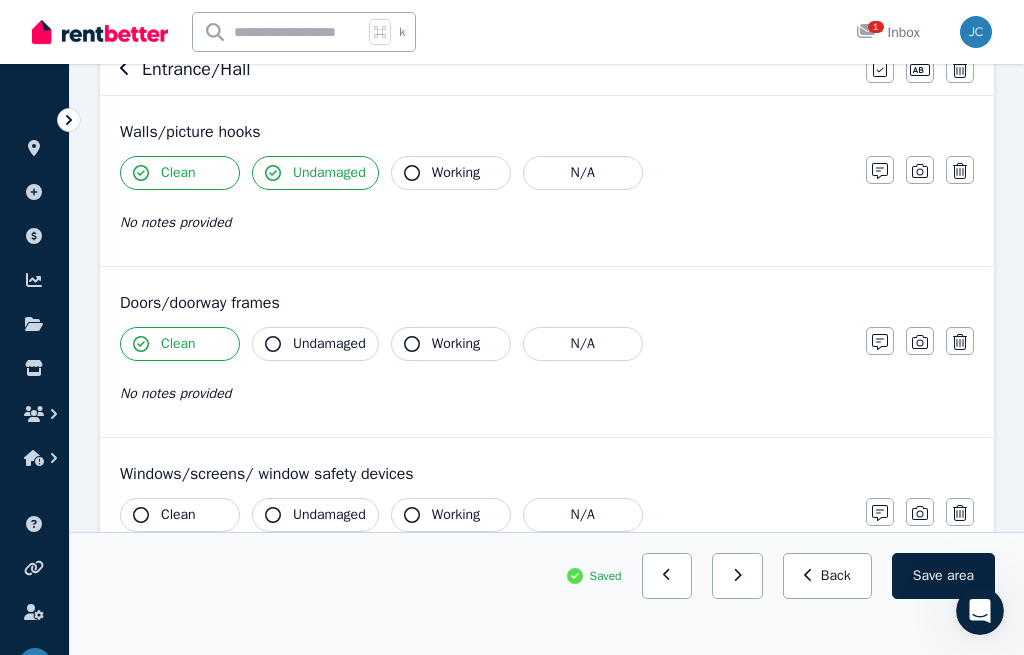 click on "Undamaged" at bounding box center [315, 344] 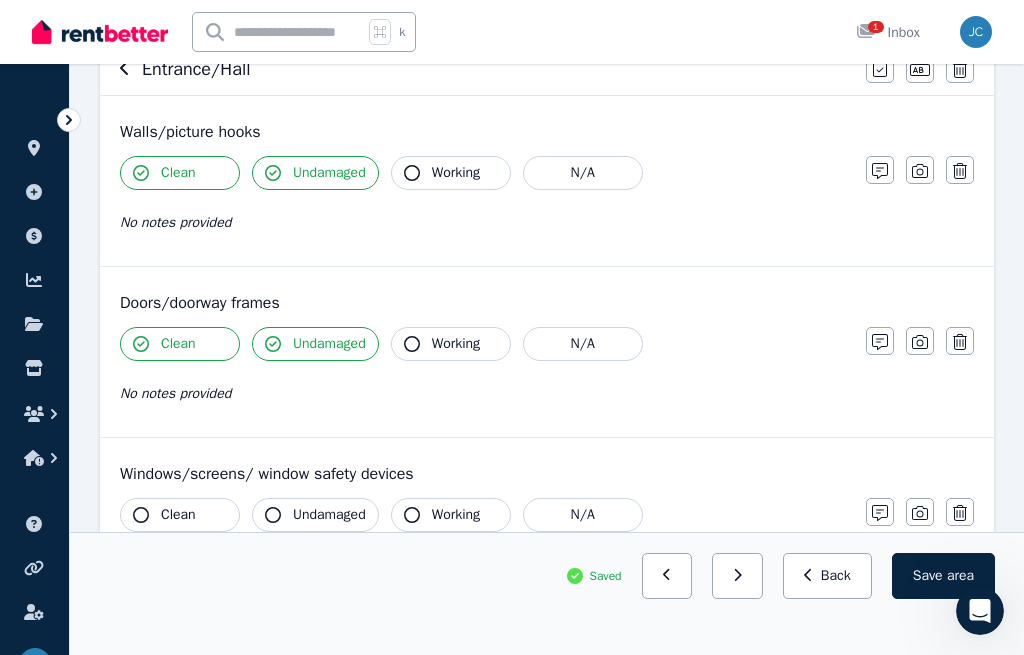 click on "Working" at bounding box center [451, 344] 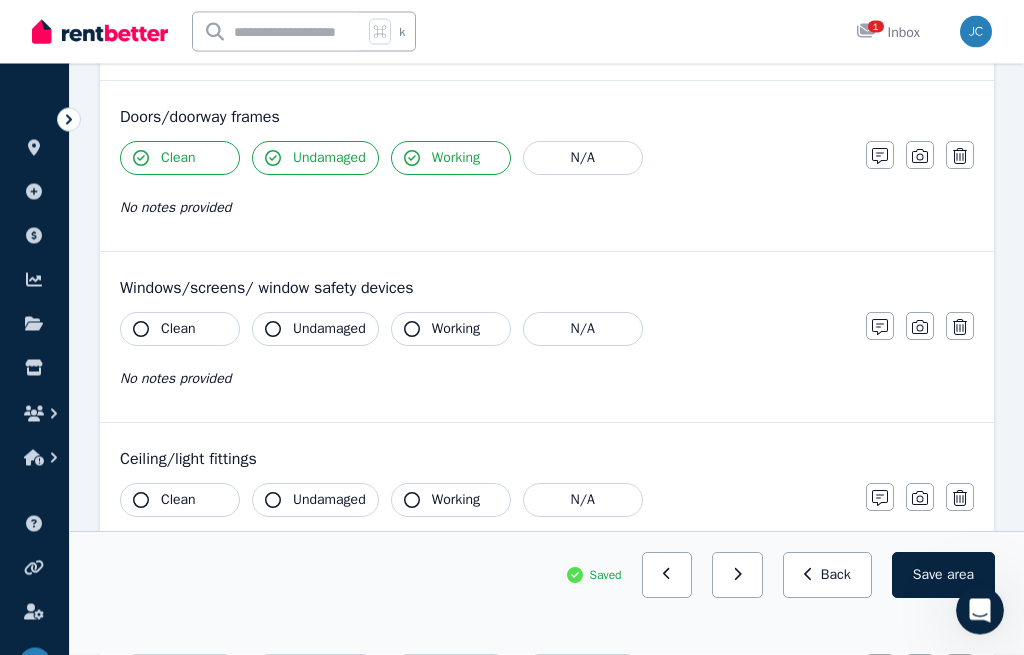 scroll, scrollTop: 403, scrollLeft: 0, axis: vertical 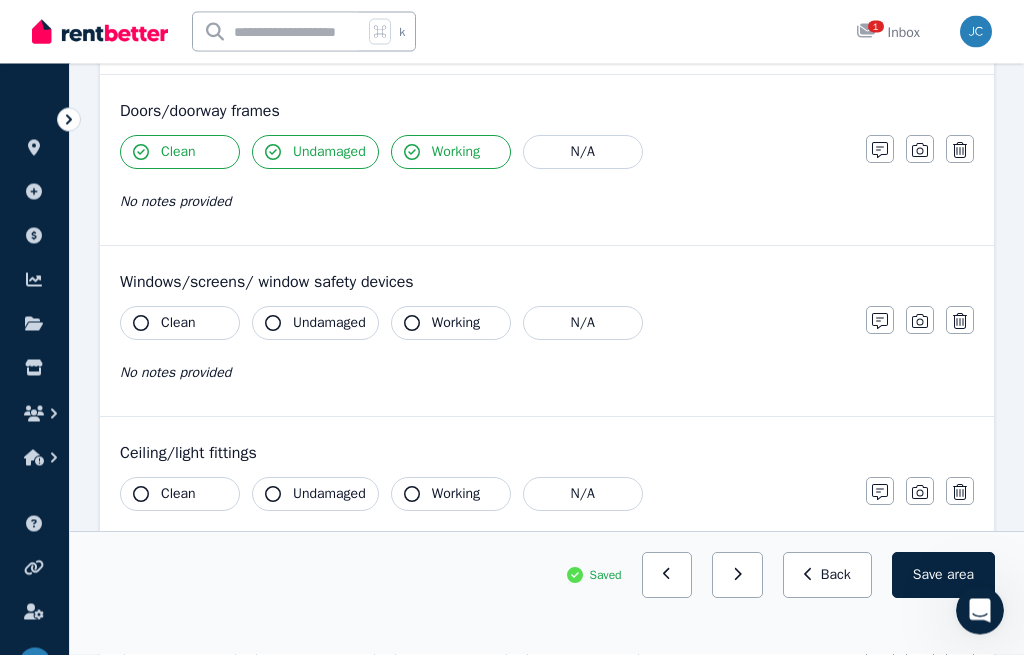 click 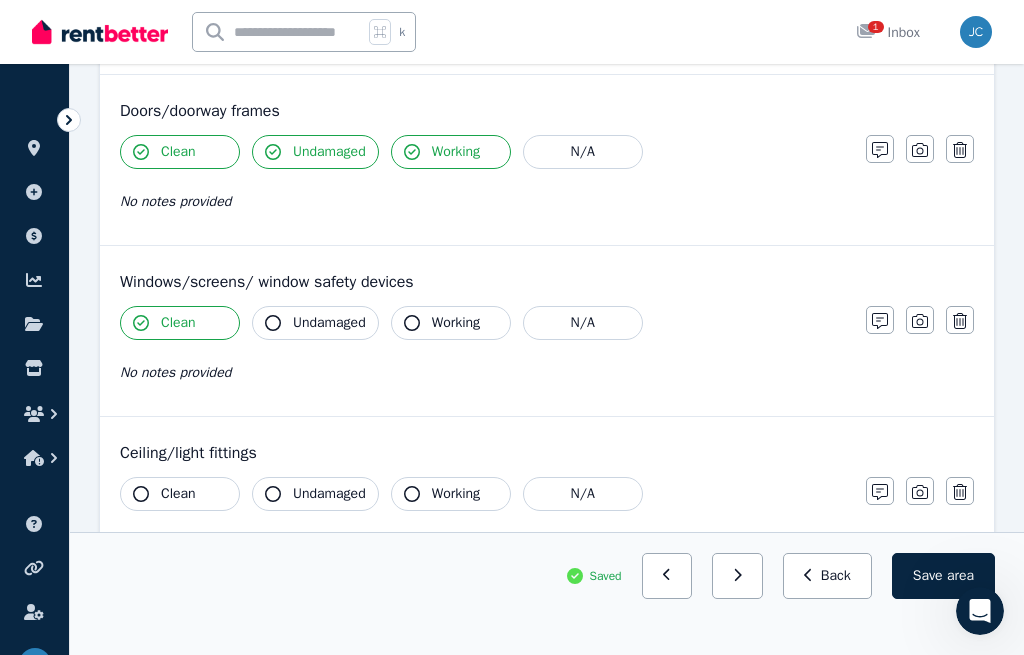 click 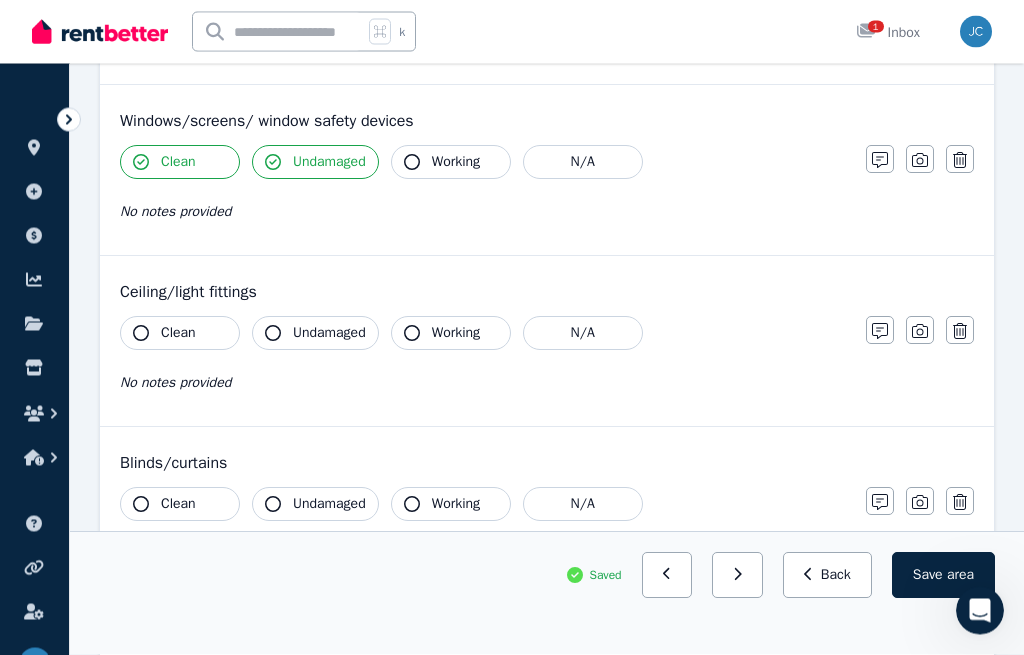 scroll, scrollTop: 566, scrollLeft: 0, axis: vertical 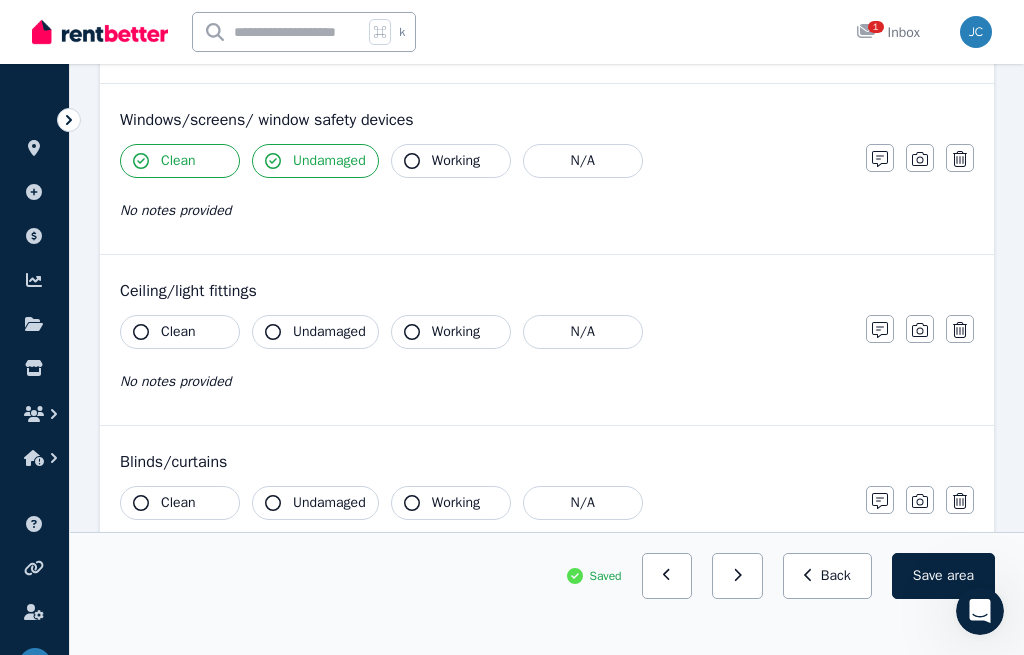 click 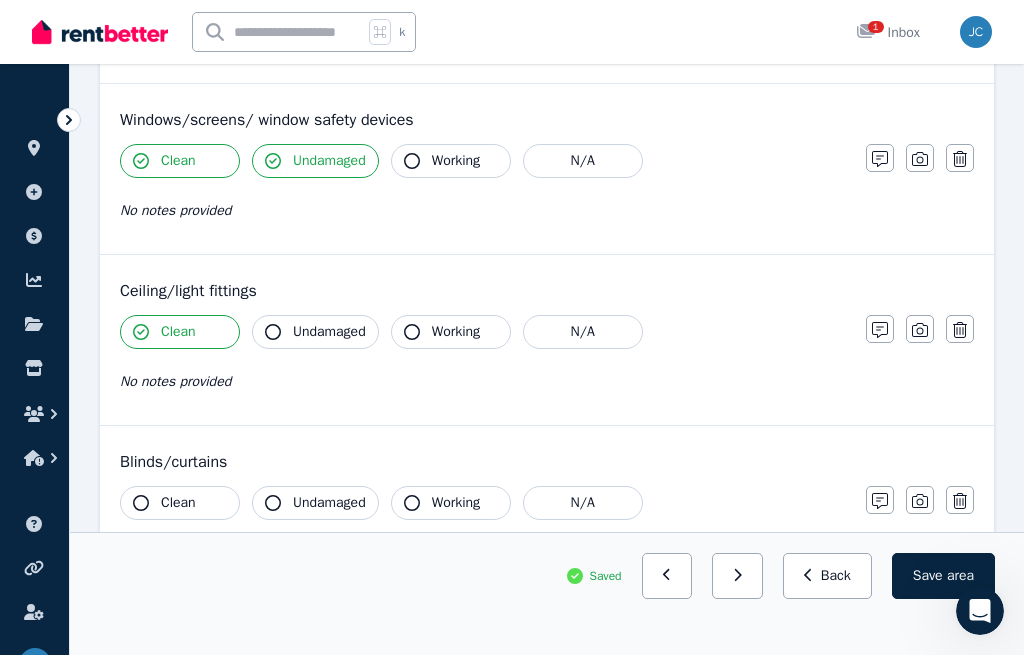 click 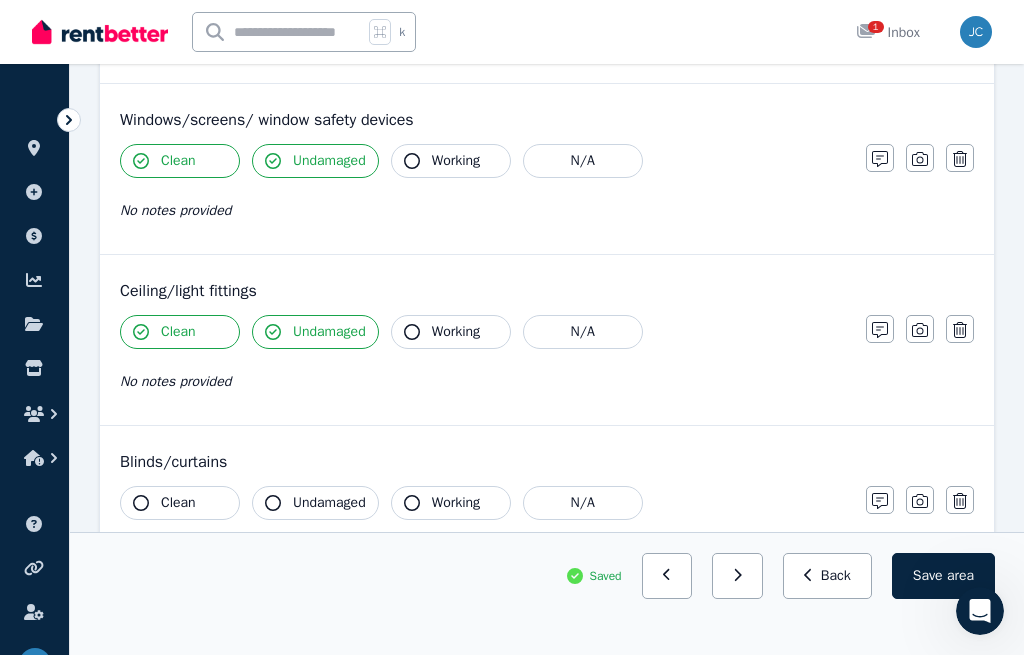 click 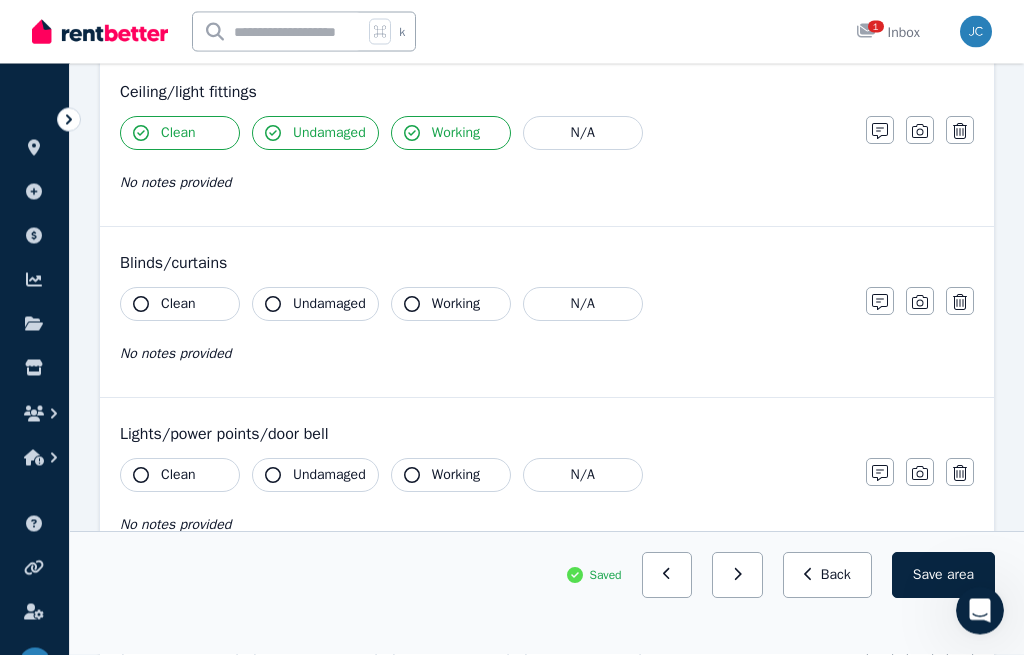 scroll, scrollTop: 763, scrollLeft: 0, axis: vertical 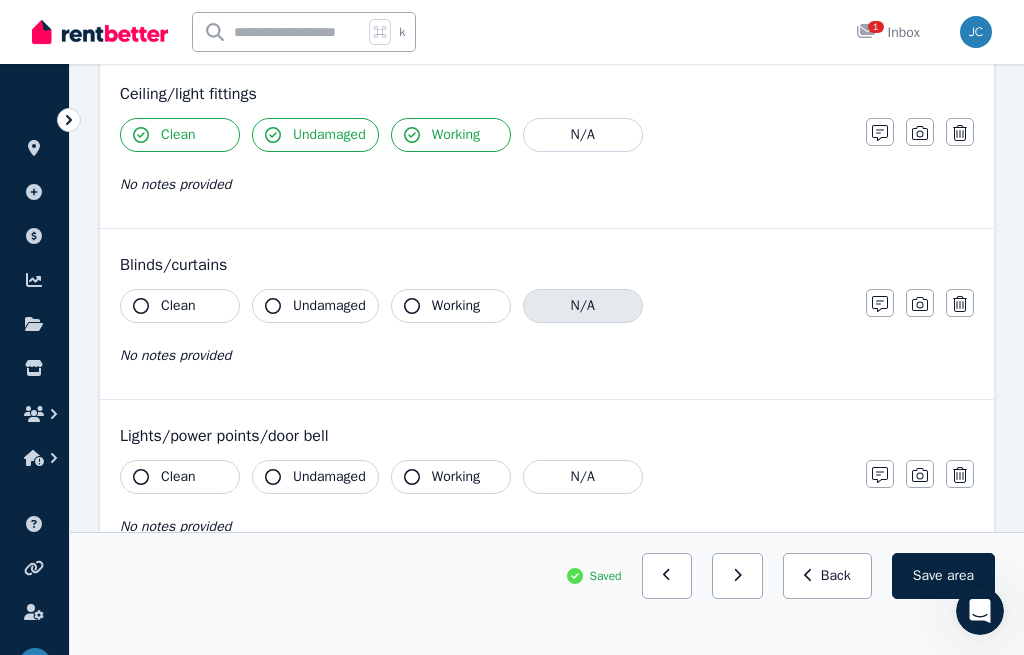 click on "N/A" at bounding box center (583, 306) 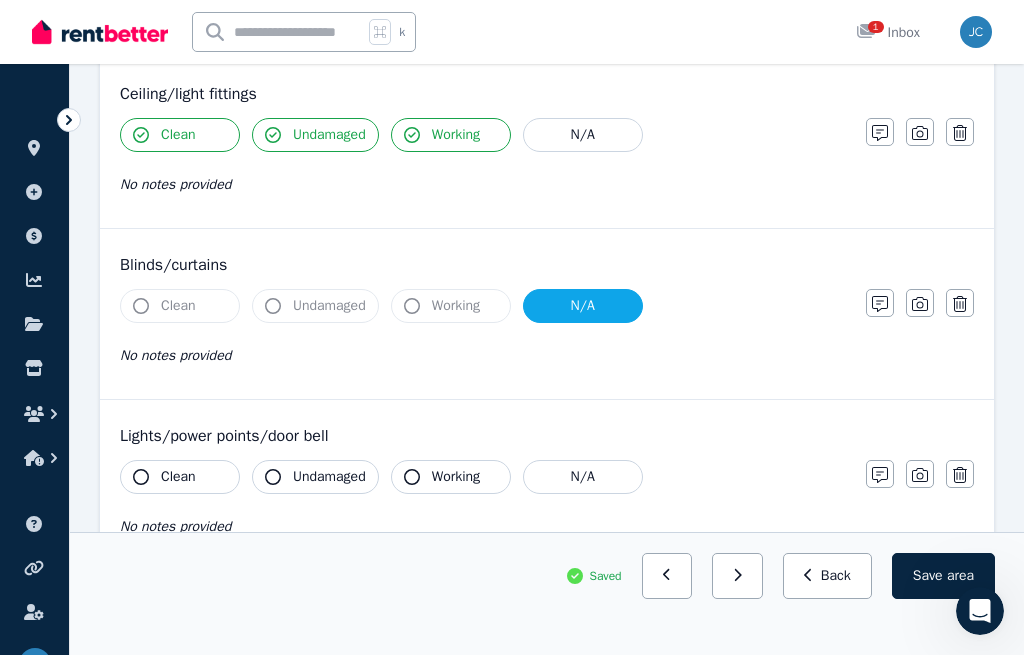 click 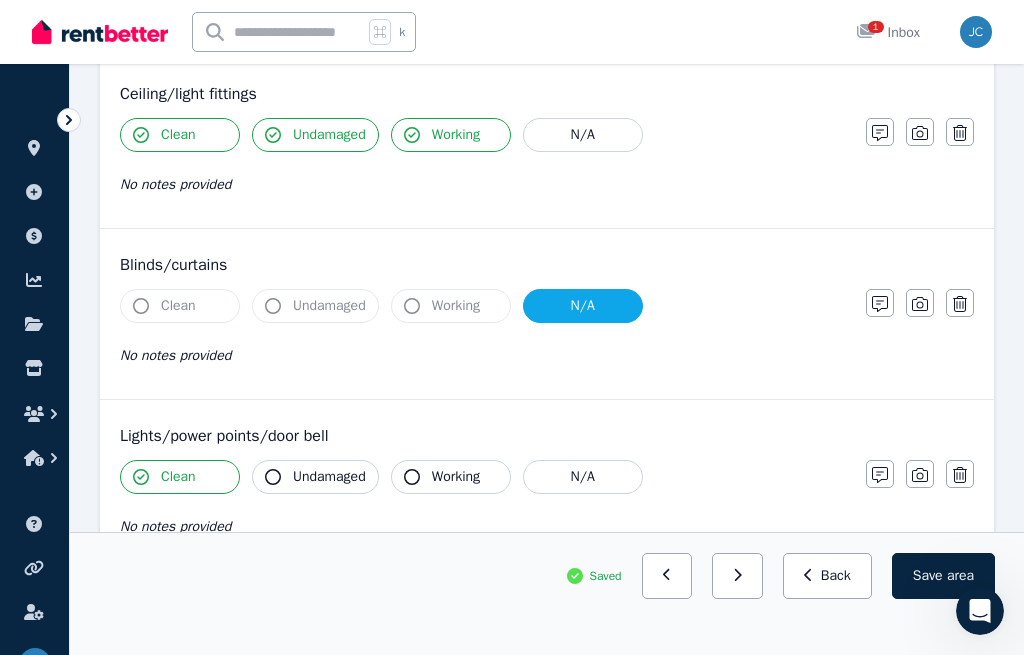 click 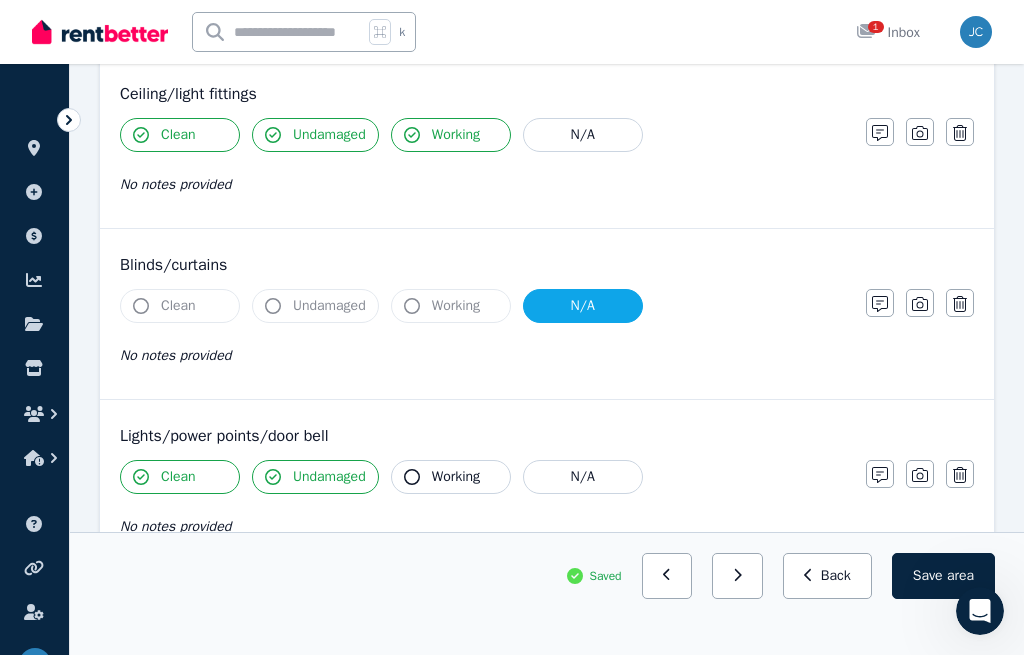 click on "Working" at bounding box center (451, 477) 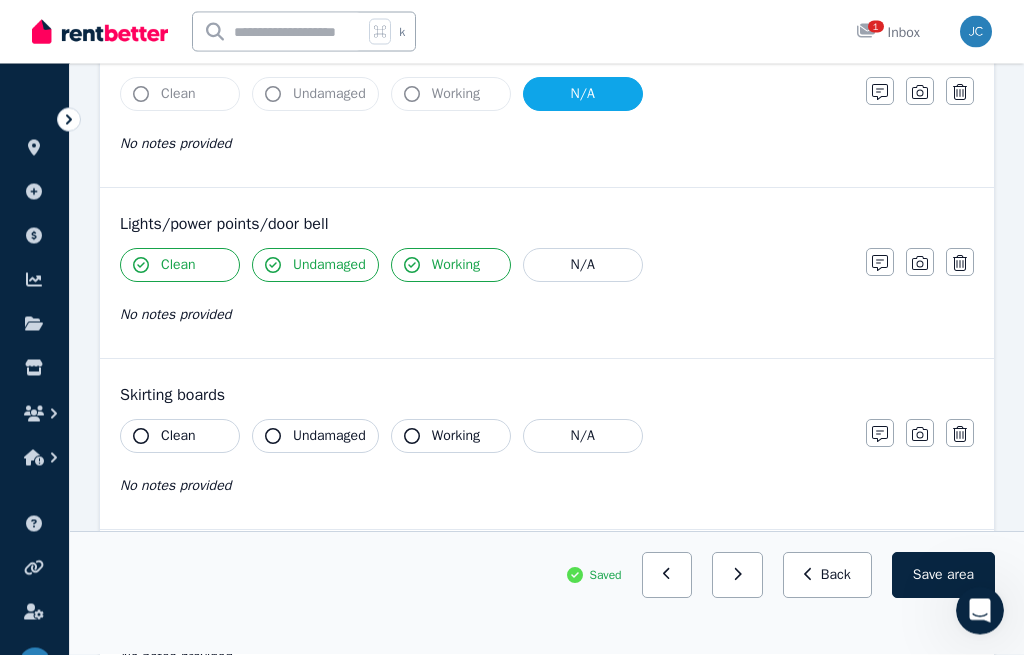 scroll, scrollTop: 975, scrollLeft: 0, axis: vertical 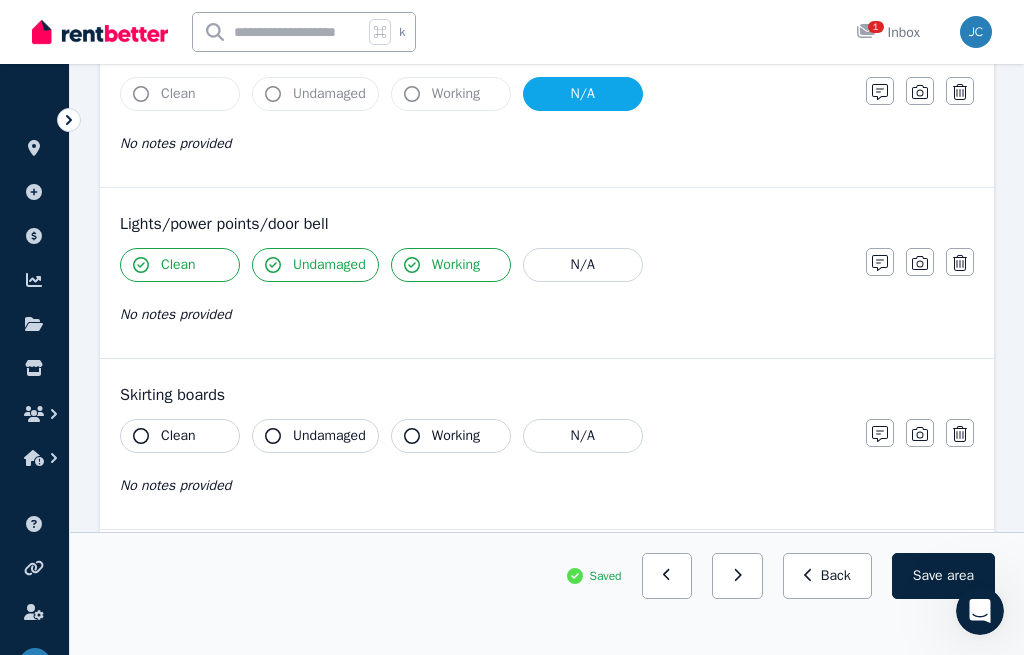 click on "Clean" at bounding box center [180, 436] 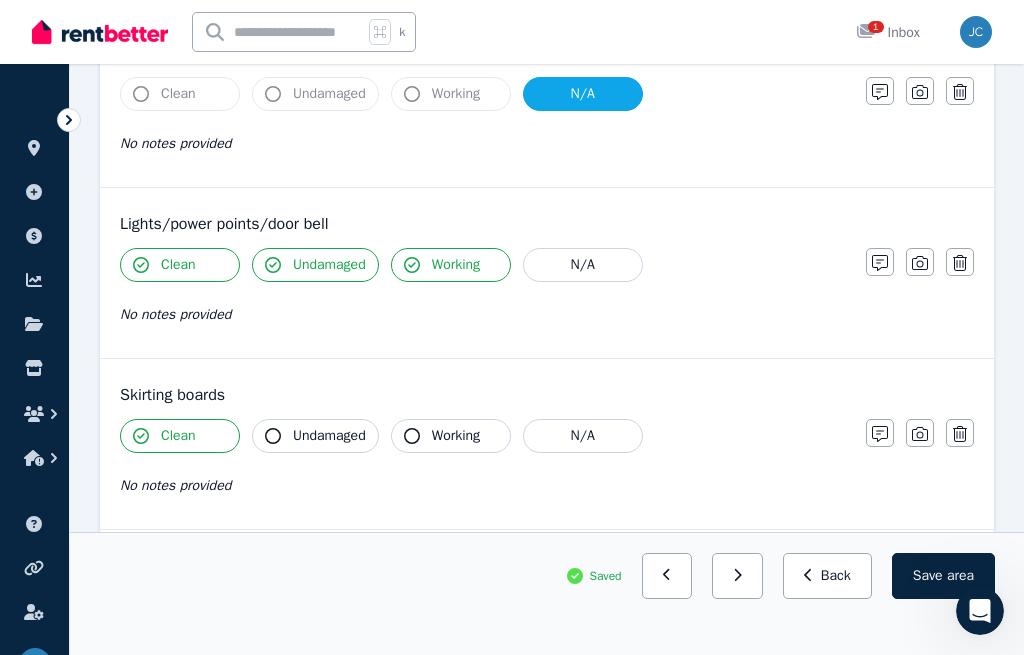 click 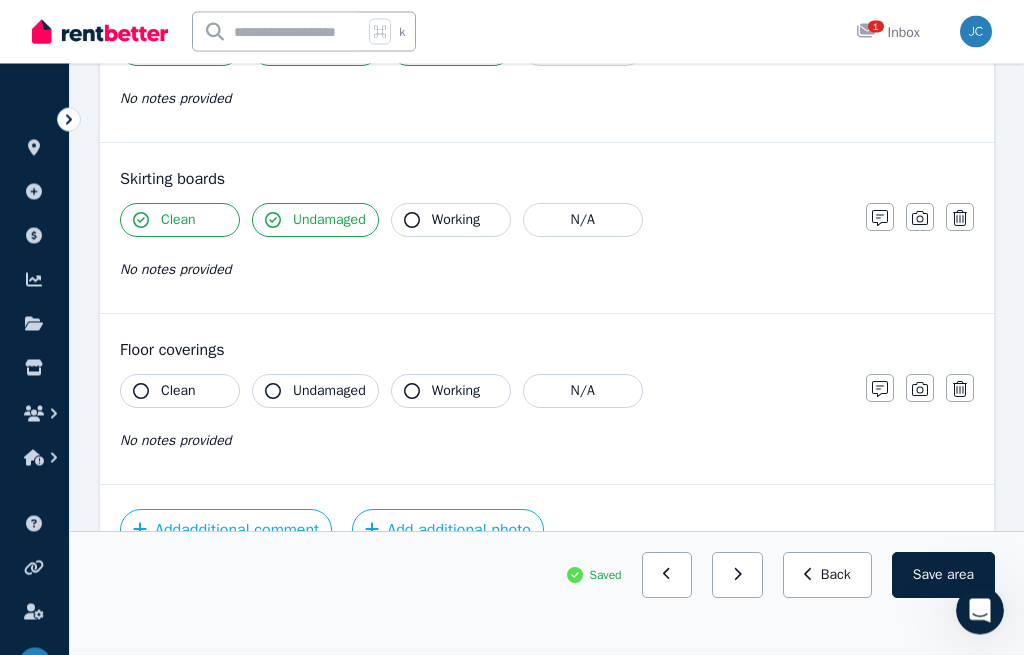 scroll, scrollTop: 1197, scrollLeft: 0, axis: vertical 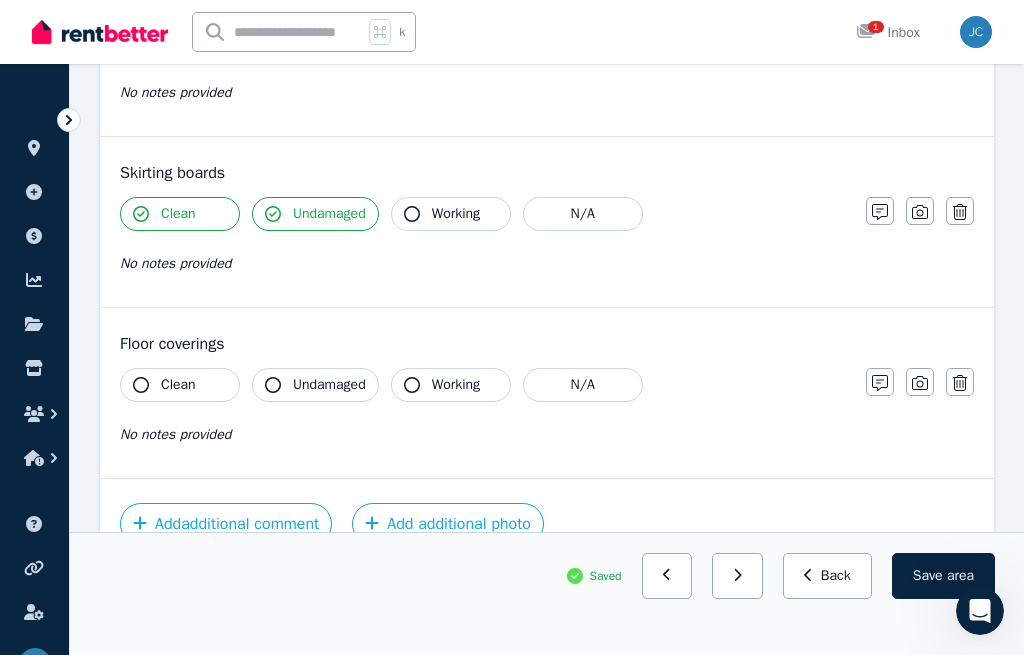 click on "Clean" at bounding box center [180, 385] 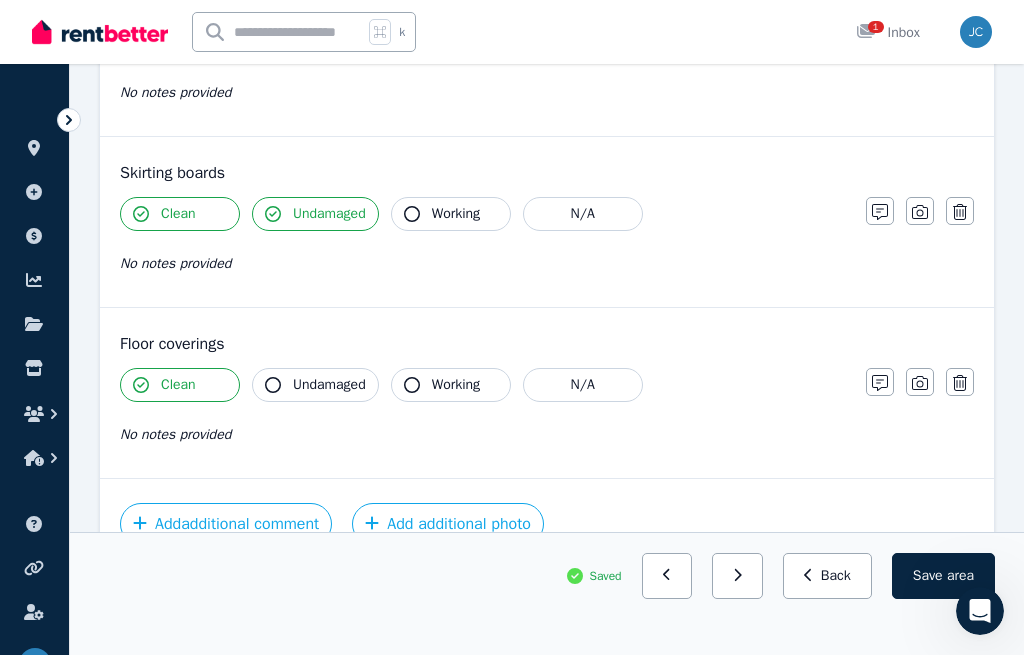 click 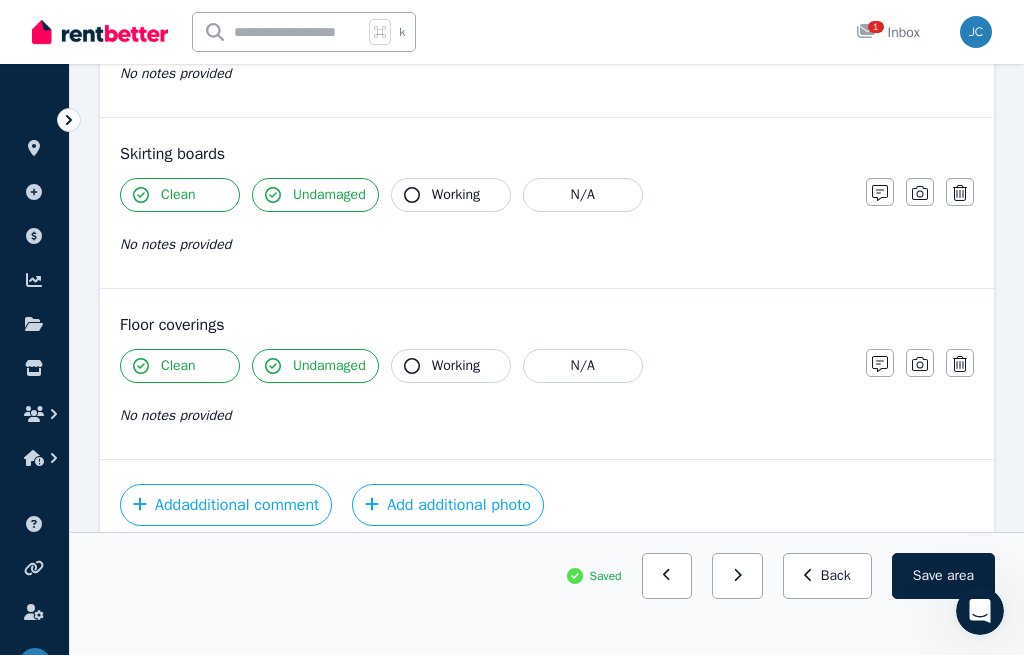 scroll, scrollTop: 1240, scrollLeft: 0, axis: vertical 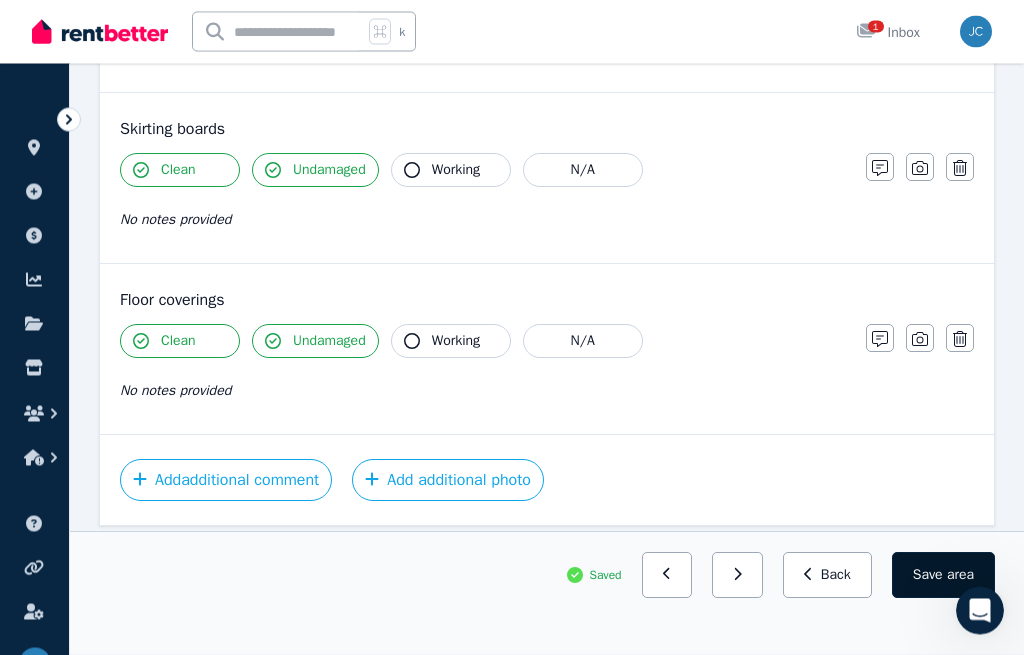 click on "Save   area" at bounding box center (943, 576) 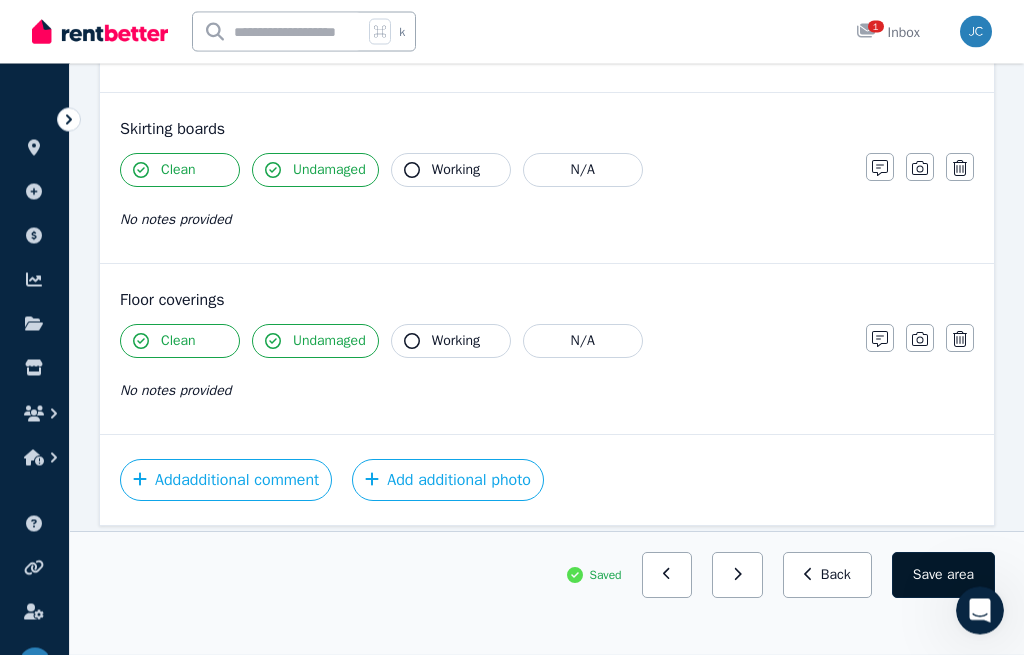 scroll, scrollTop: 1238, scrollLeft: 0, axis: vertical 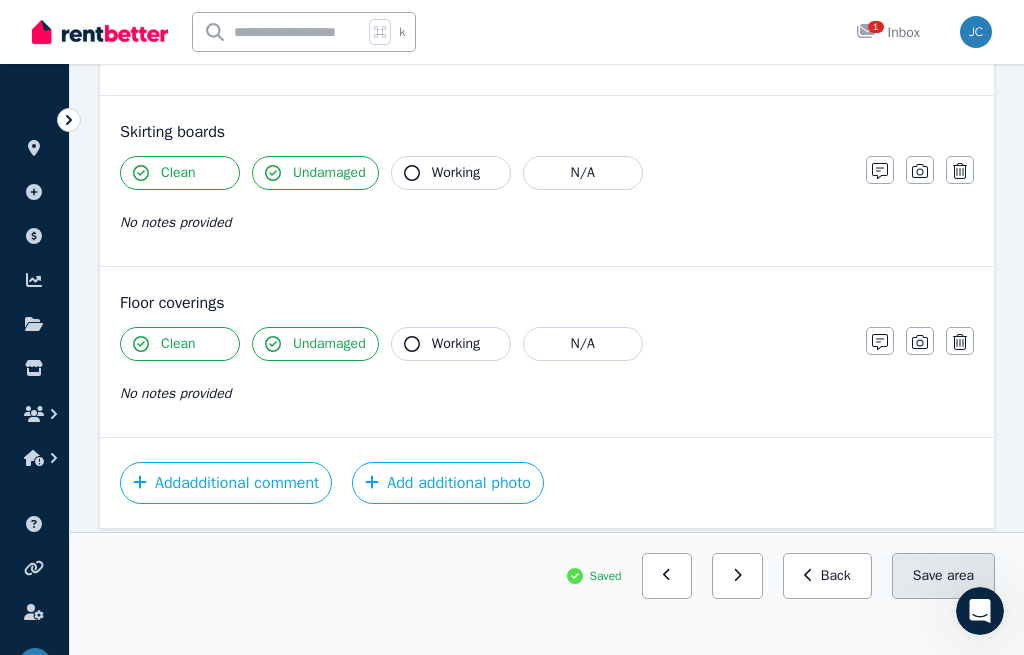 click on "Save   area" at bounding box center (943, 576) 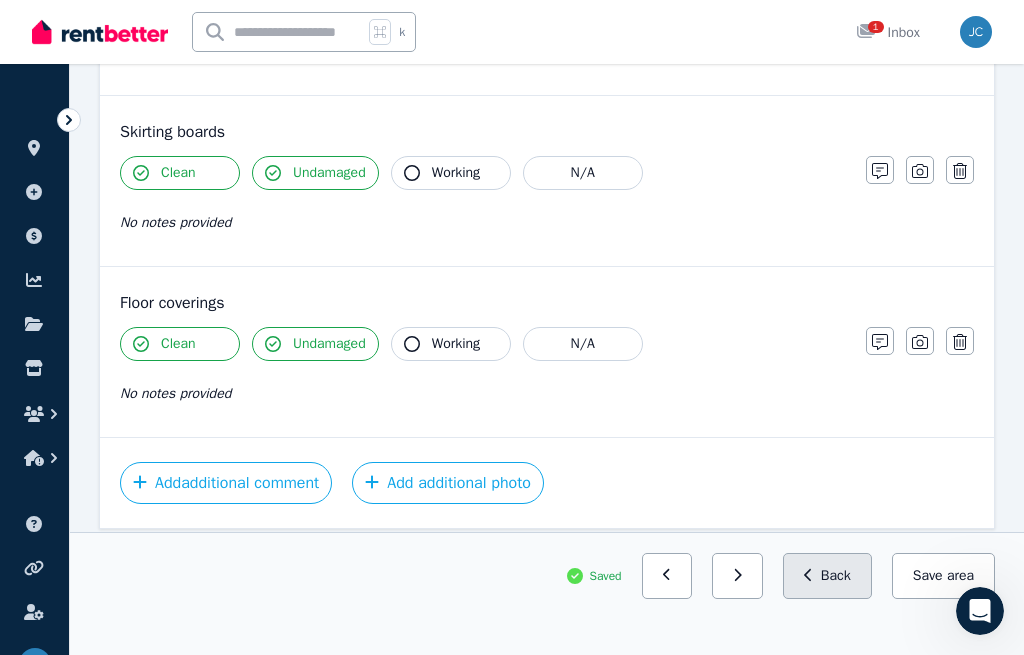 click on "Back" at bounding box center [827, 576] 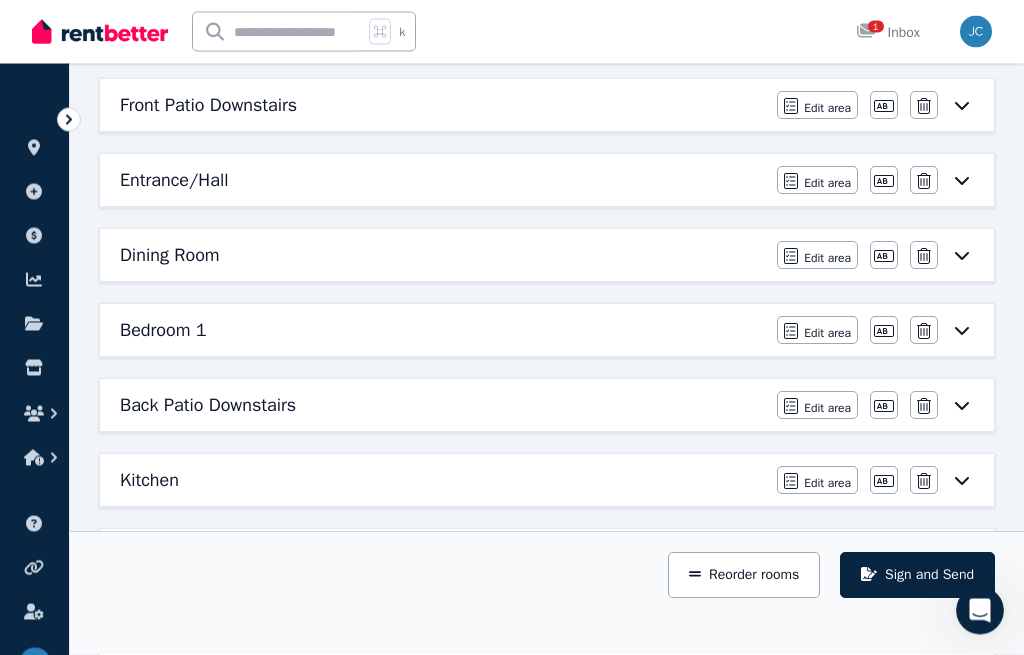 scroll, scrollTop: 276, scrollLeft: 0, axis: vertical 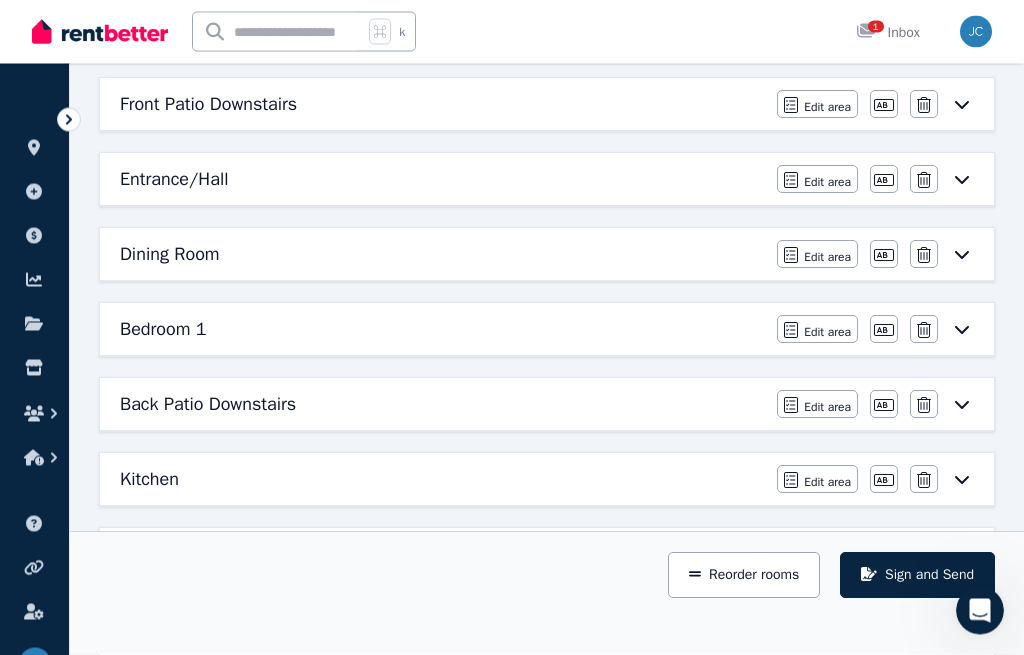 click 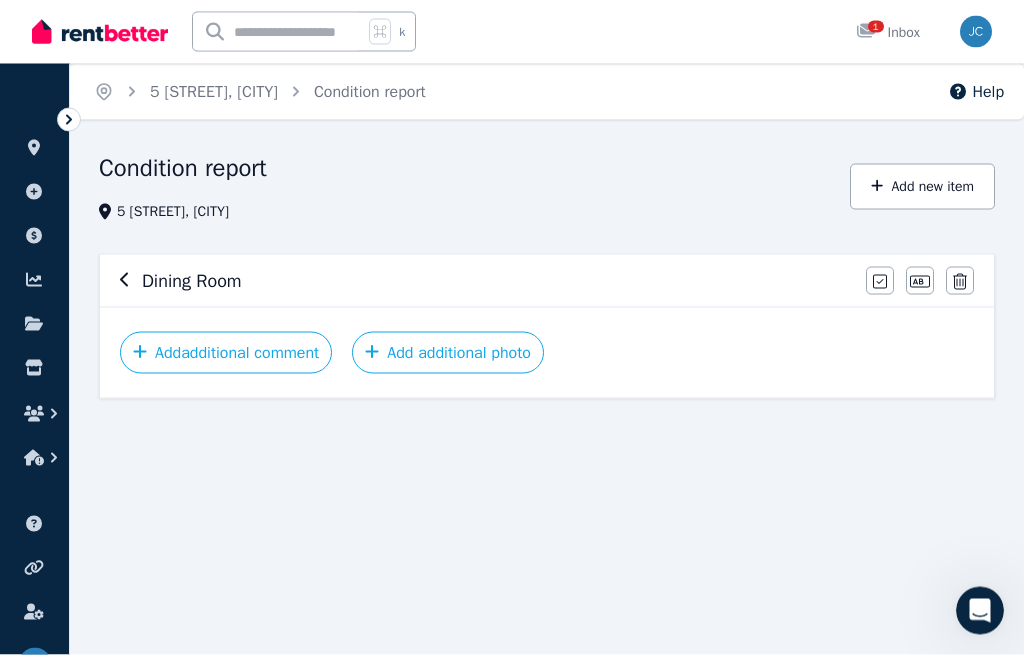 scroll, scrollTop: 0, scrollLeft: 0, axis: both 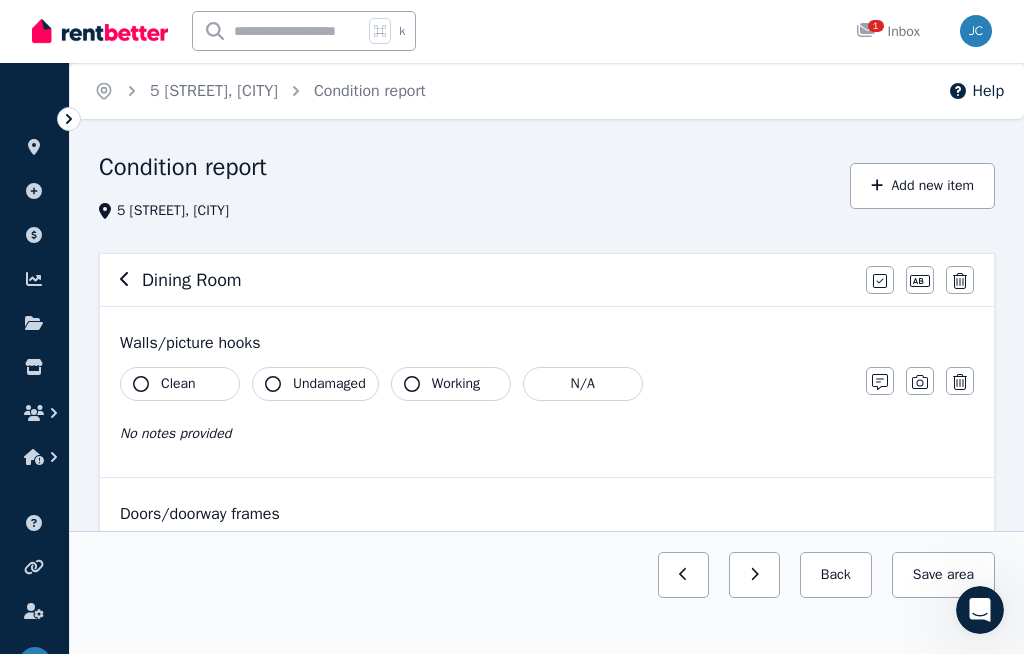 click 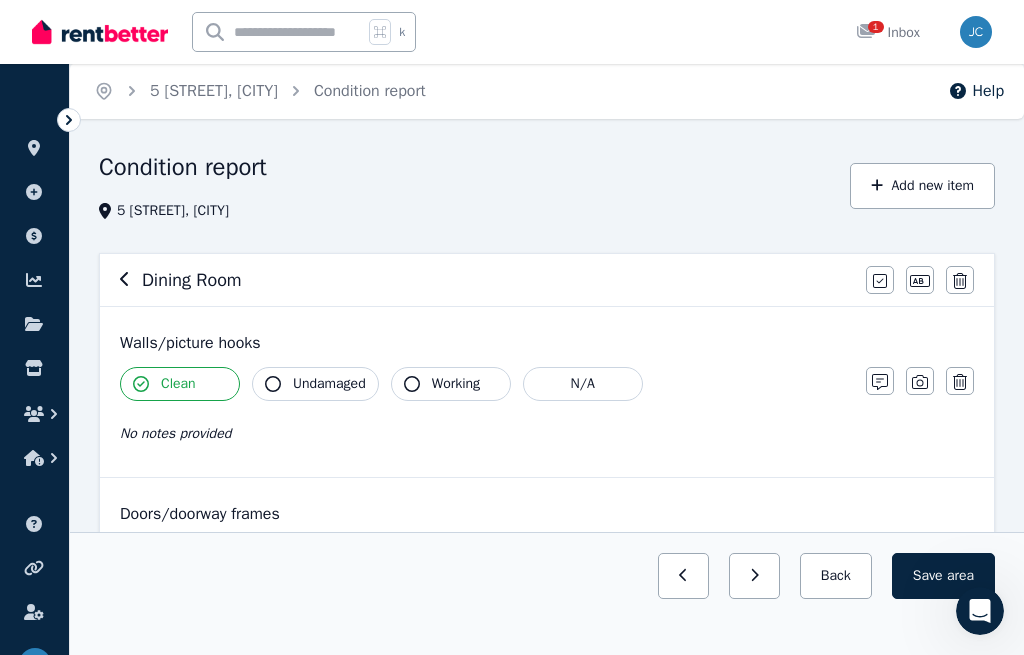 scroll, scrollTop: 0, scrollLeft: 0, axis: both 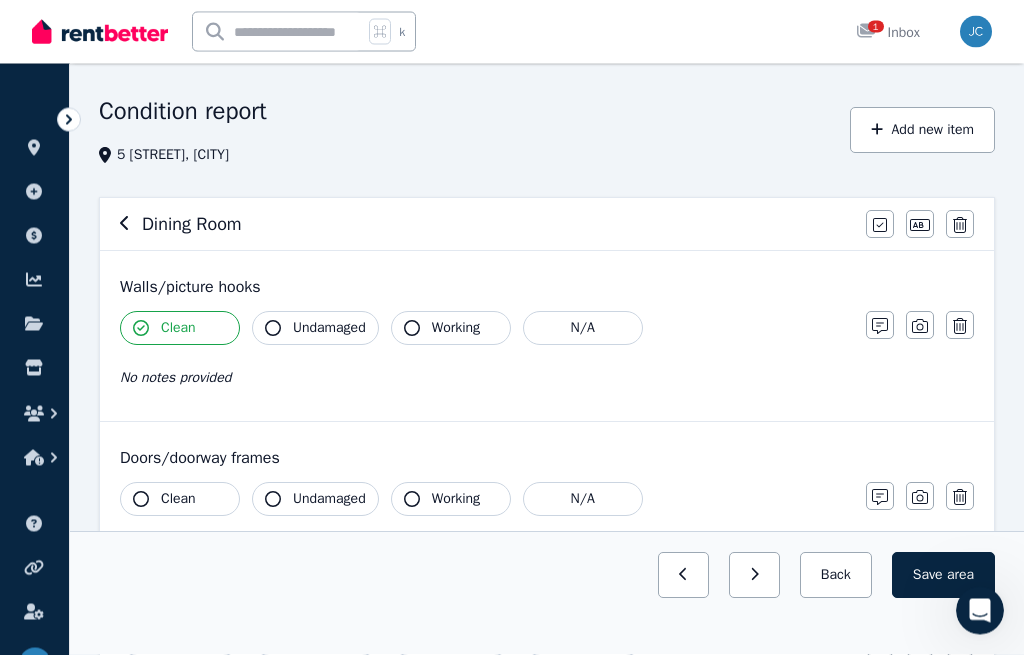 click 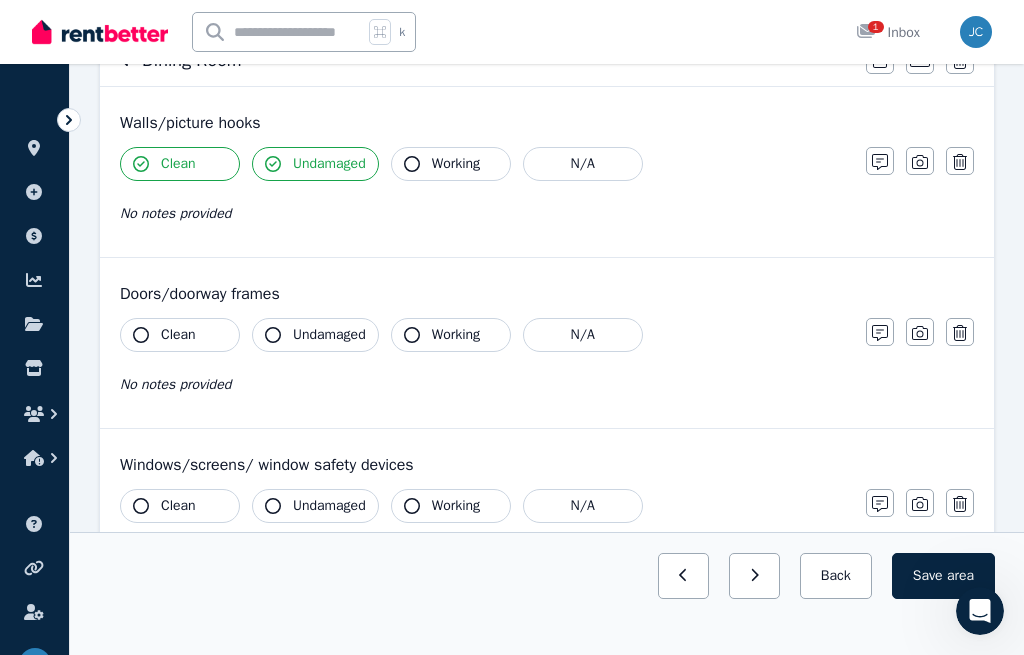 scroll, scrollTop: 222, scrollLeft: 0, axis: vertical 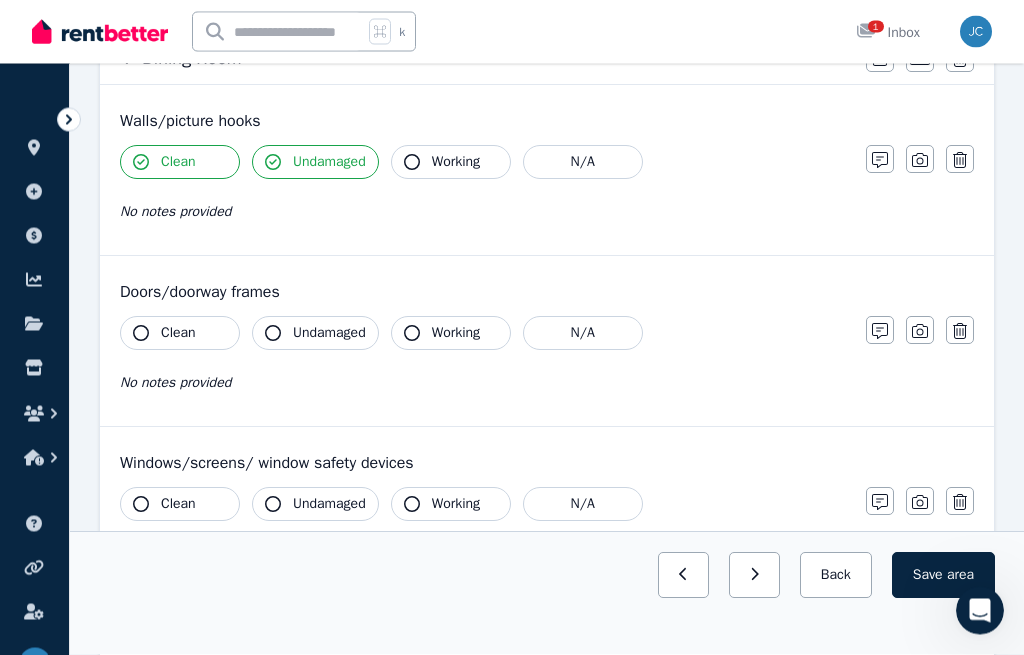 click 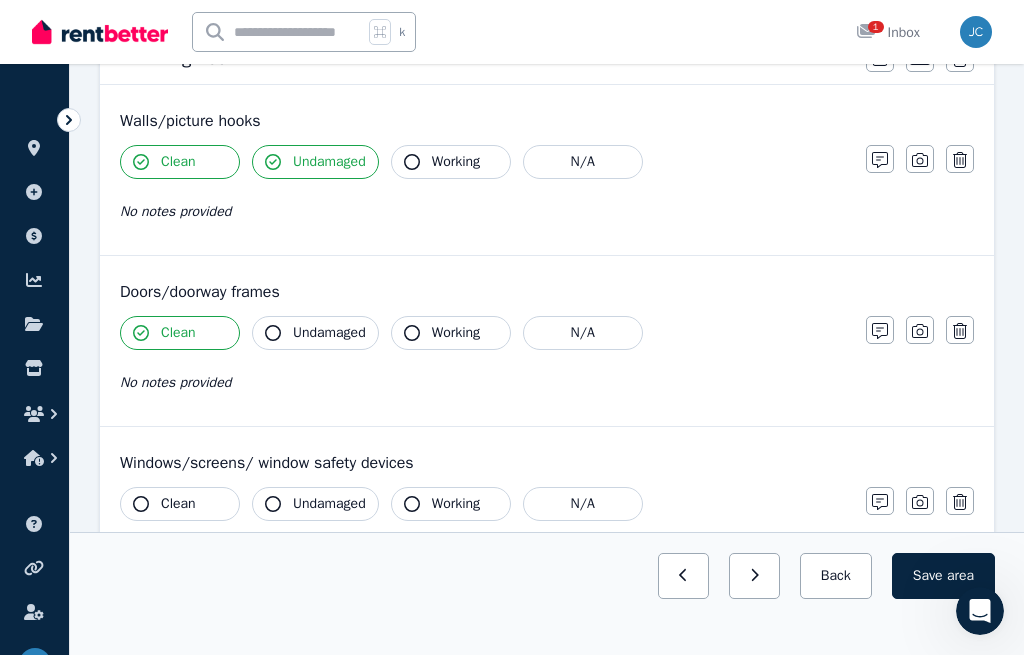 click 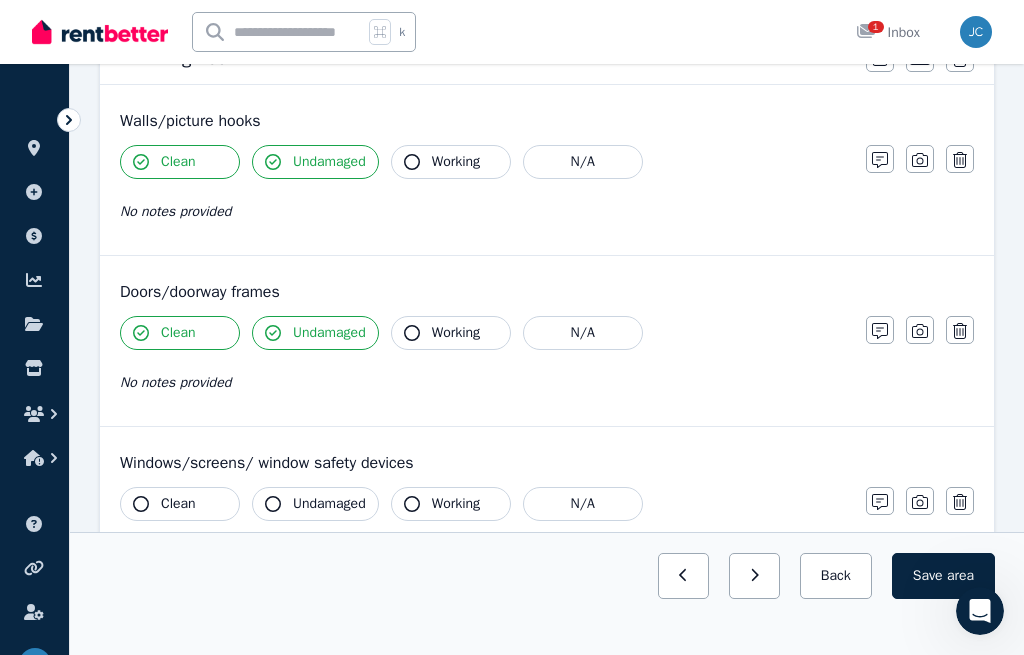 click 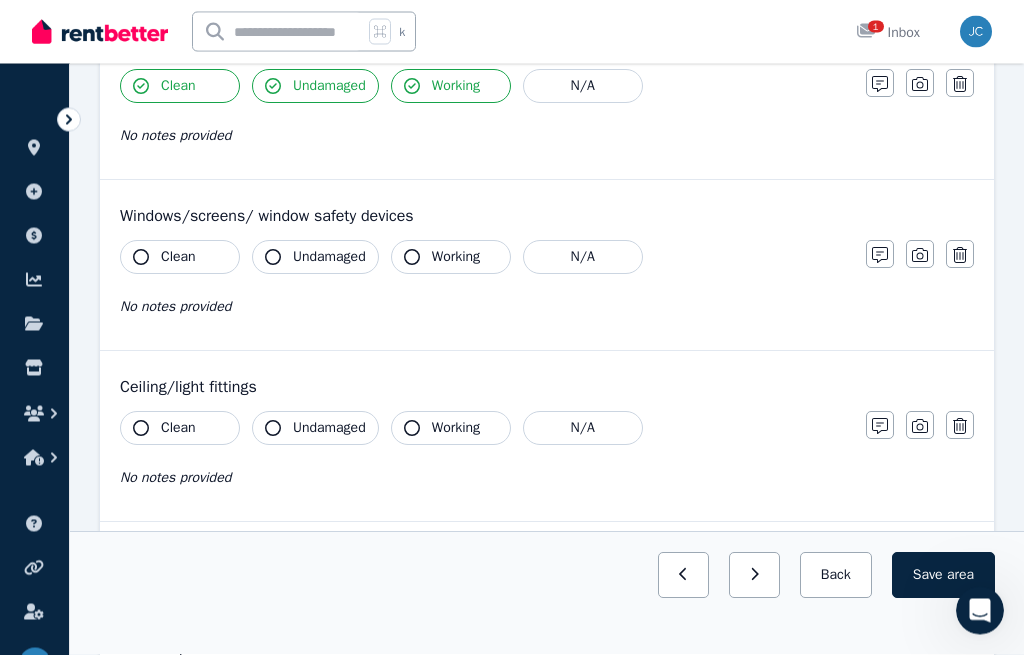 scroll, scrollTop: 470, scrollLeft: 0, axis: vertical 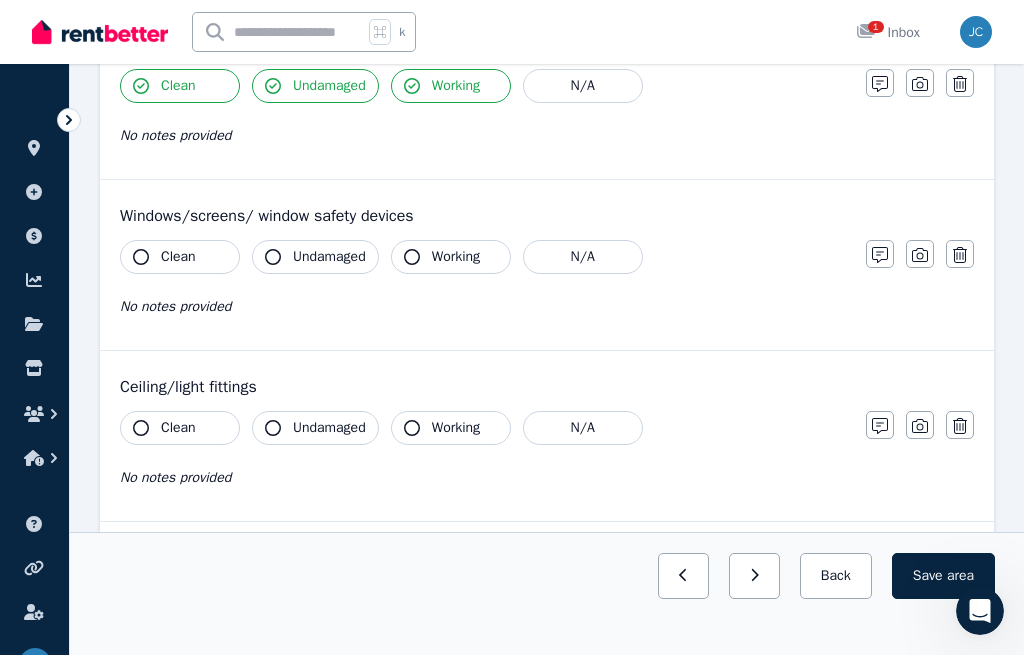 click on "Clean" at bounding box center [180, 257] 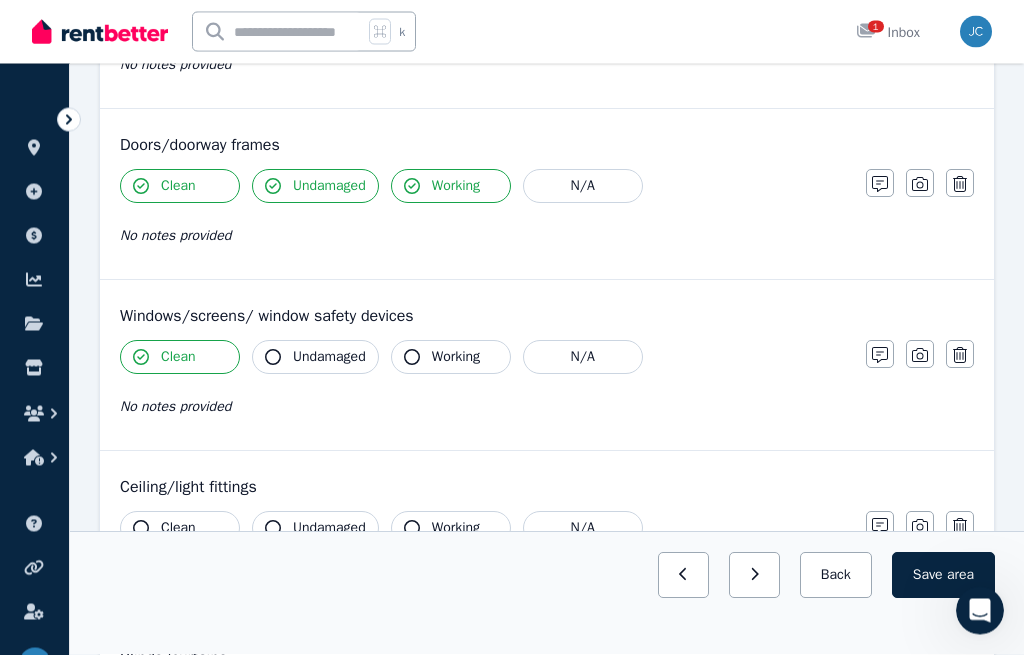 scroll, scrollTop: 364, scrollLeft: 0, axis: vertical 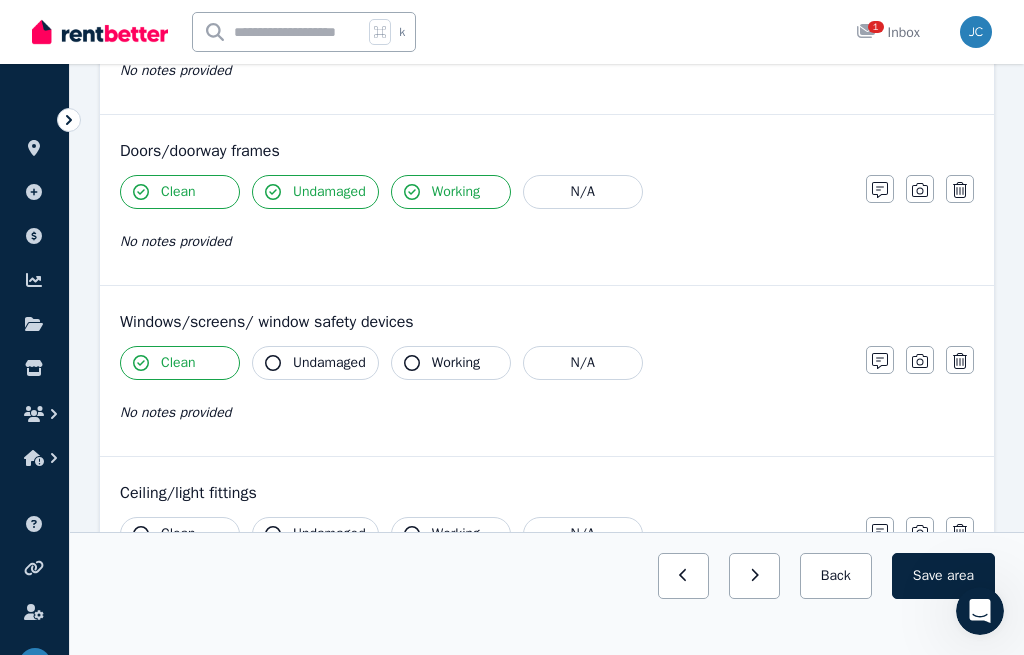 click on "Undamaged" at bounding box center (315, 363) 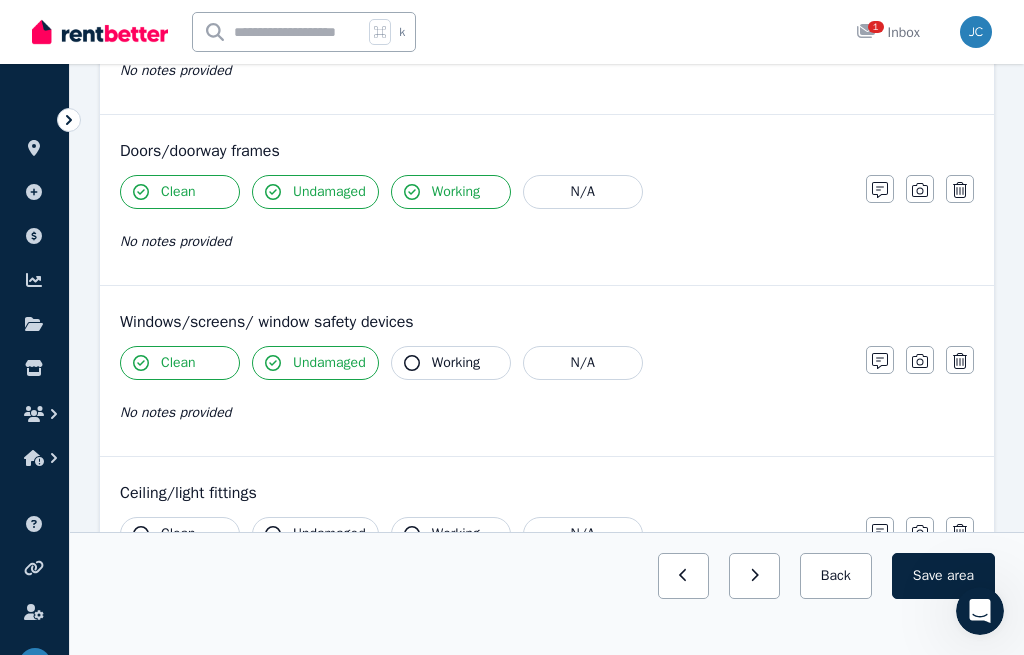 click 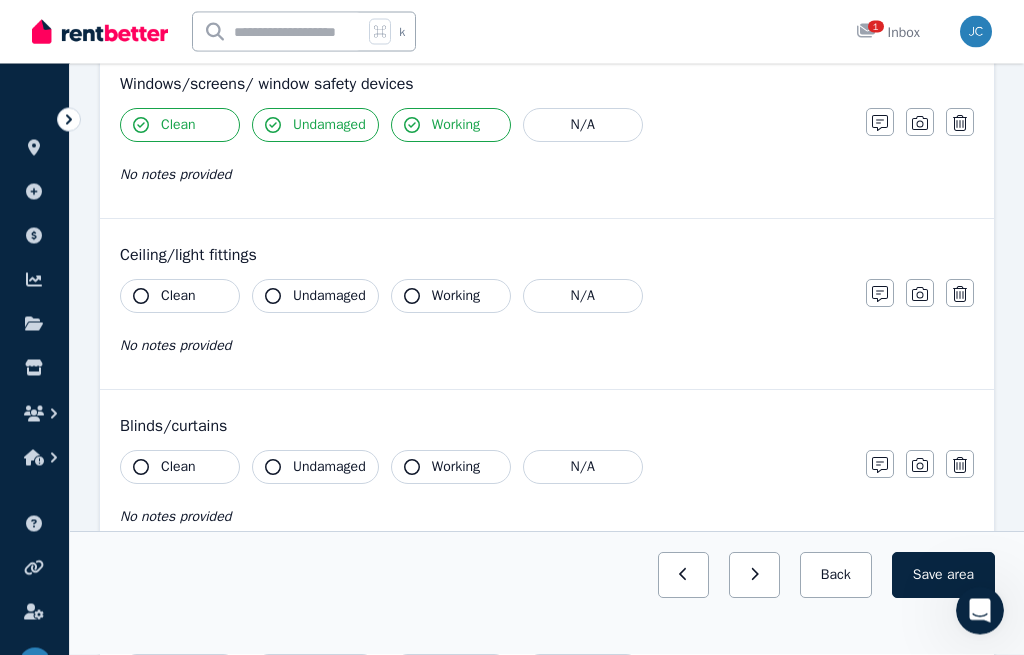 scroll, scrollTop: 602, scrollLeft: 0, axis: vertical 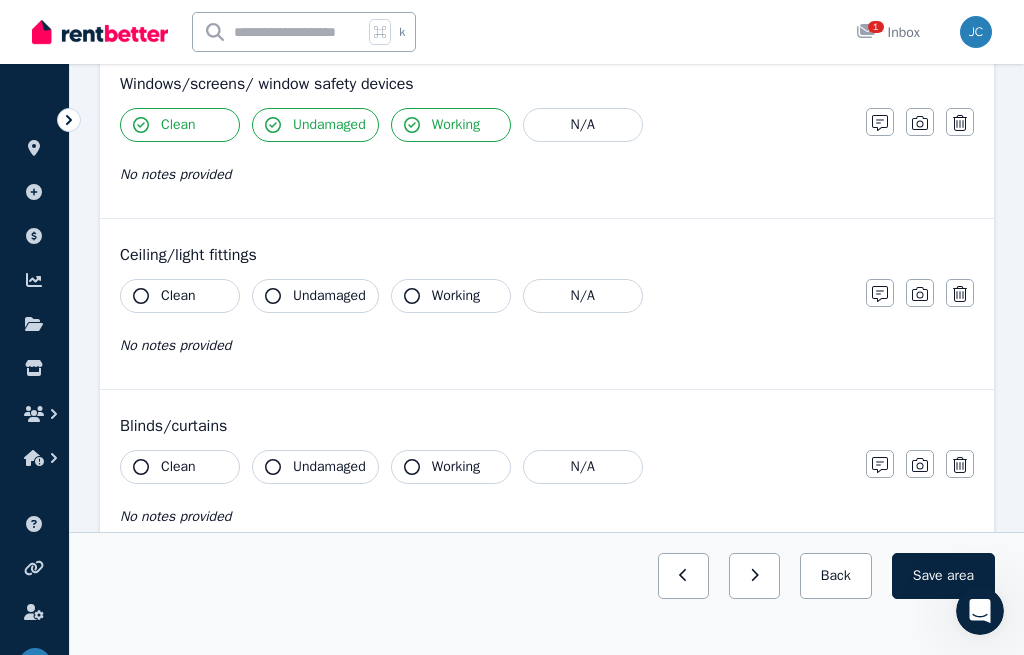 click on "Clean" at bounding box center (180, 296) 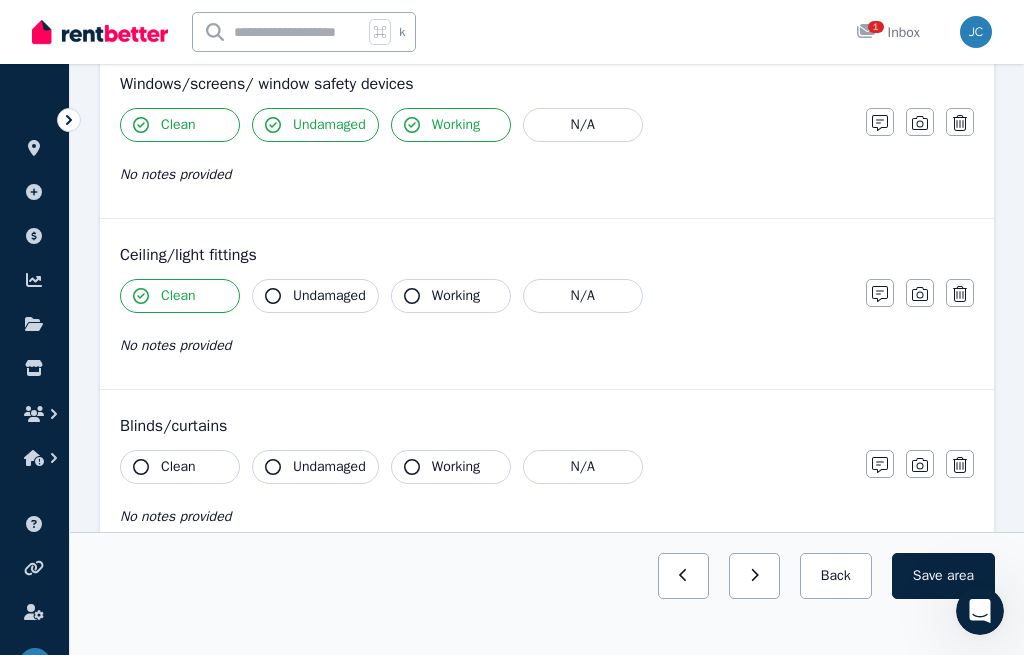 click on "Undamaged" at bounding box center [315, 296] 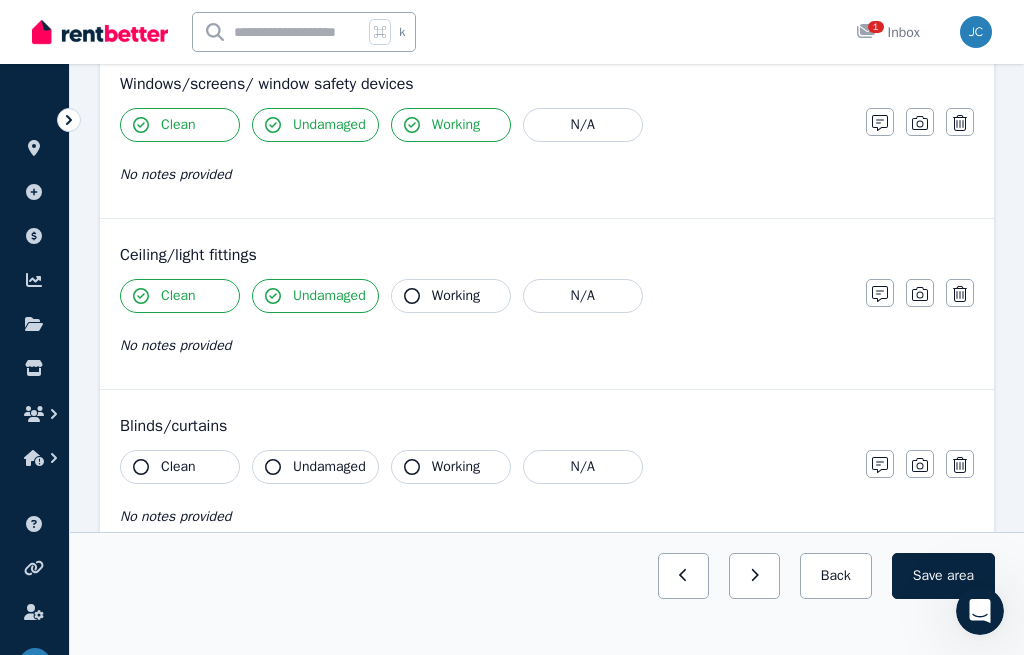 click on "Working" at bounding box center (451, 296) 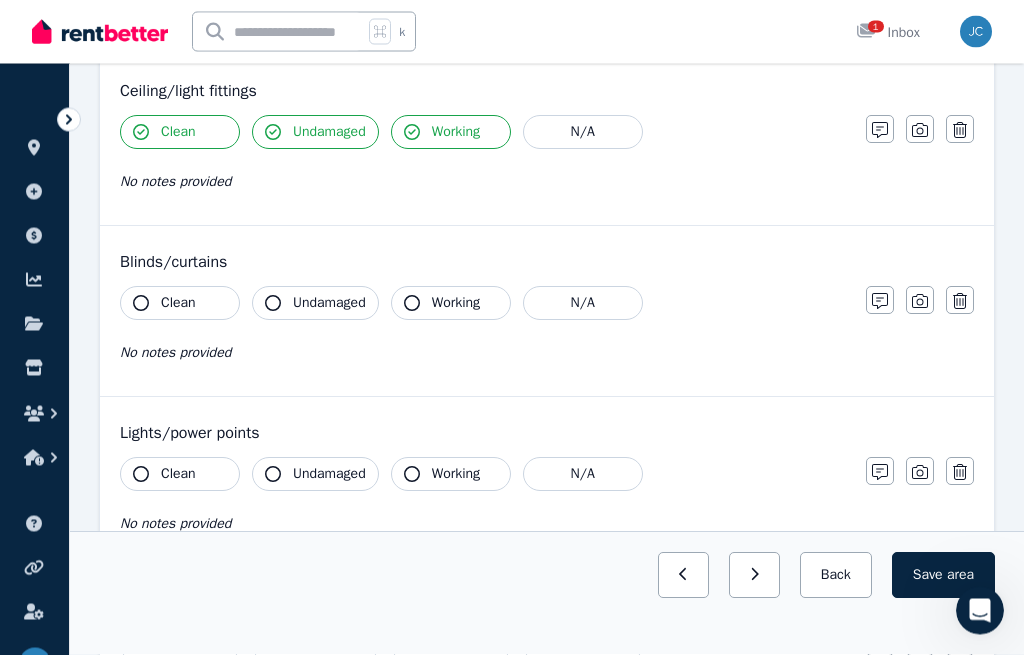 click on "Clean" at bounding box center (180, 304) 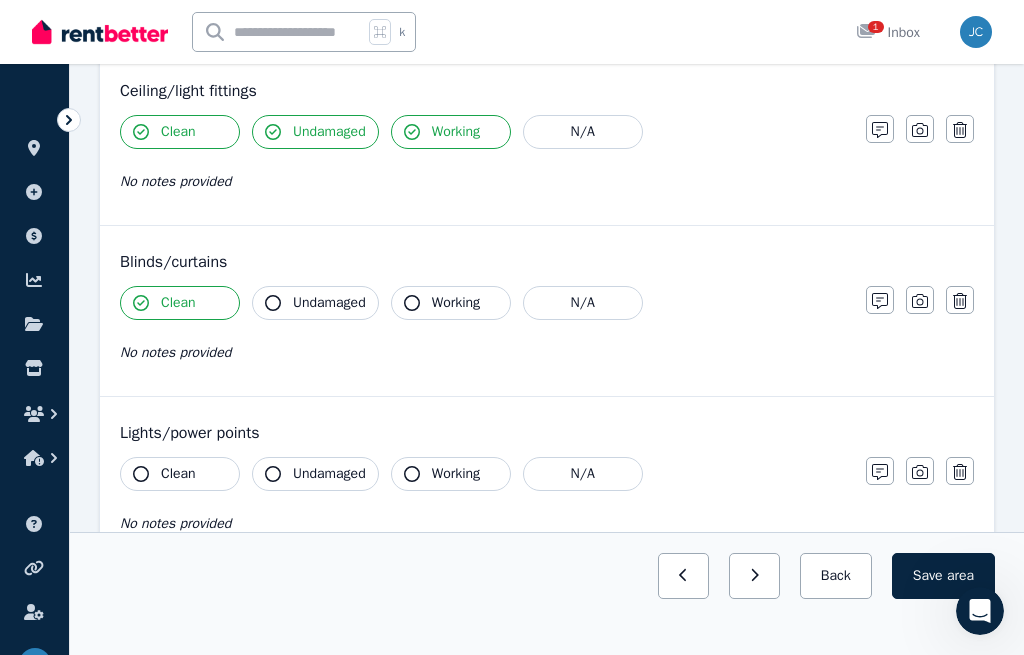 click on "Undamaged" at bounding box center [315, 303] 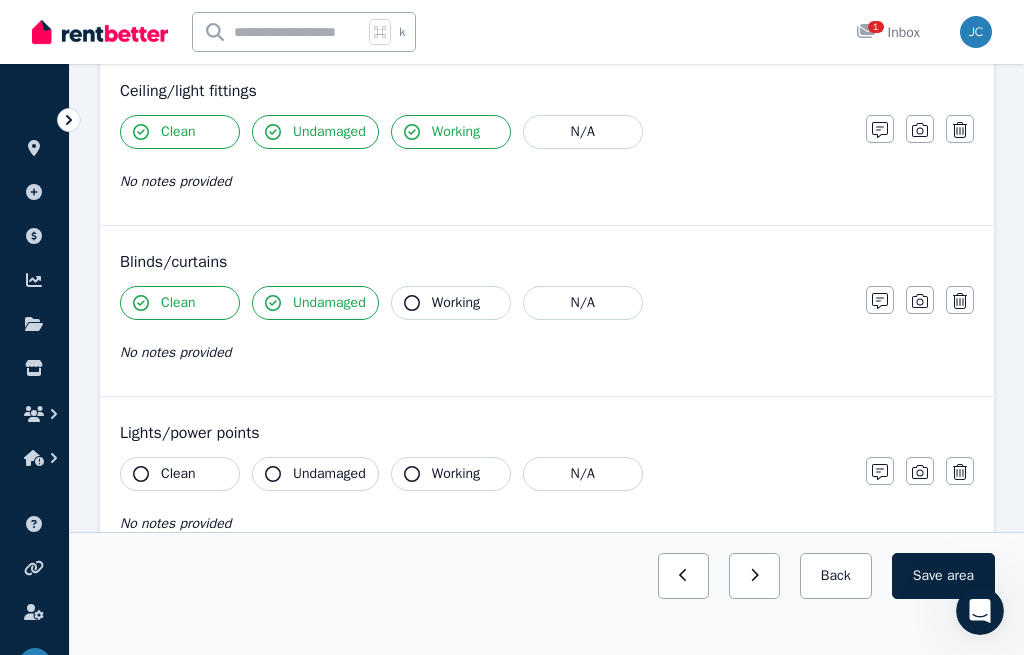 click 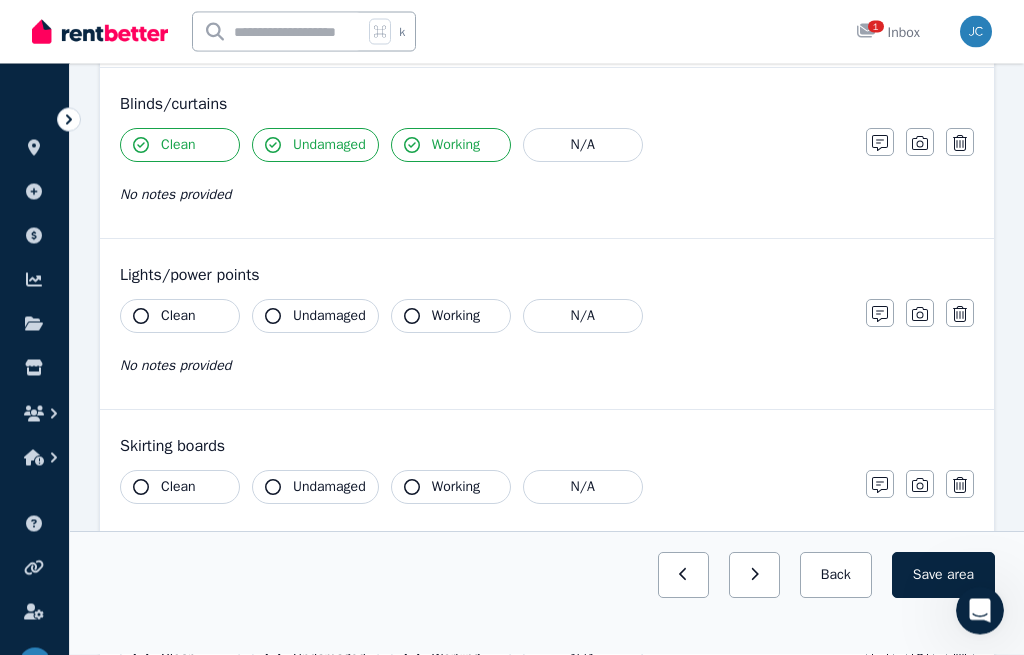 scroll, scrollTop: 926, scrollLeft: 0, axis: vertical 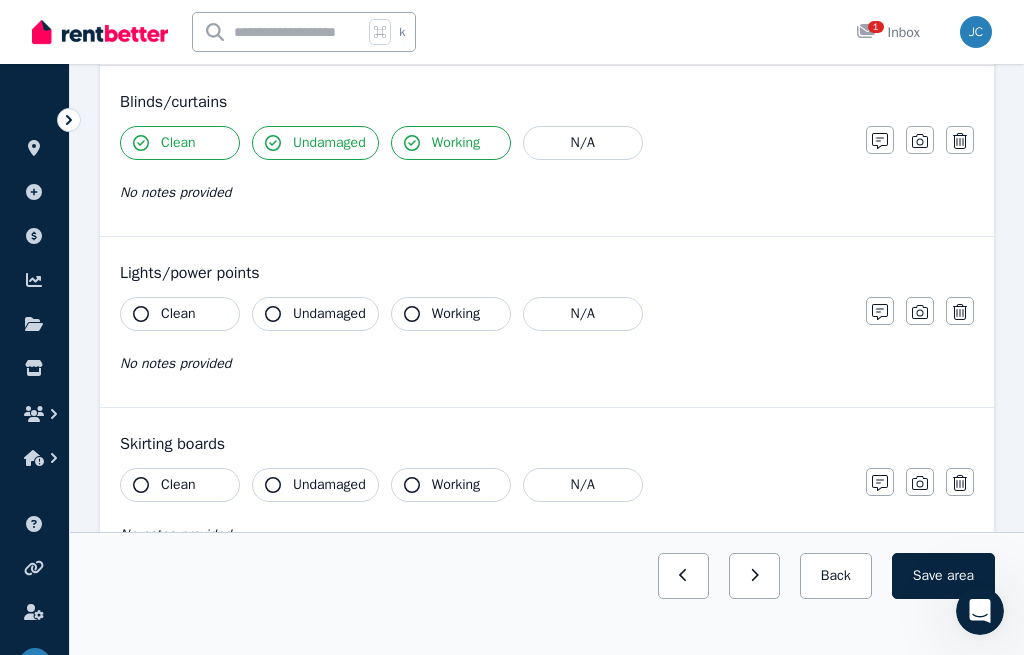 click on "Clean" at bounding box center (180, 314) 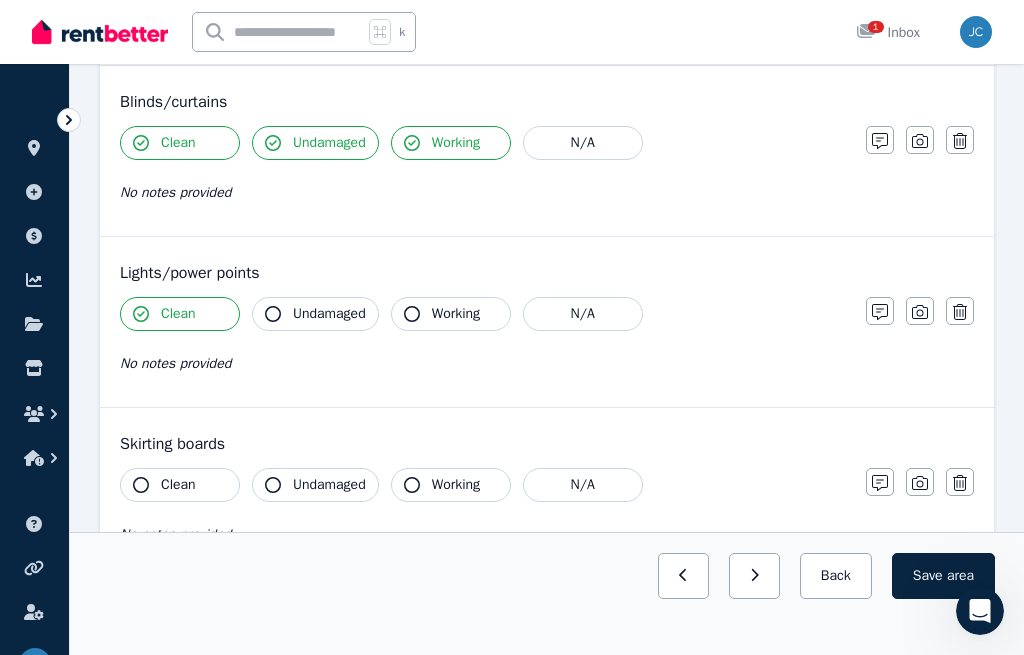 click on "Undamaged" at bounding box center [315, 314] 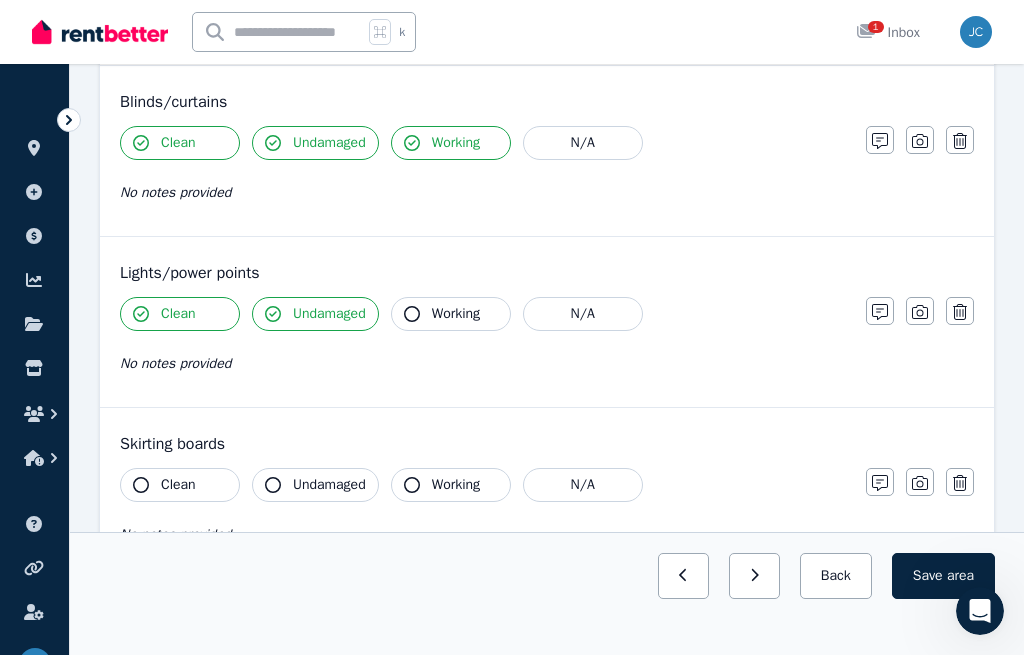 click on "Working" at bounding box center [451, 314] 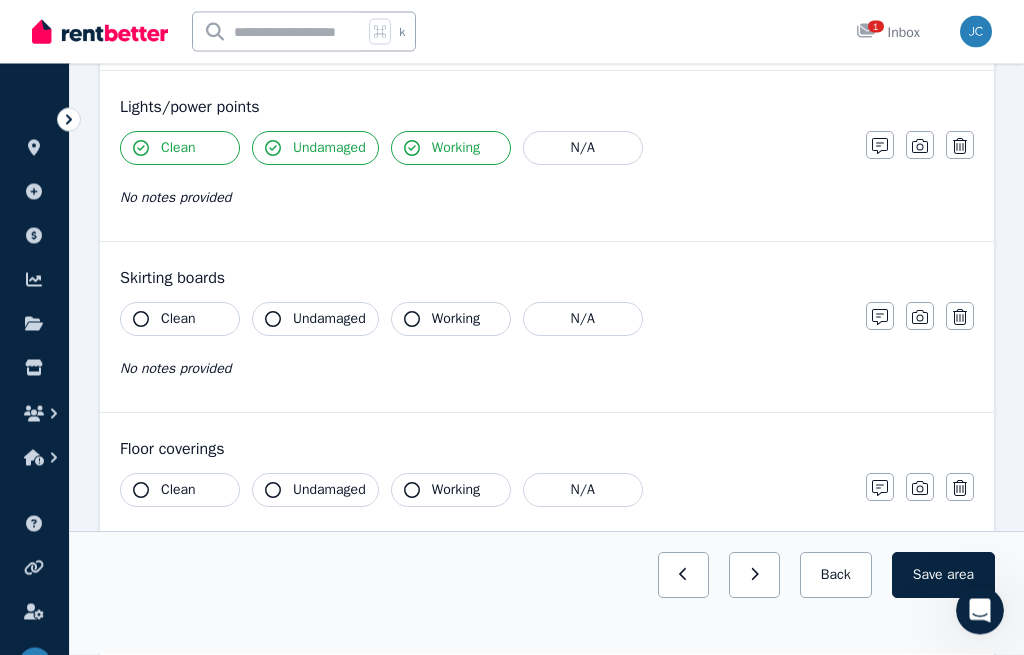 scroll, scrollTop: 1090, scrollLeft: 0, axis: vertical 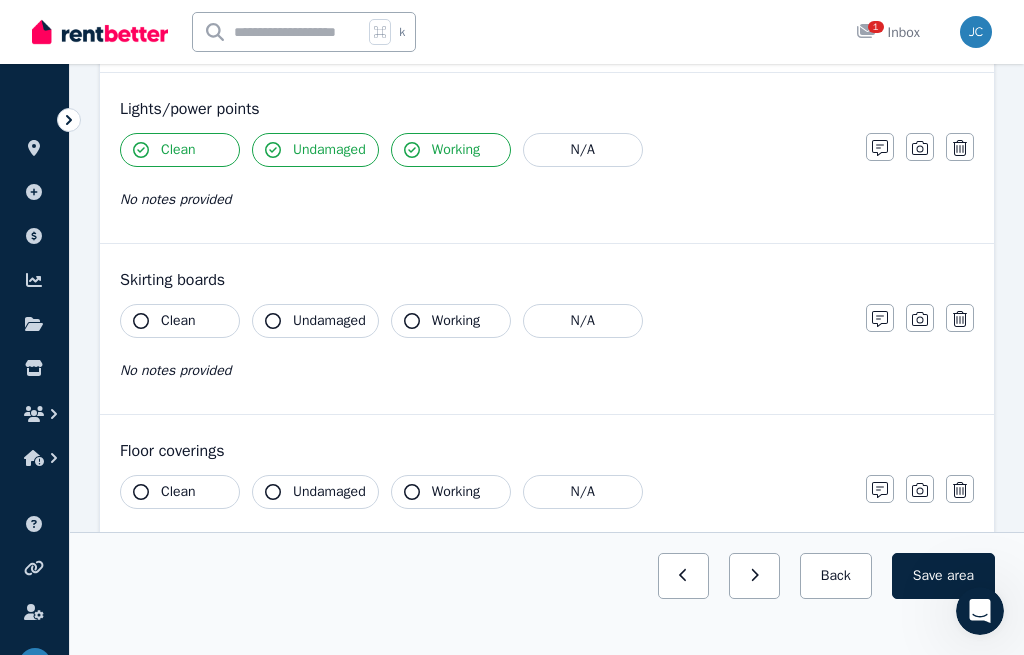 click on "Clean" at bounding box center (180, 321) 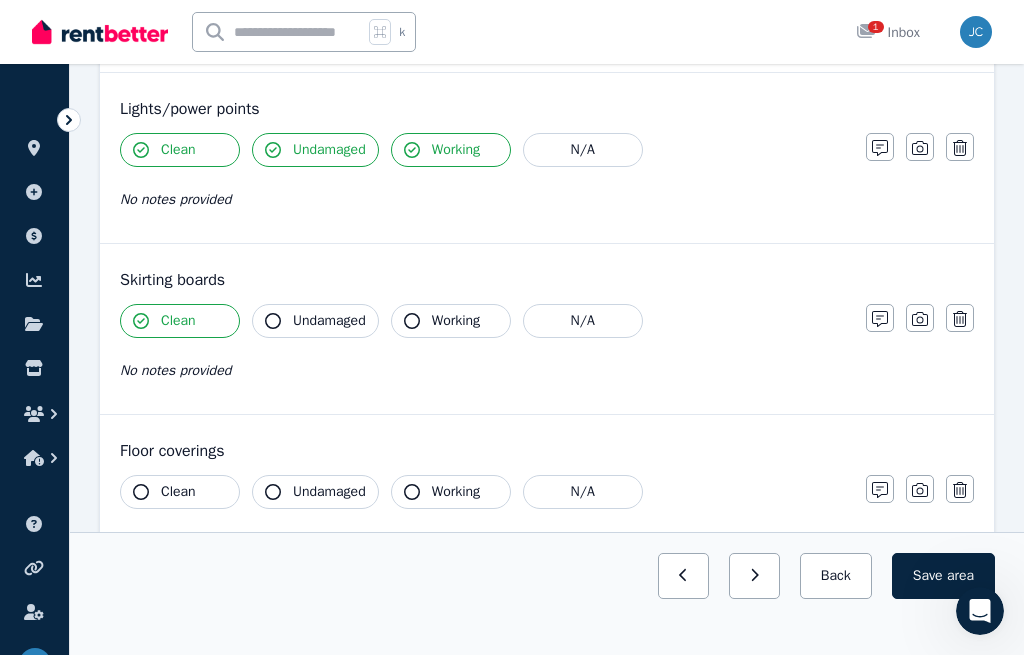 click on "Undamaged" at bounding box center (315, 321) 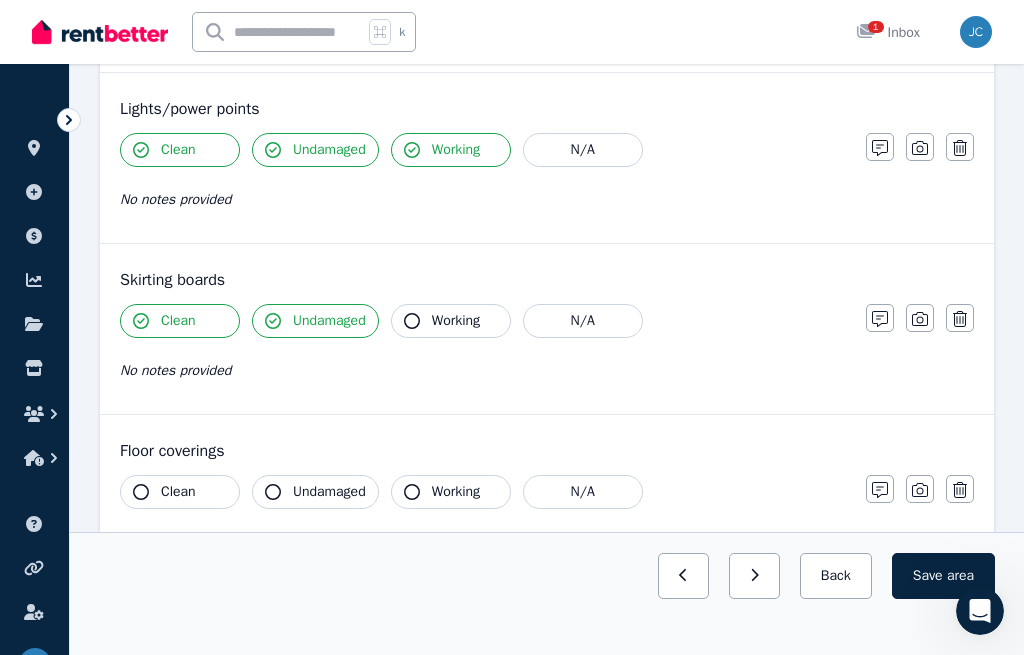 click on "Working" at bounding box center (451, 321) 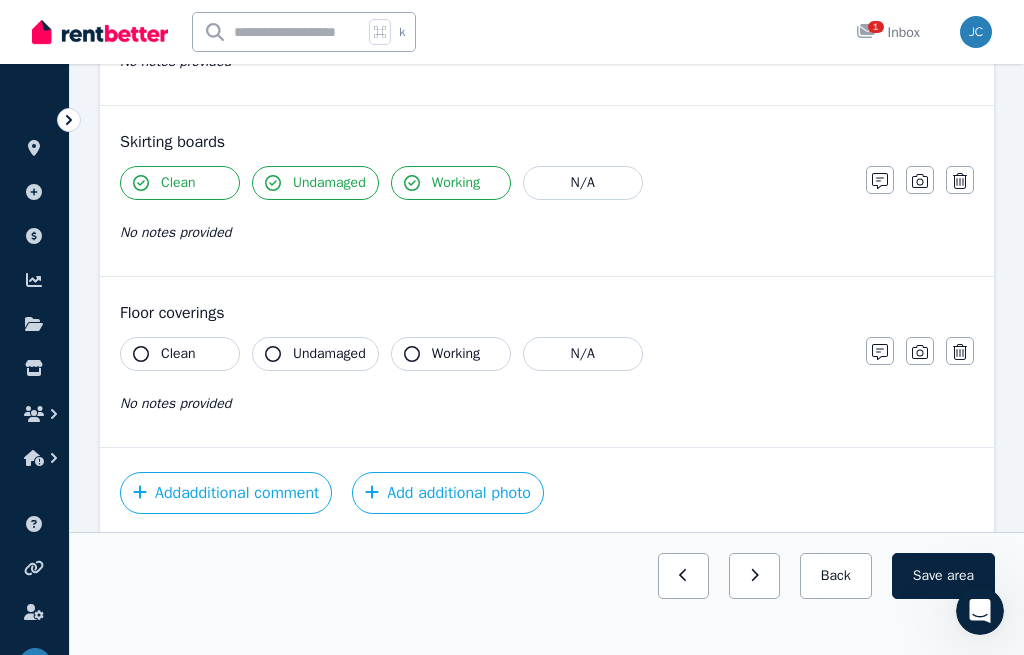scroll, scrollTop: 1240, scrollLeft: 0, axis: vertical 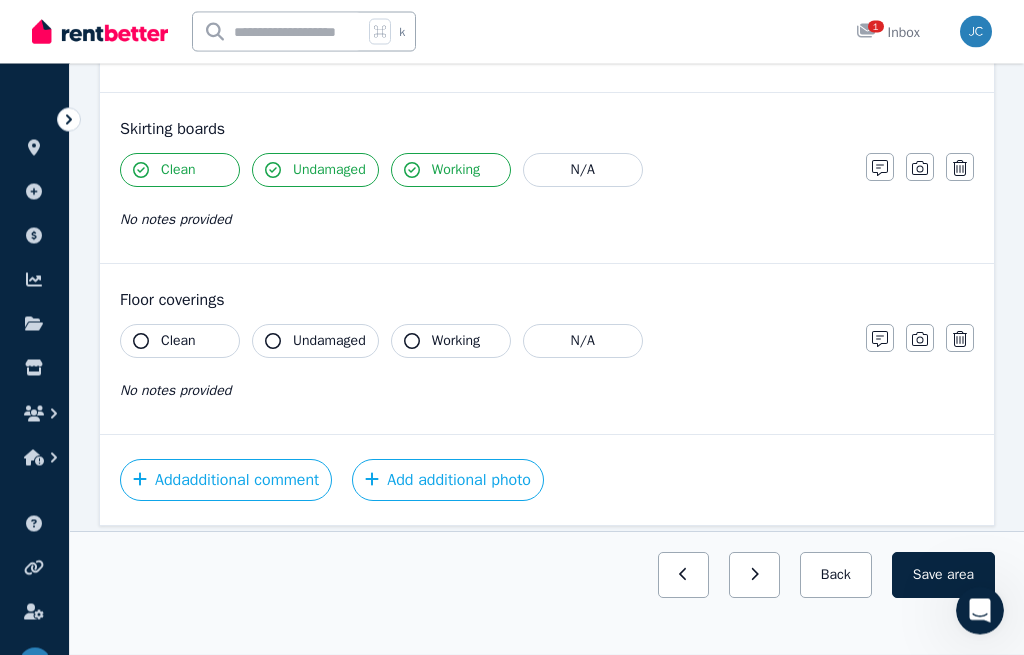 click on "Clean" at bounding box center (180, 342) 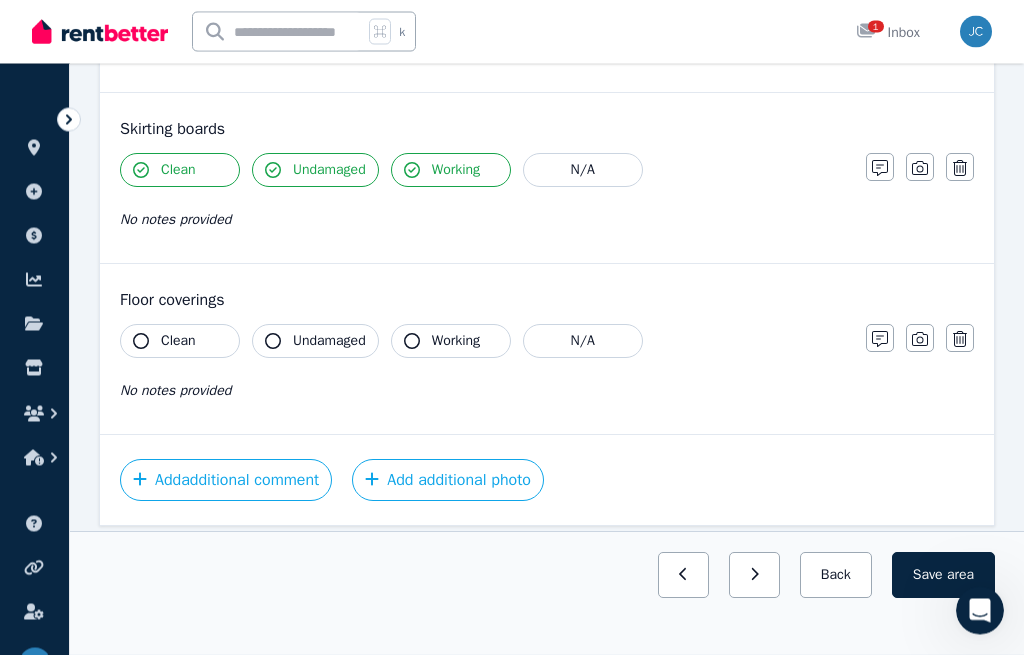 scroll, scrollTop: 1240, scrollLeft: 0, axis: vertical 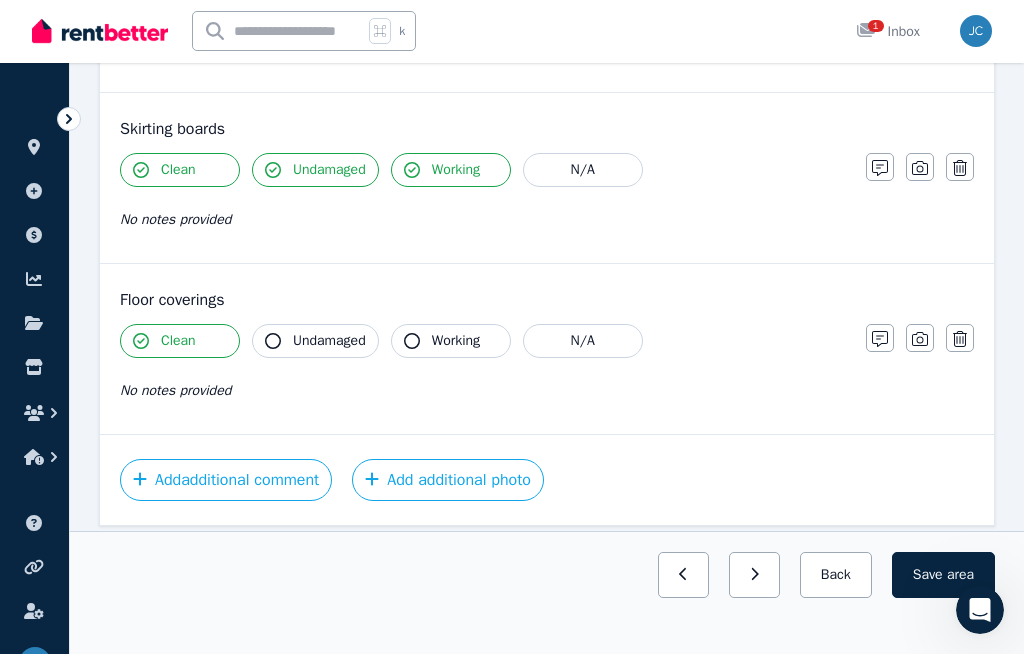 click on "Undamaged" at bounding box center (315, 342) 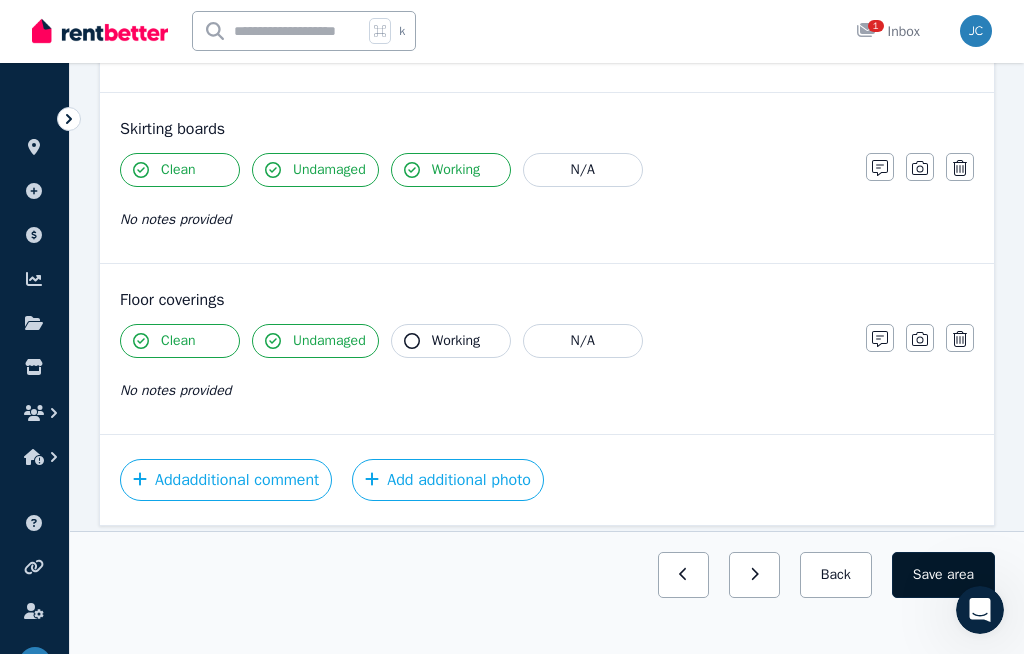 click on "Save   area" at bounding box center (943, 576) 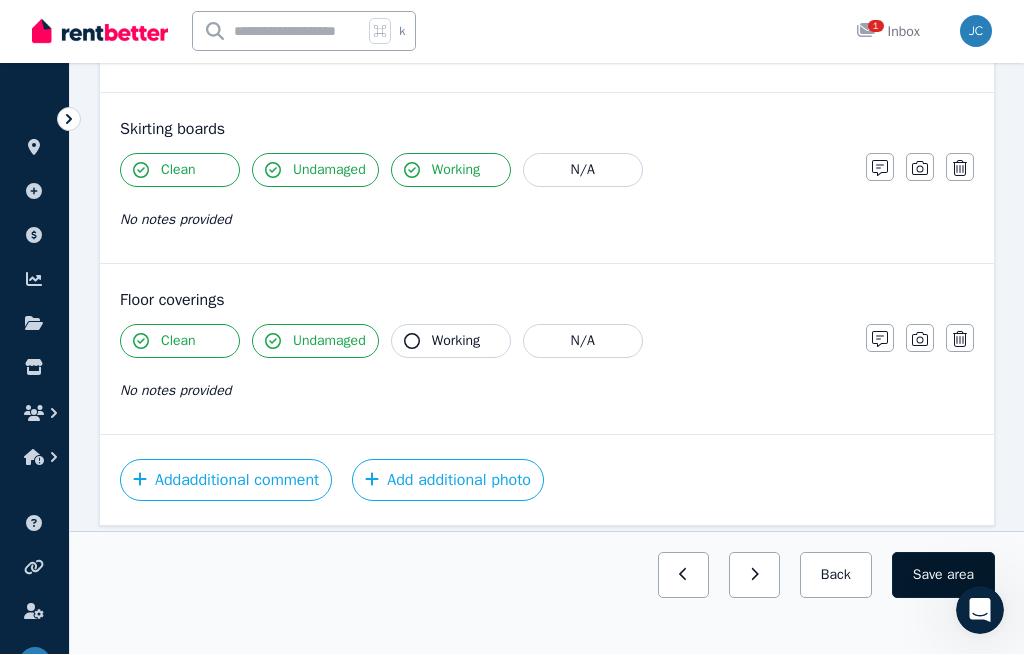 scroll, scrollTop: 1238, scrollLeft: 0, axis: vertical 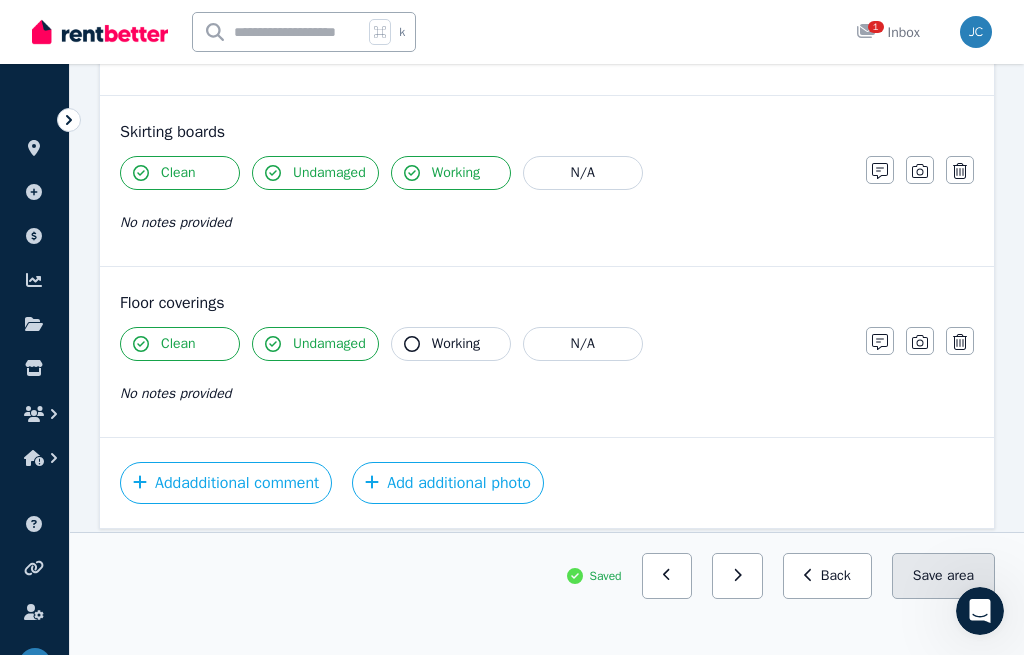click on "Save   area" at bounding box center [943, 576] 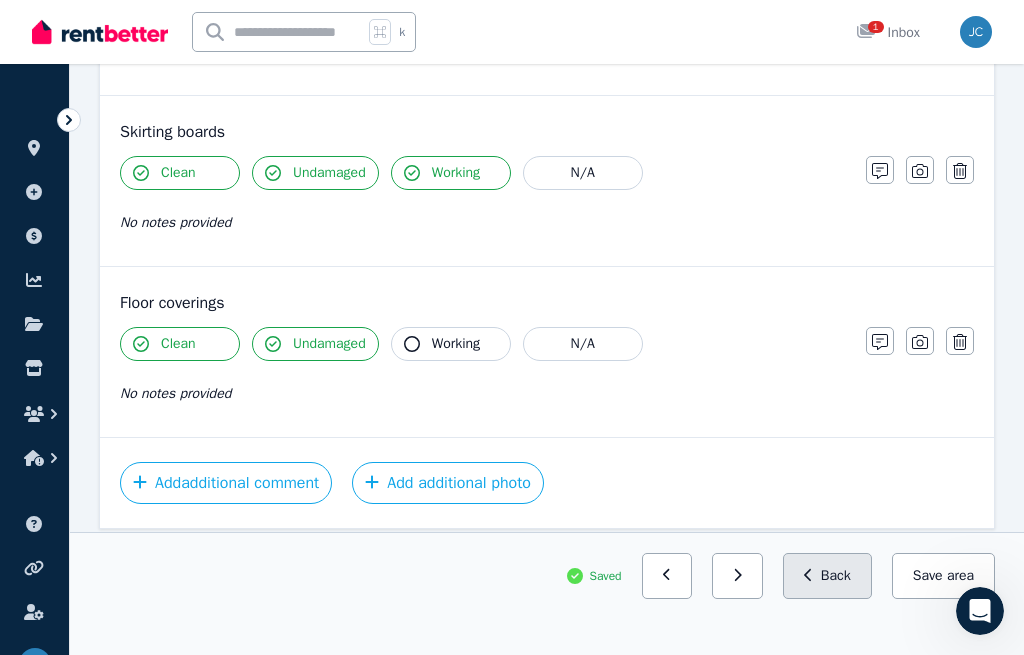 click on "Back" at bounding box center [827, 576] 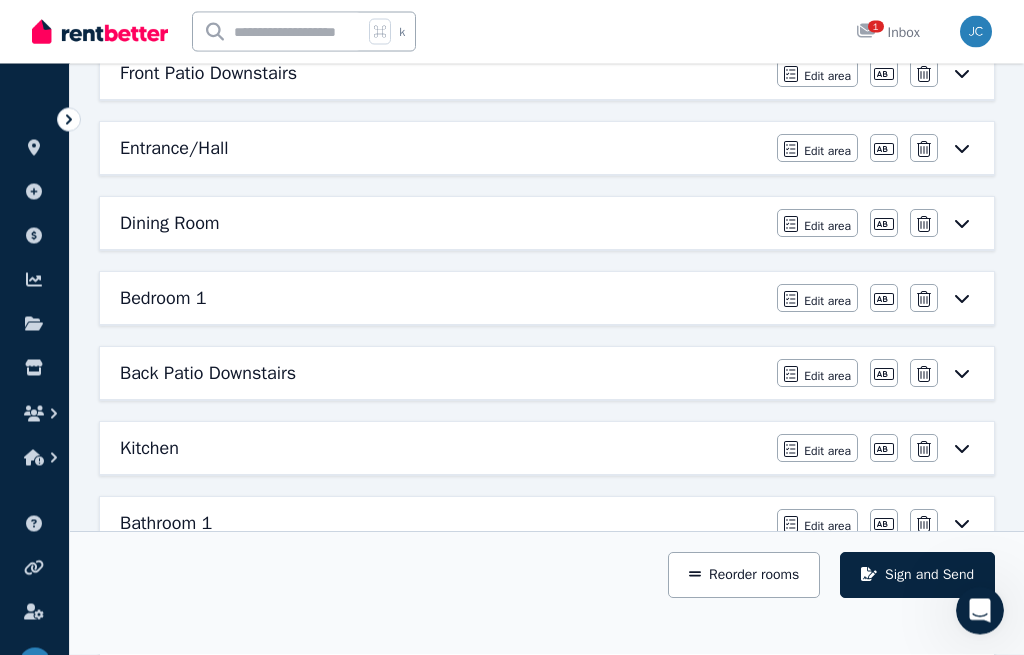 scroll, scrollTop: 308, scrollLeft: 0, axis: vertical 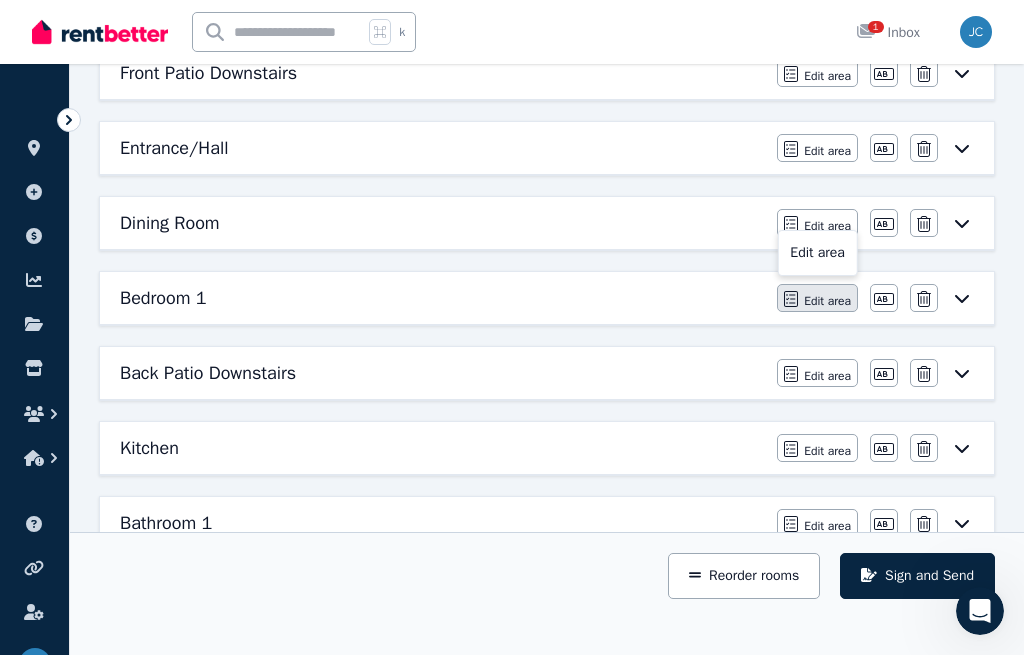 click on "Edit area" at bounding box center [827, 301] 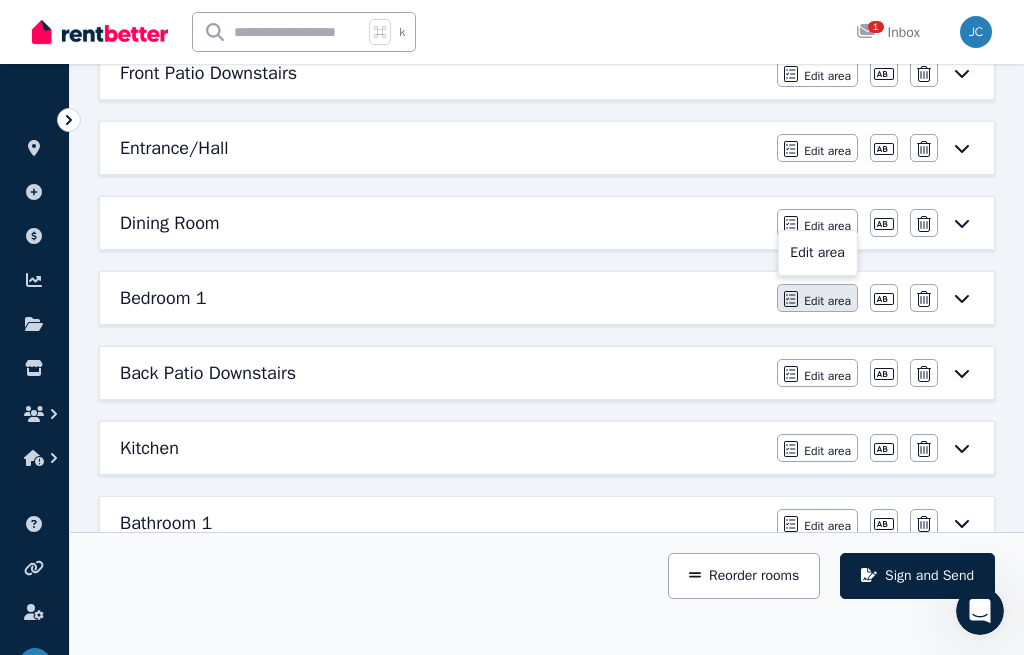 scroll, scrollTop: 0, scrollLeft: 0, axis: both 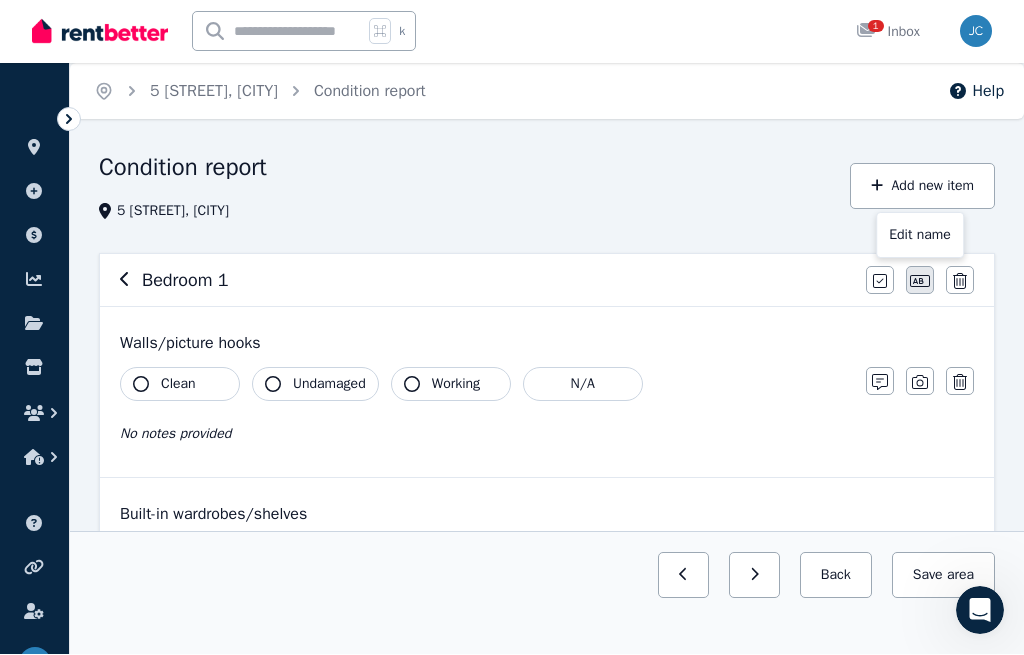 click 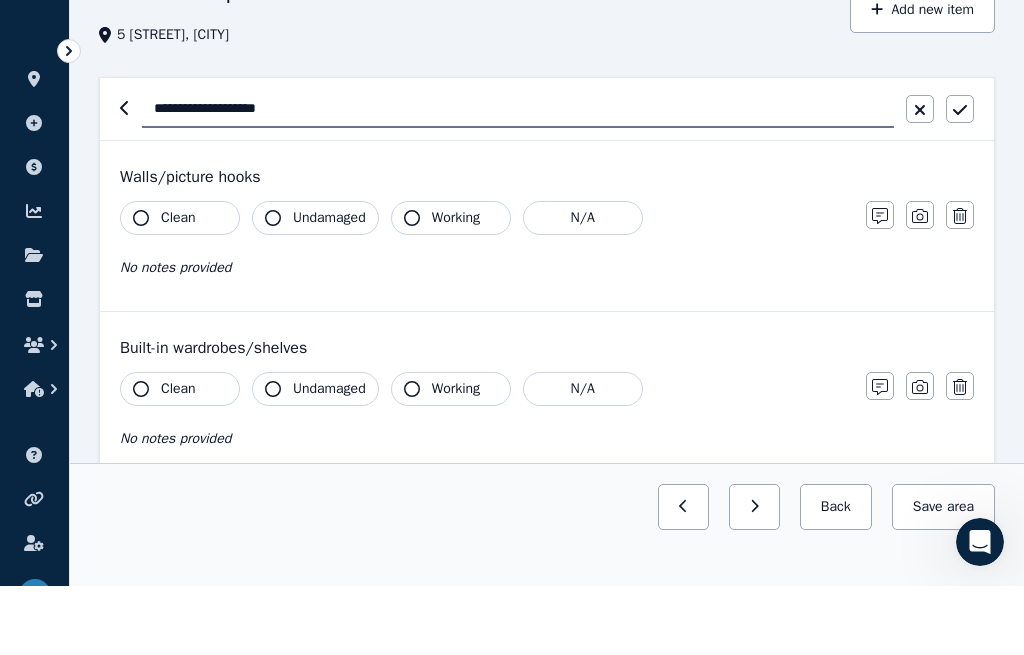 scroll, scrollTop: 109, scrollLeft: 0, axis: vertical 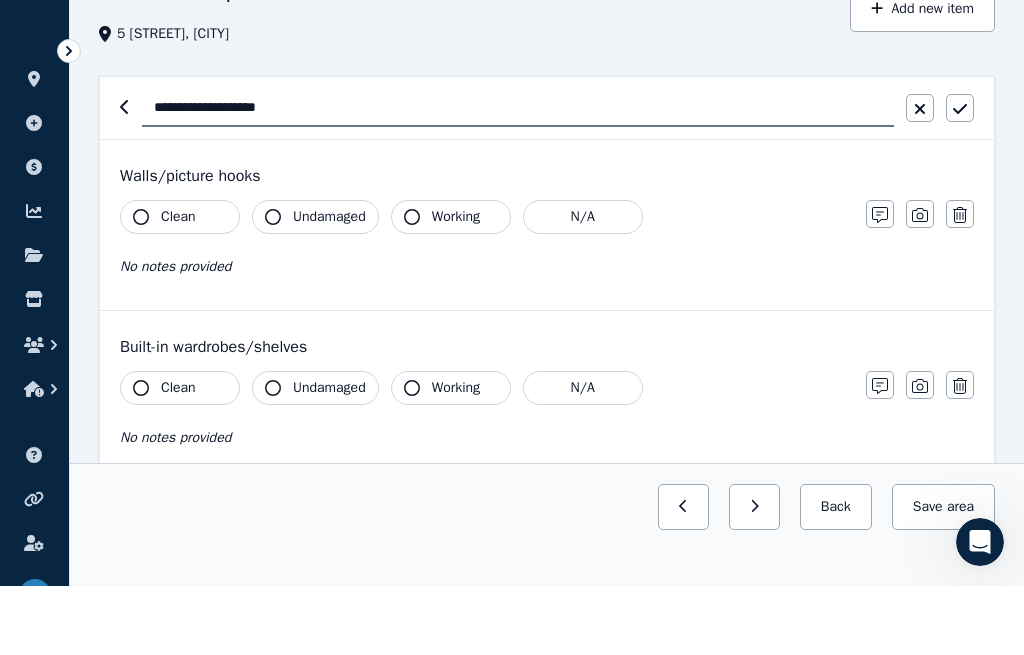 type on "**********" 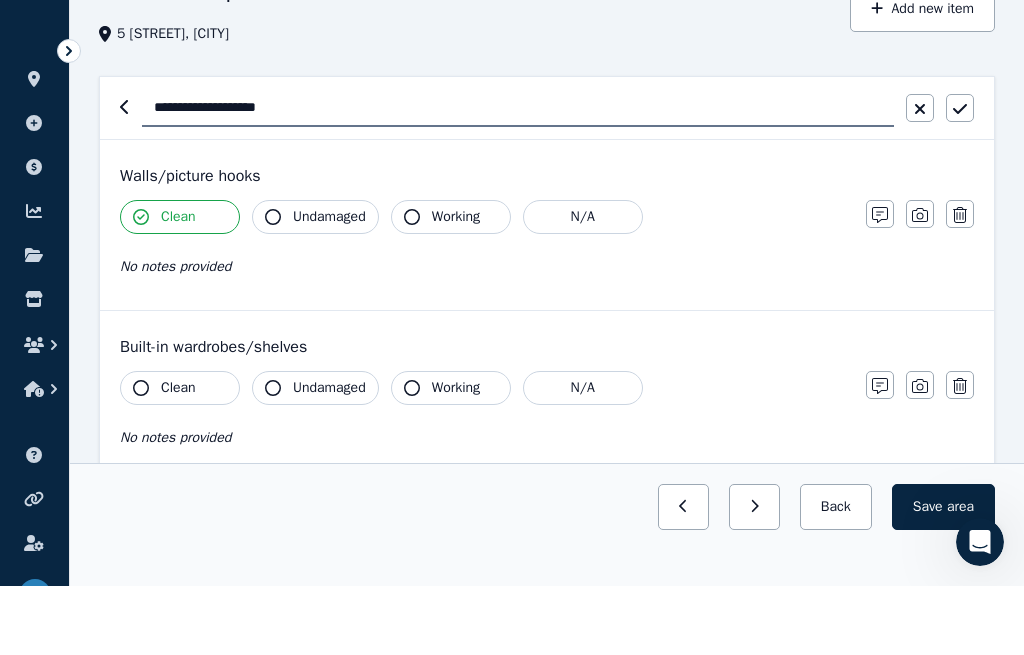 scroll, scrollTop: 179, scrollLeft: 0, axis: vertical 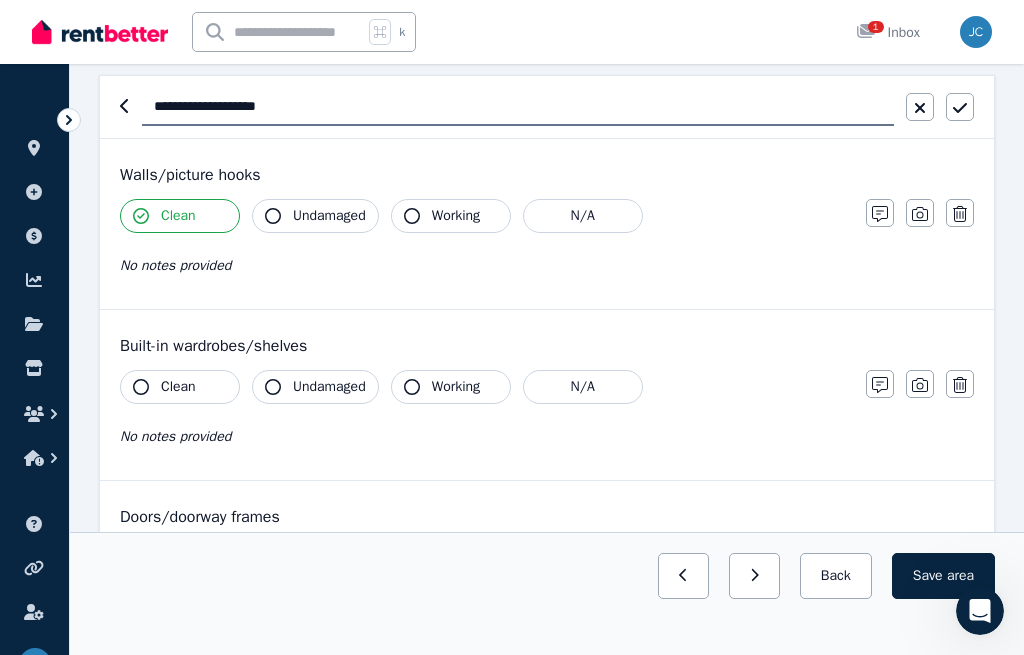 click on "Undamaged" at bounding box center [315, 216] 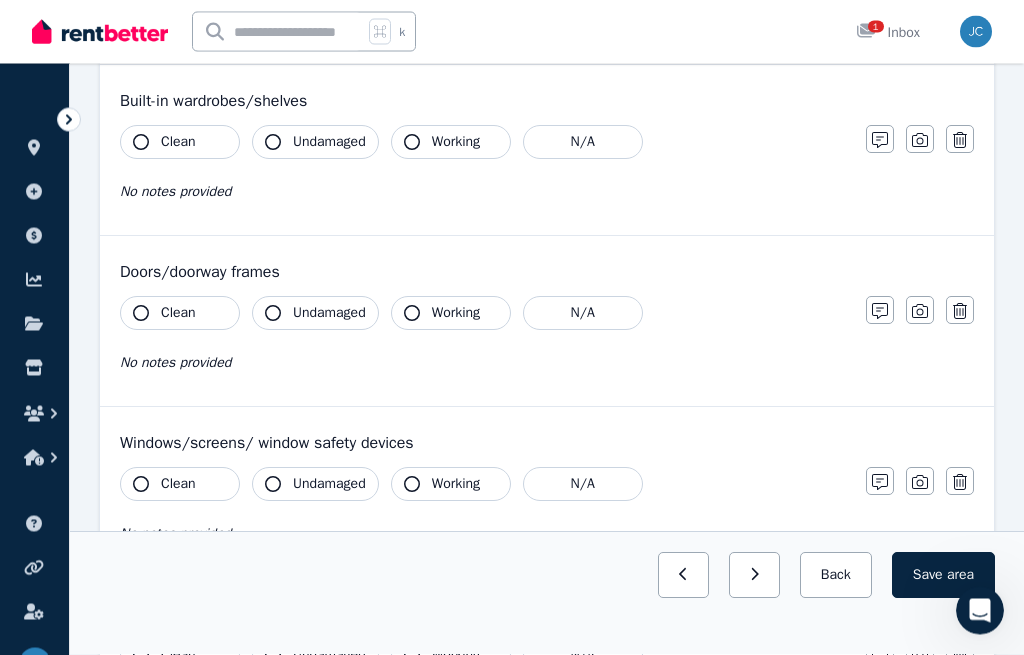 scroll, scrollTop: 425, scrollLeft: 0, axis: vertical 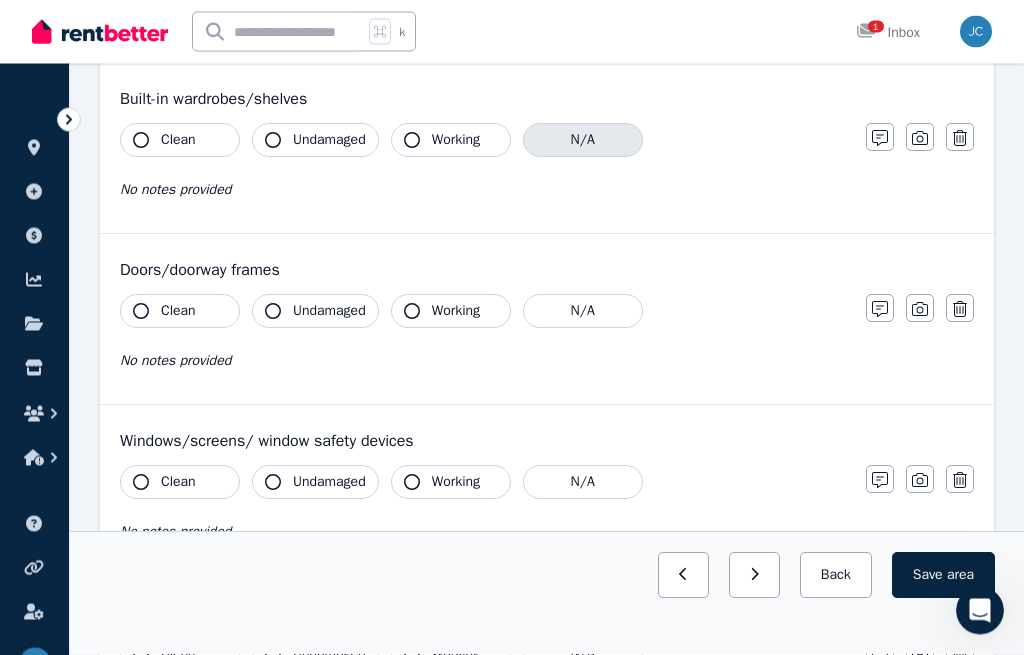 click on "N/A" at bounding box center (583, 141) 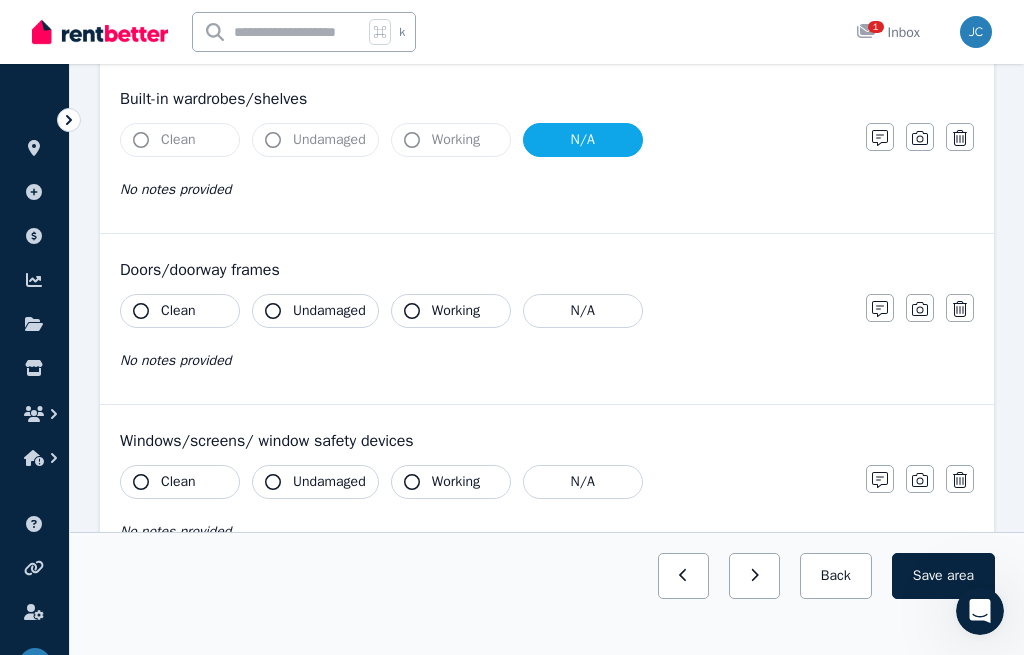 click on "Clean" at bounding box center [180, 311] 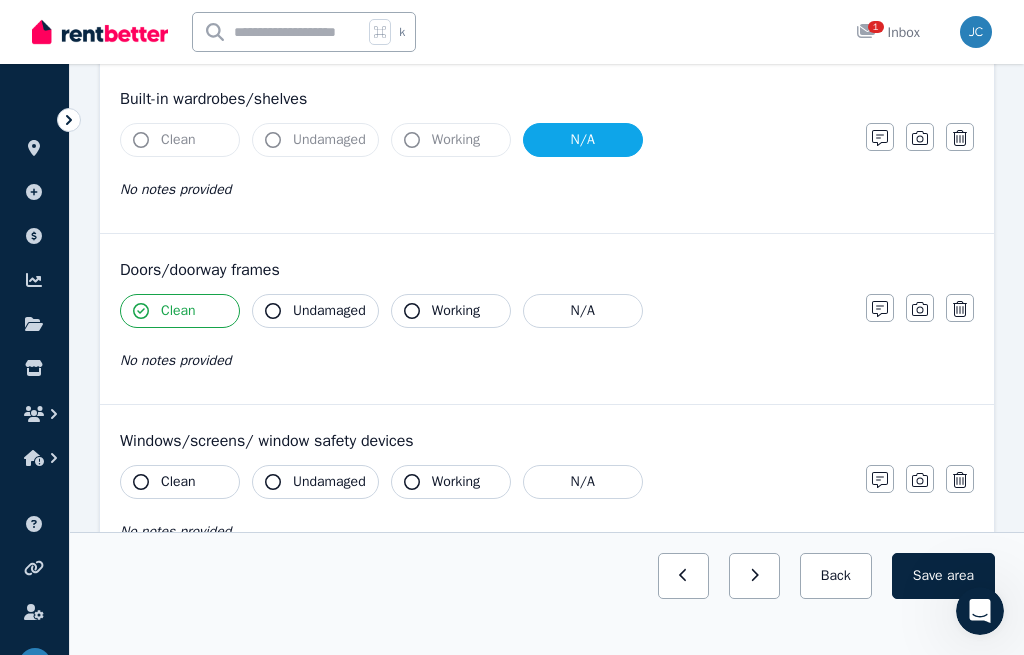 click on "Undamaged" at bounding box center [315, 311] 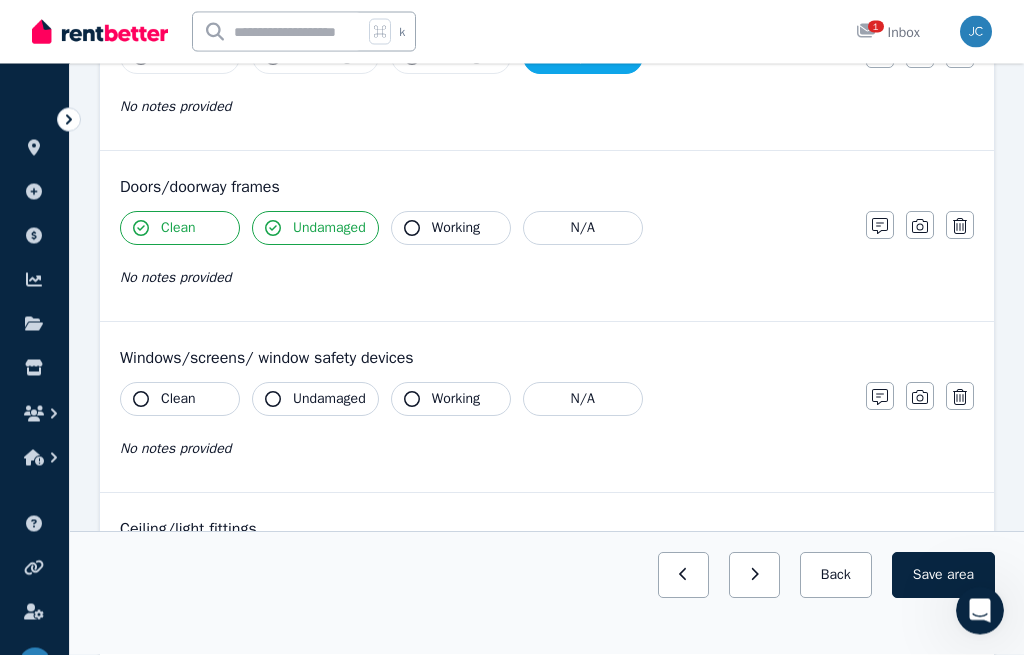 click on "Working" at bounding box center [451, 229] 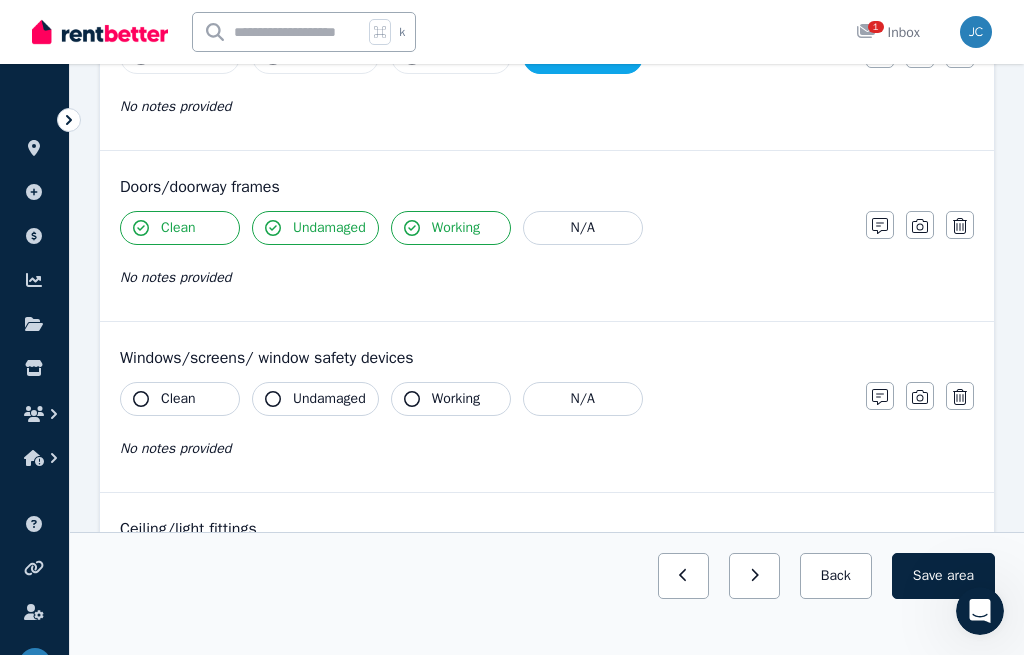 click on "Clean" at bounding box center [180, 399] 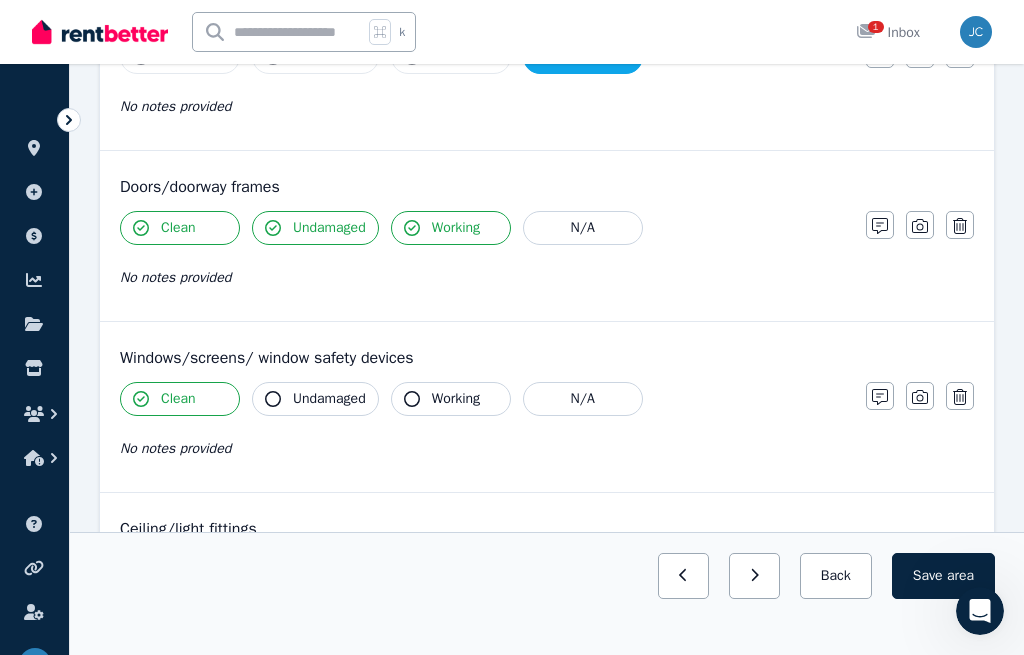 click on "Undamaged" at bounding box center (315, 399) 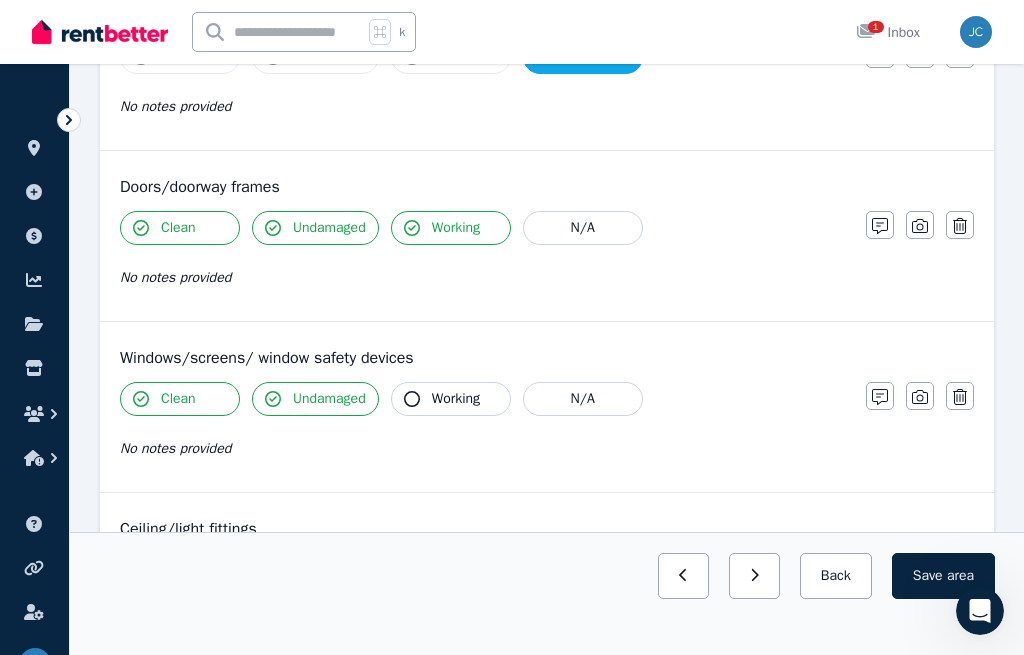 click on "Working" at bounding box center [451, 399] 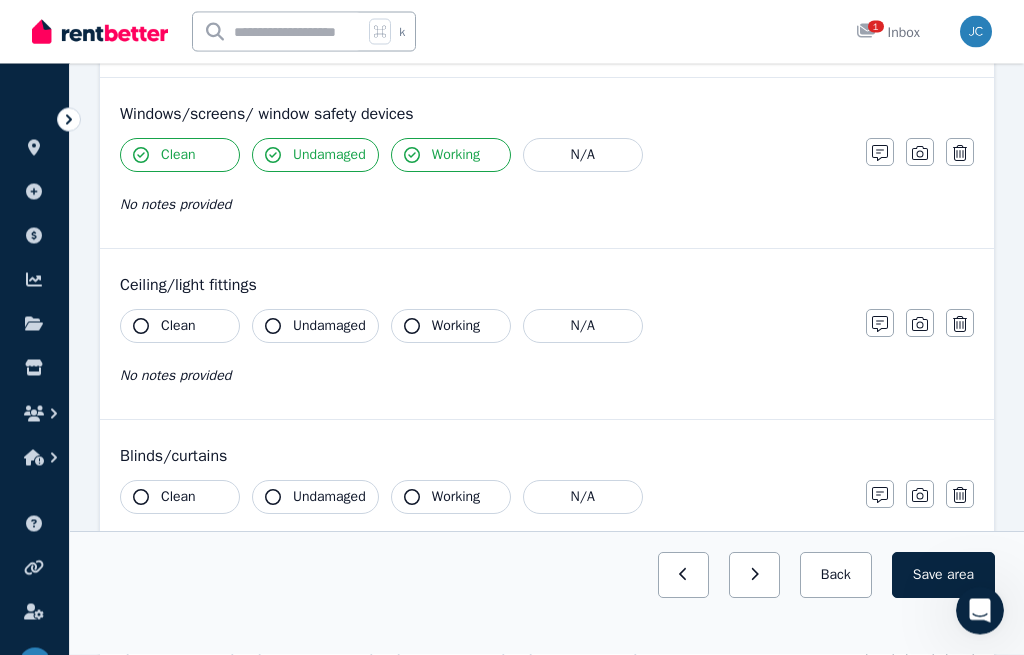 click 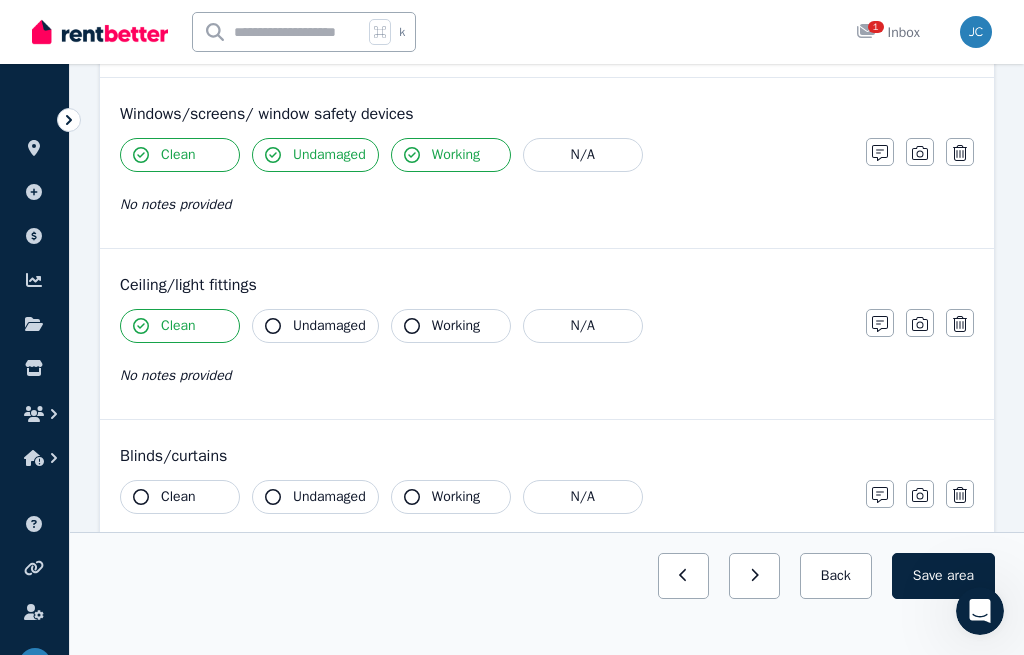 click 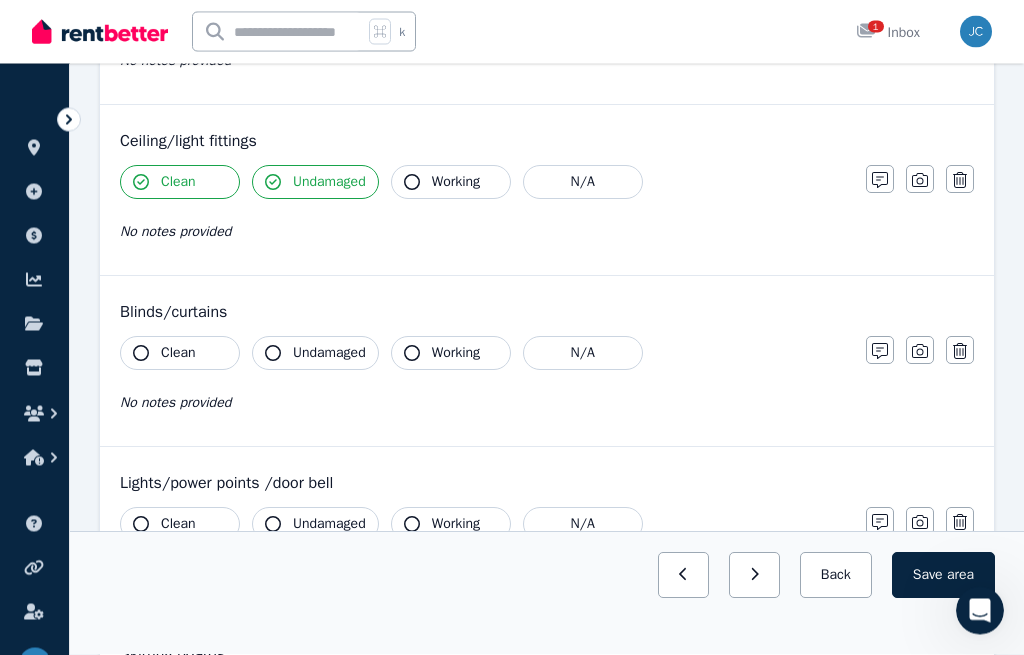 scroll, scrollTop: 952, scrollLeft: 0, axis: vertical 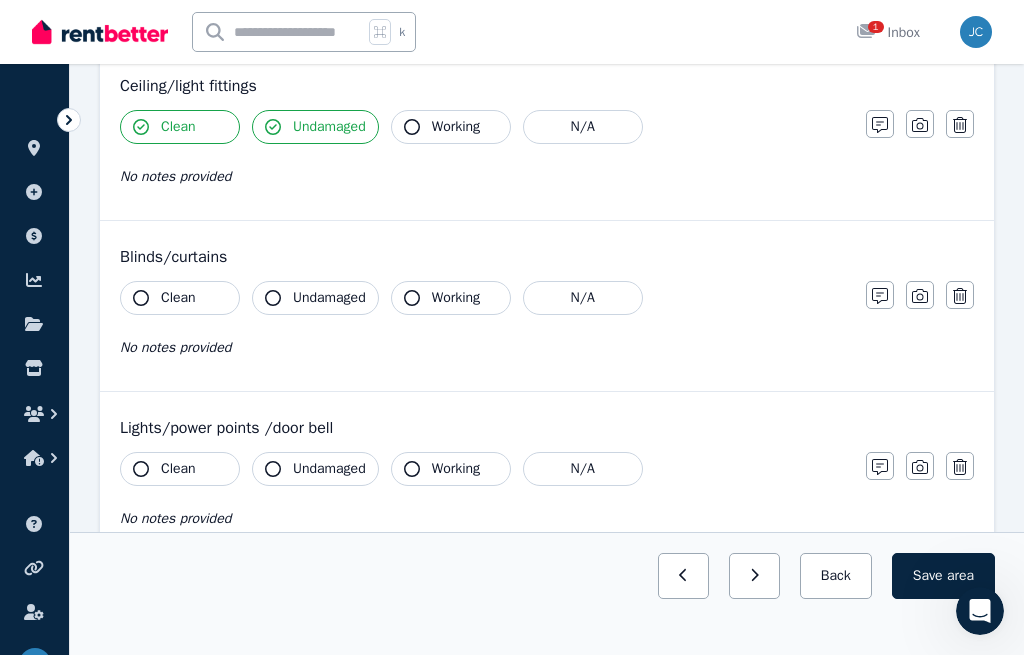 click 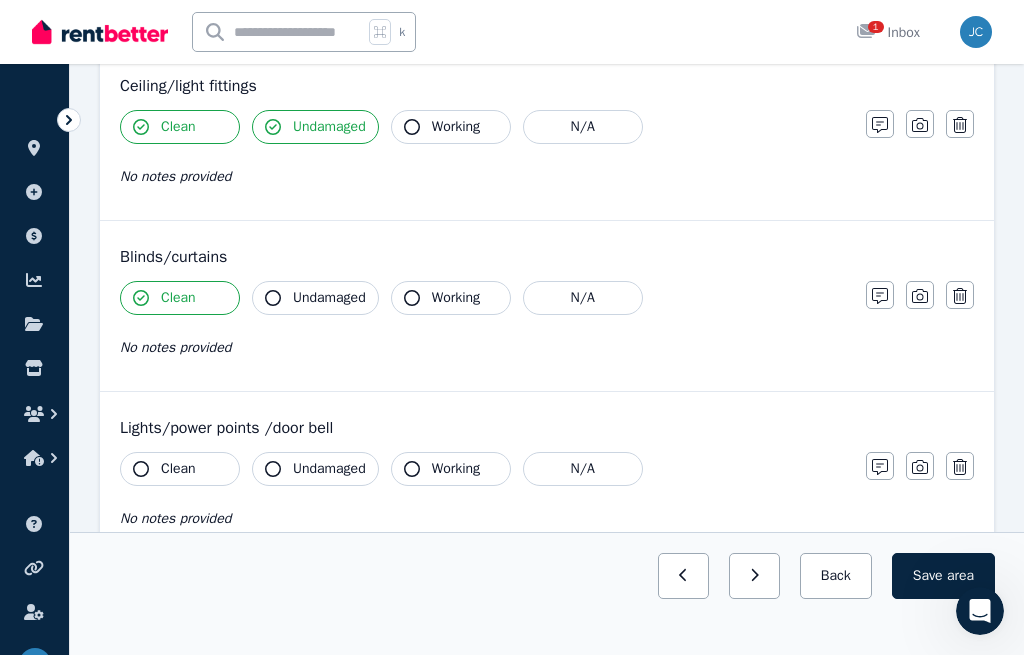 click on "Undamaged" at bounding box center [315, 298] 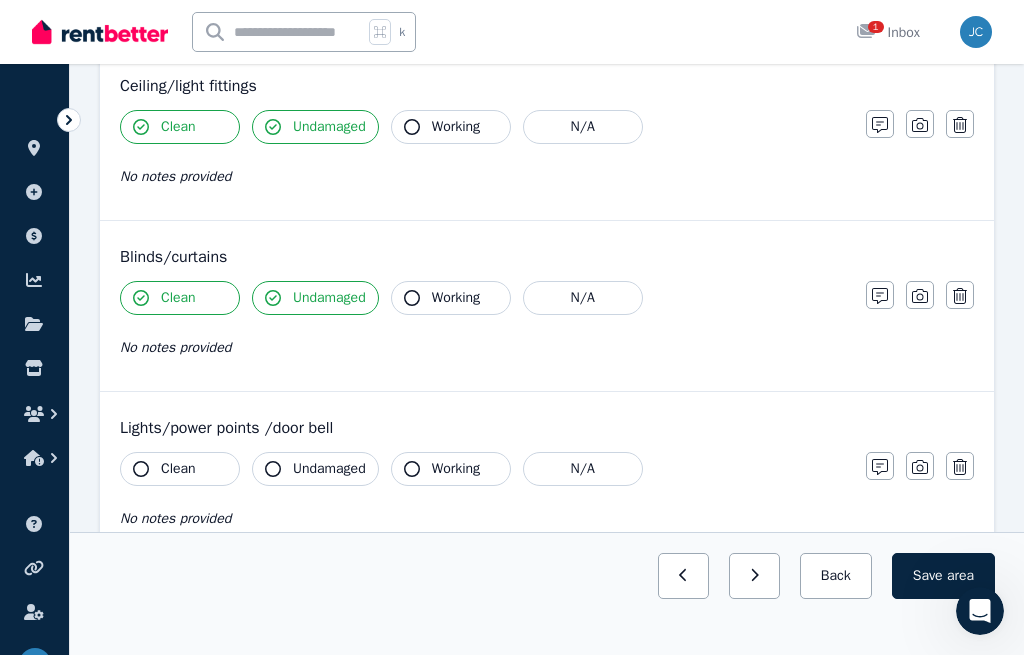 click 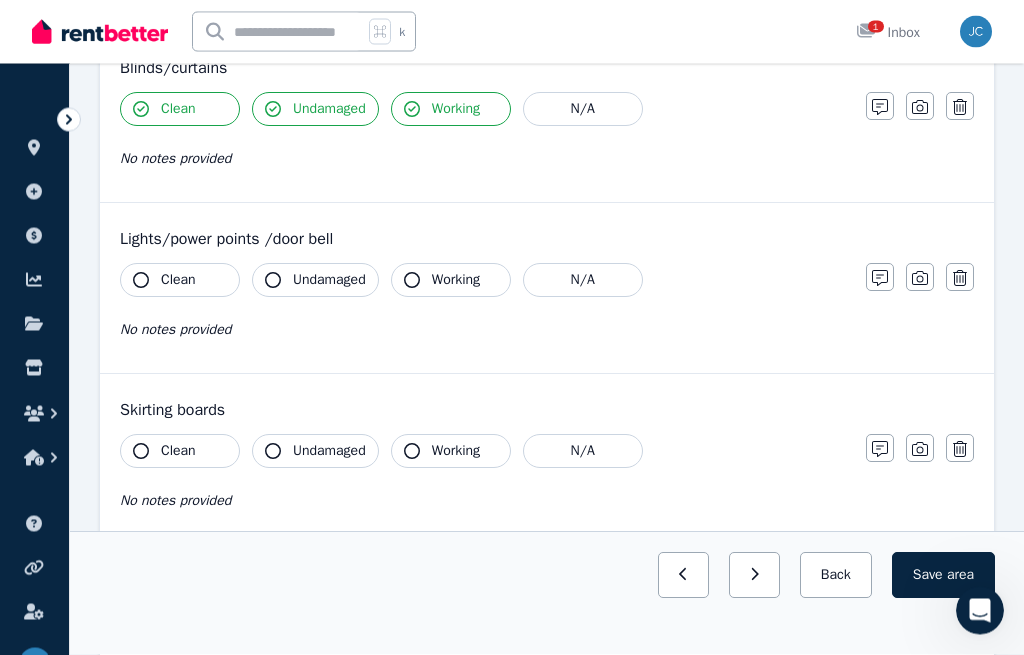 scroll, scrollTop: 1139, scrollLeft: 0, axis: vertical 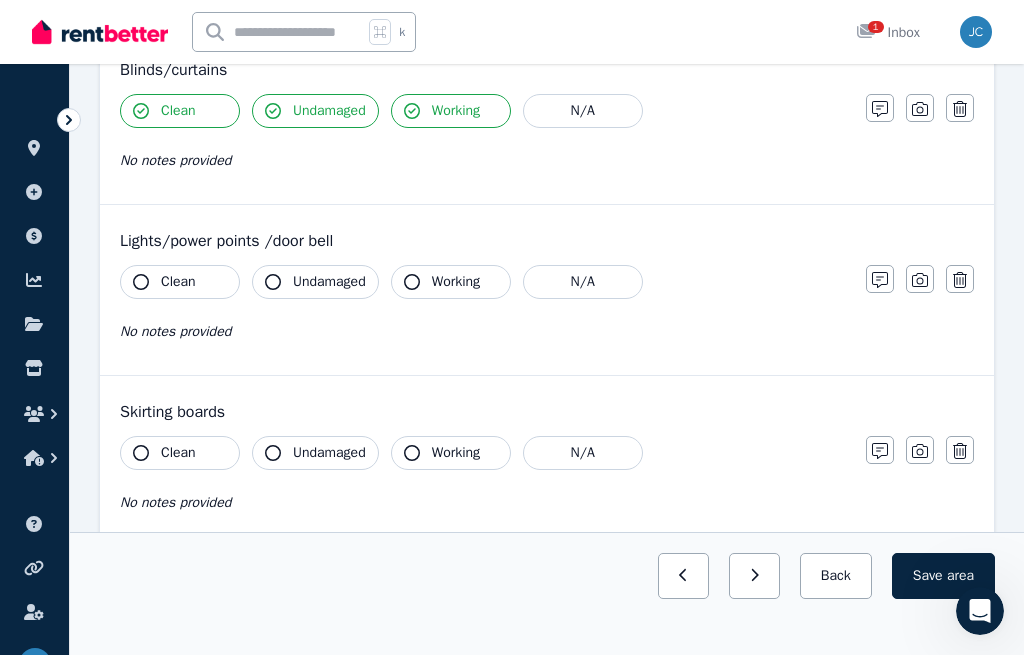 click 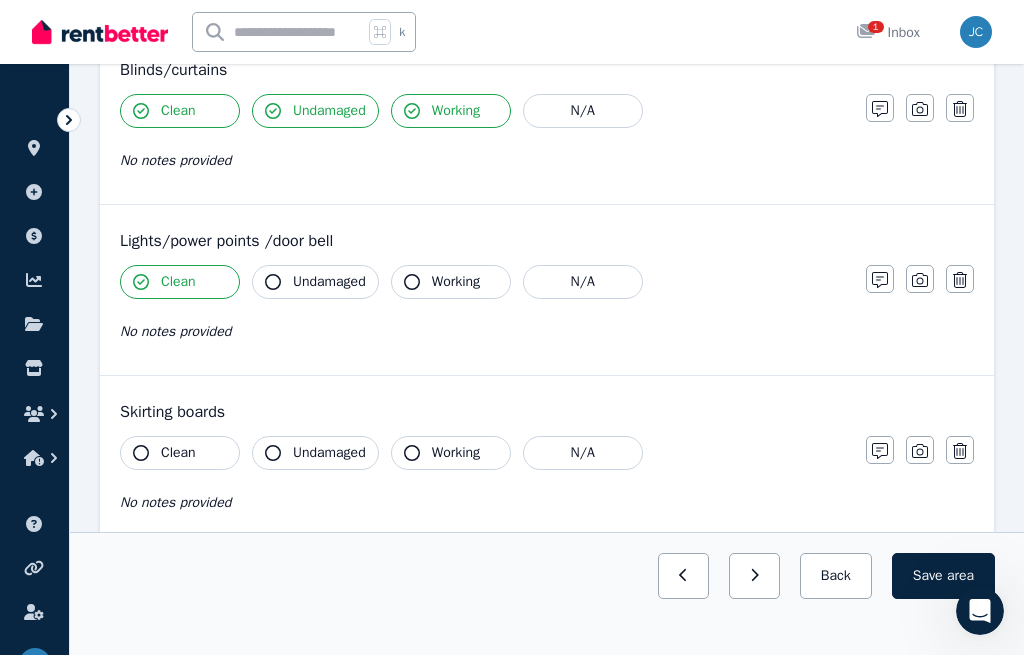 click on "Undamaged" at bounding box center [315, 282] 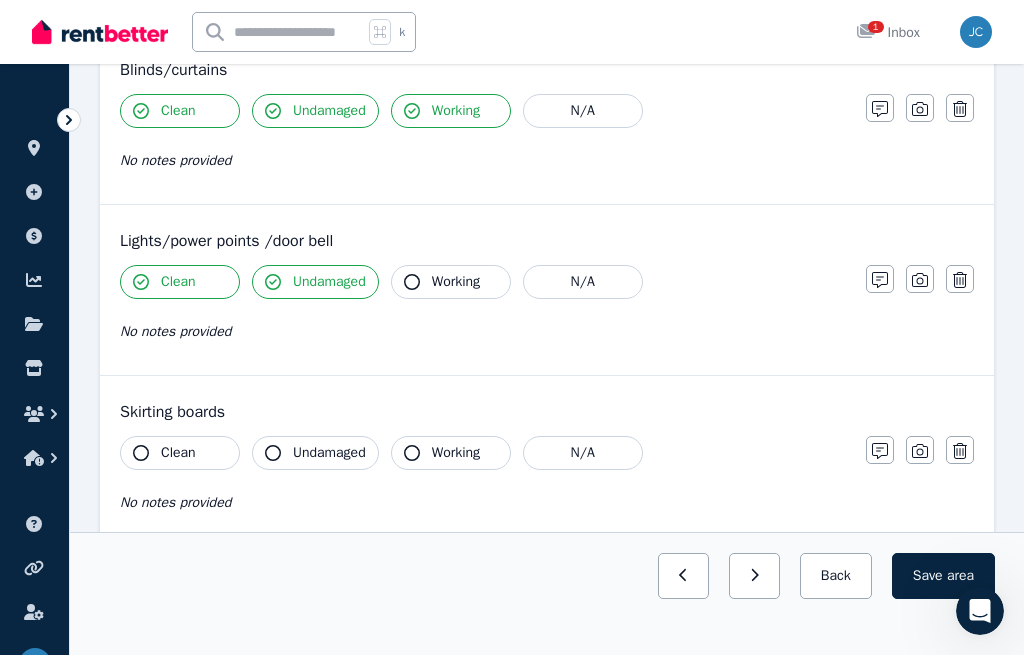 click on "Clean" at bounding box center (180, 453) 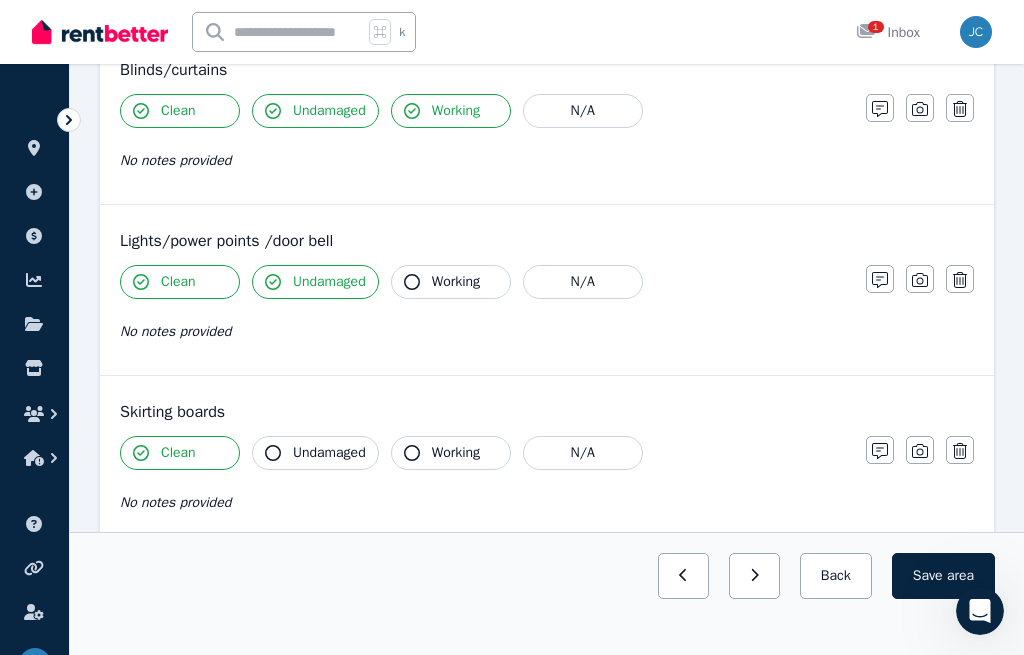 click on "Undamaged" at bounding box center [315, 453] 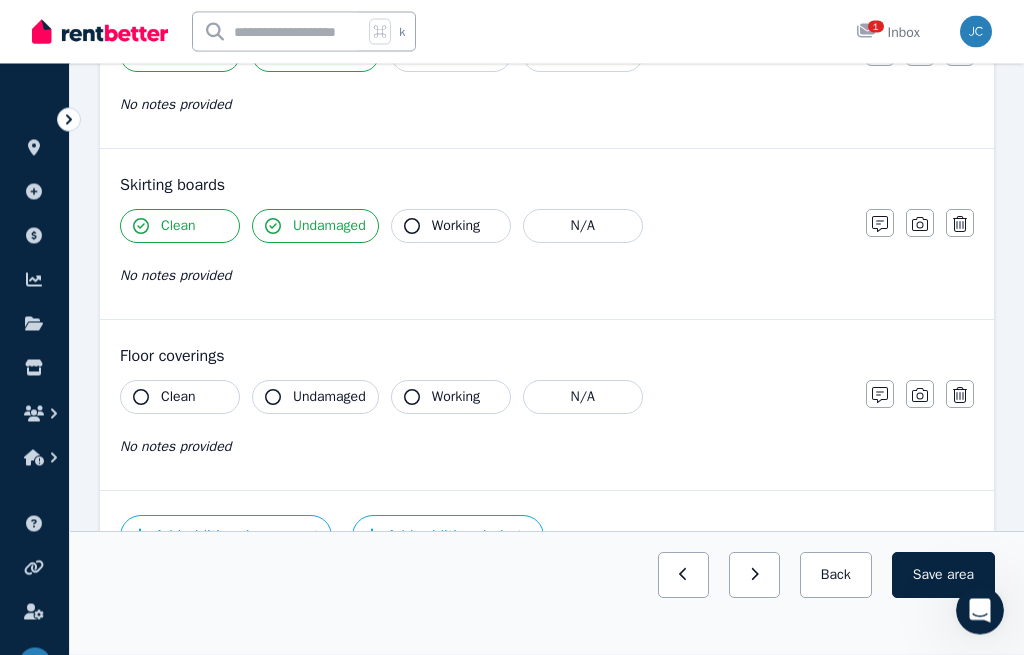 scroll, scrollTop: 1421, scrollLeft: 0, axis: vertical 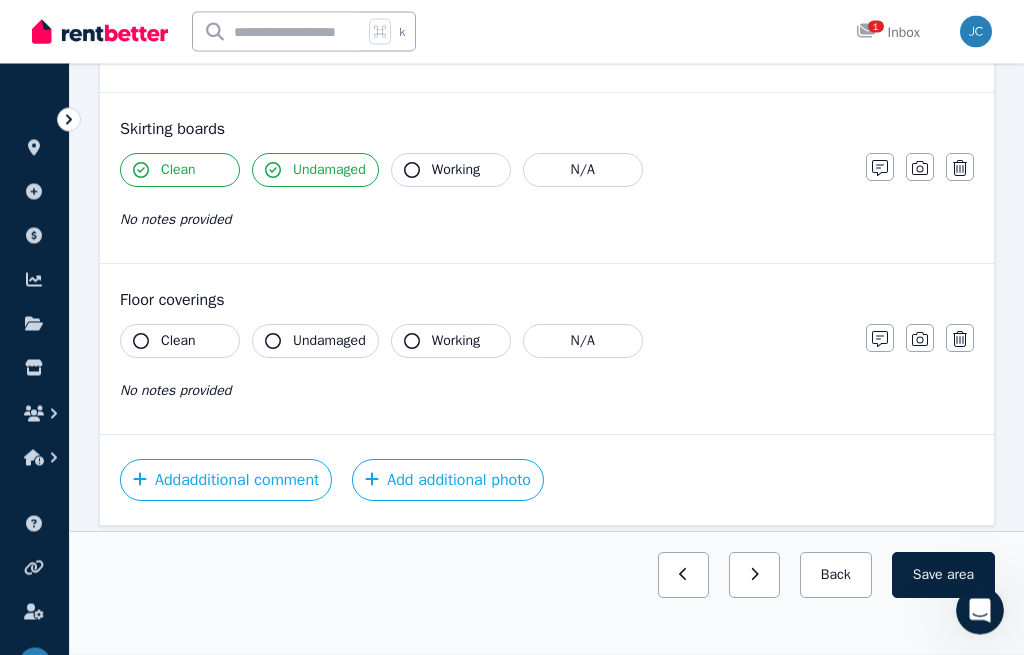 click 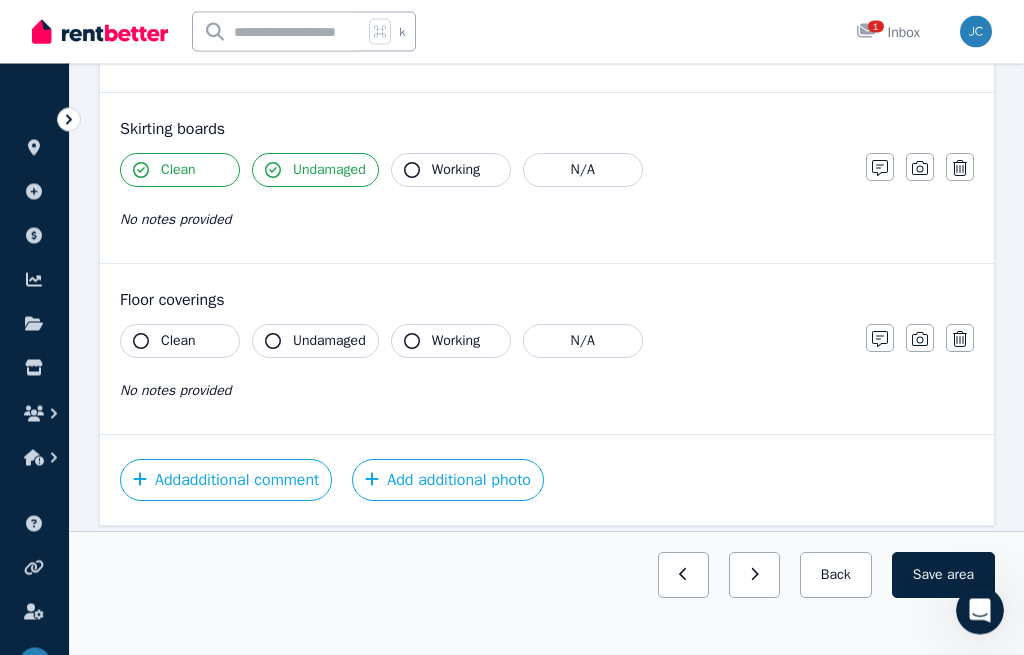 scroll, scrollTop: 1421, scrollLeft: 0, axis: vertical 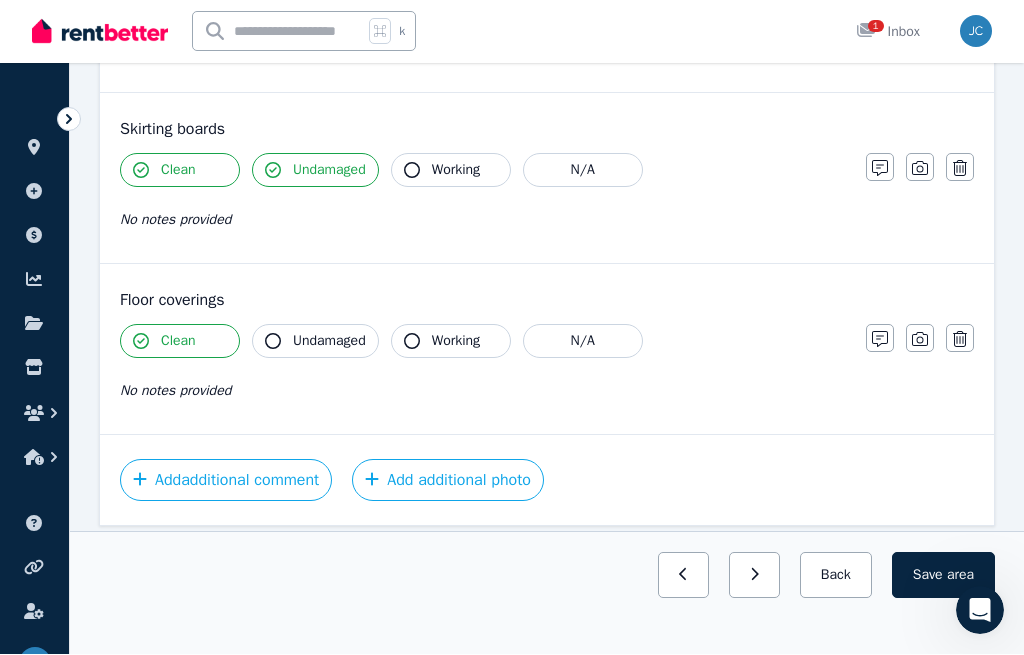 click 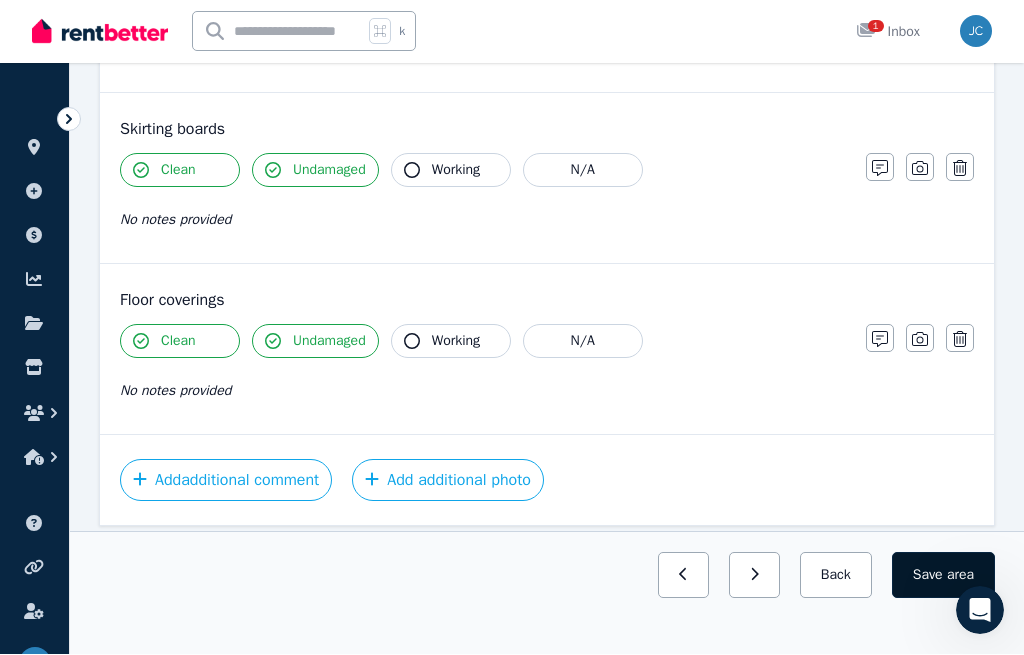 click on "Save   area" at bounding box center [943, 576] 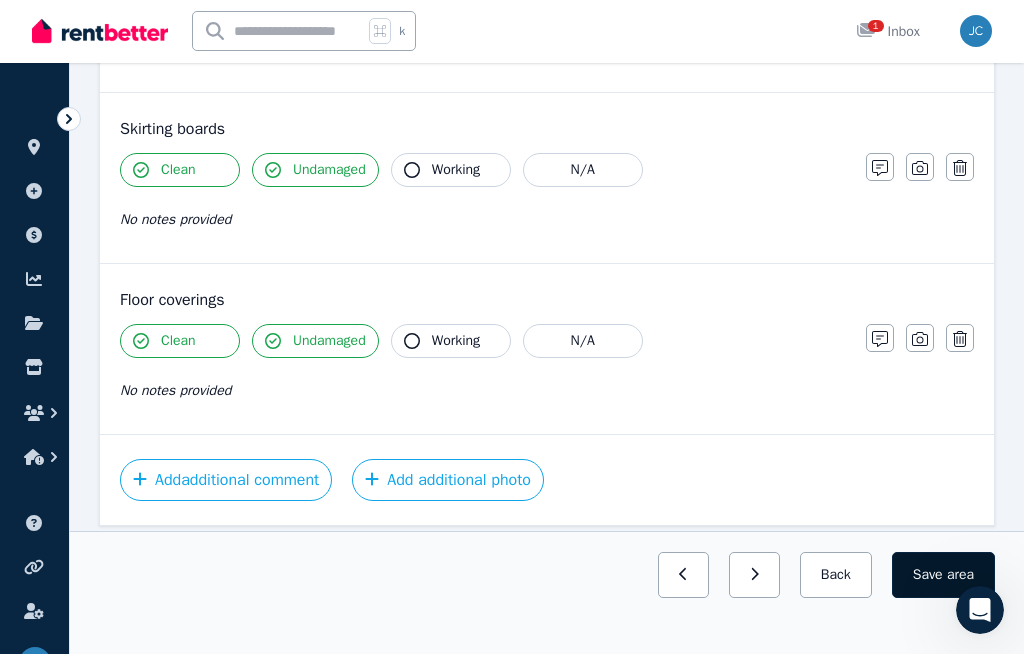 scroll, scrollTop: 1419, scrollLeft: 0, axis: vertical 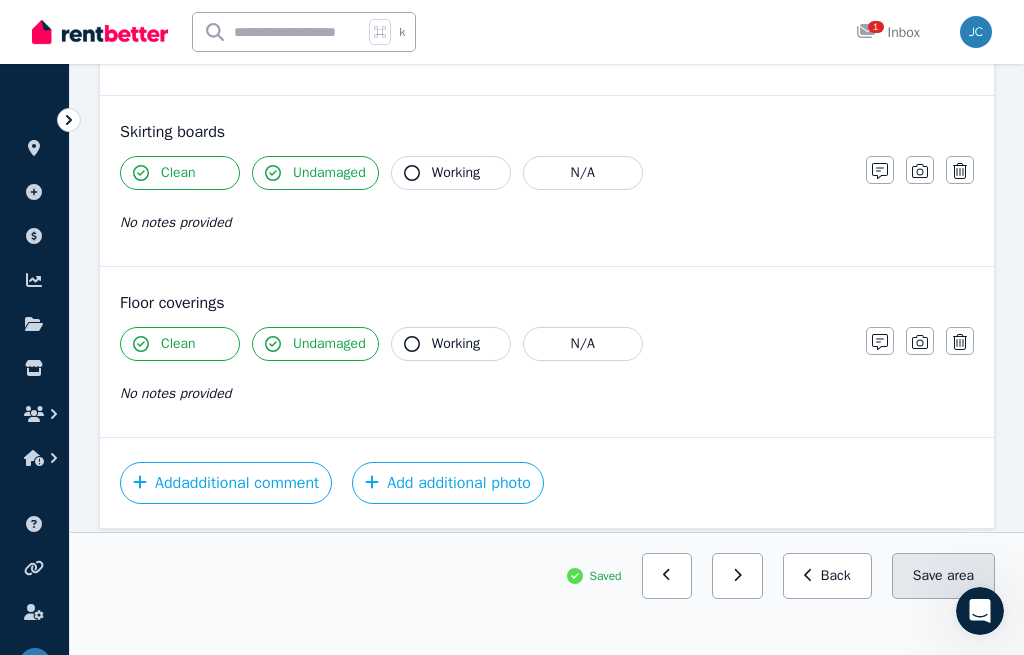 click on "Save   area" at bounding box center [943, 576] 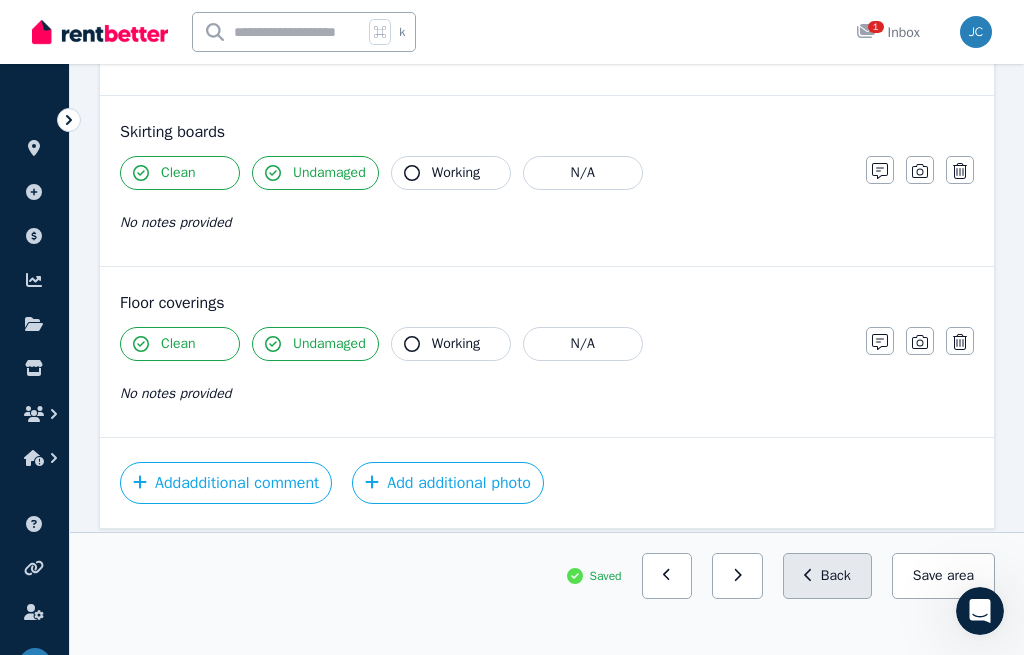 click on "Back" at bounding box center (827, 576) 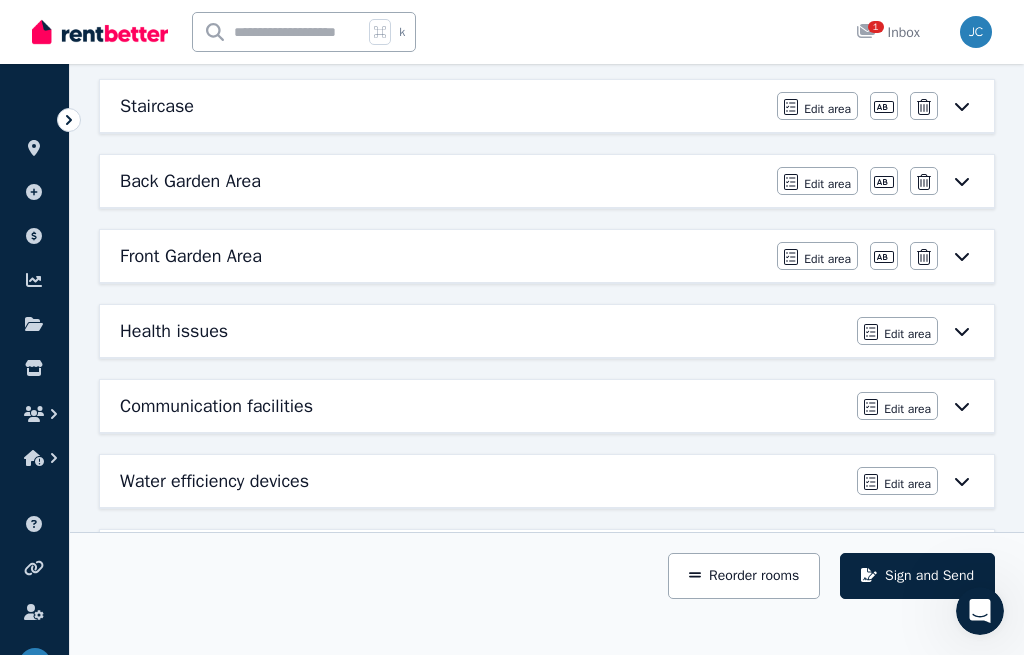 scroll, scrollTop: 281, scrollLeft: 0, axis: vertical 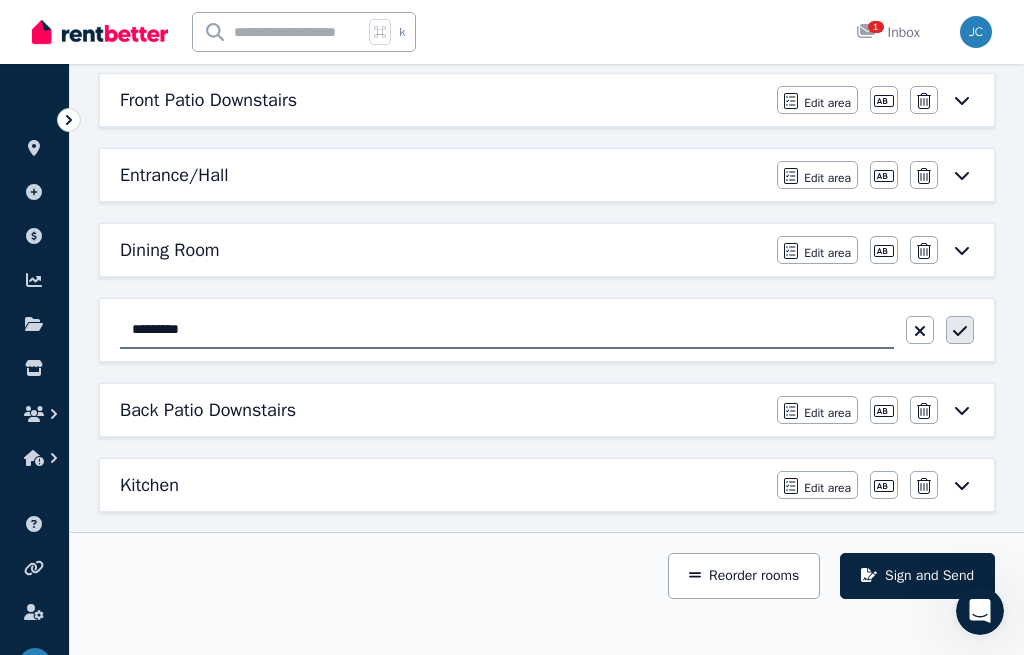 click 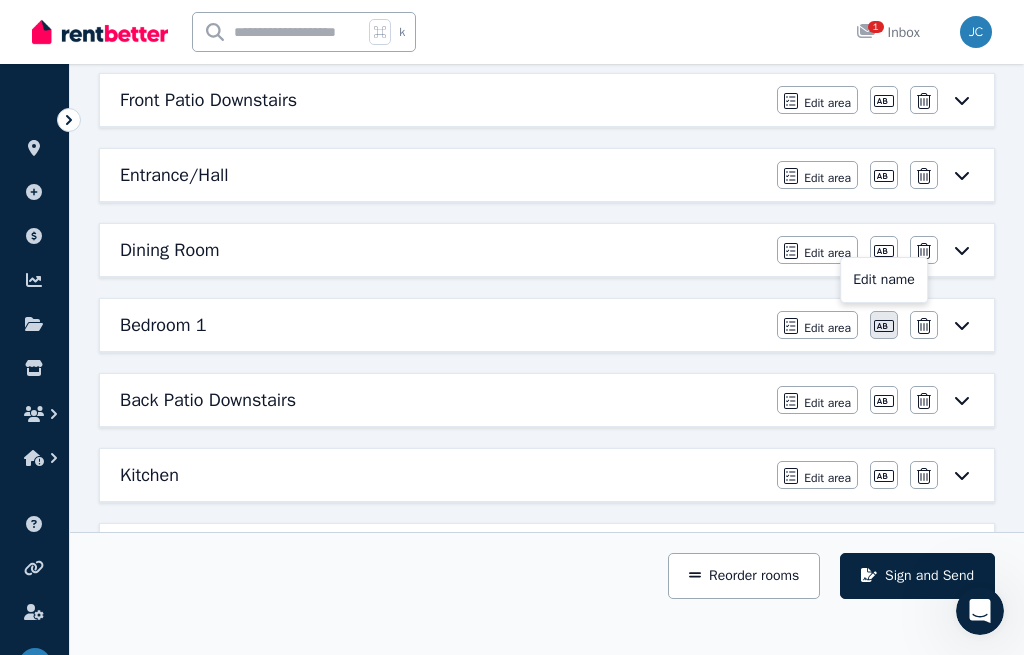 click 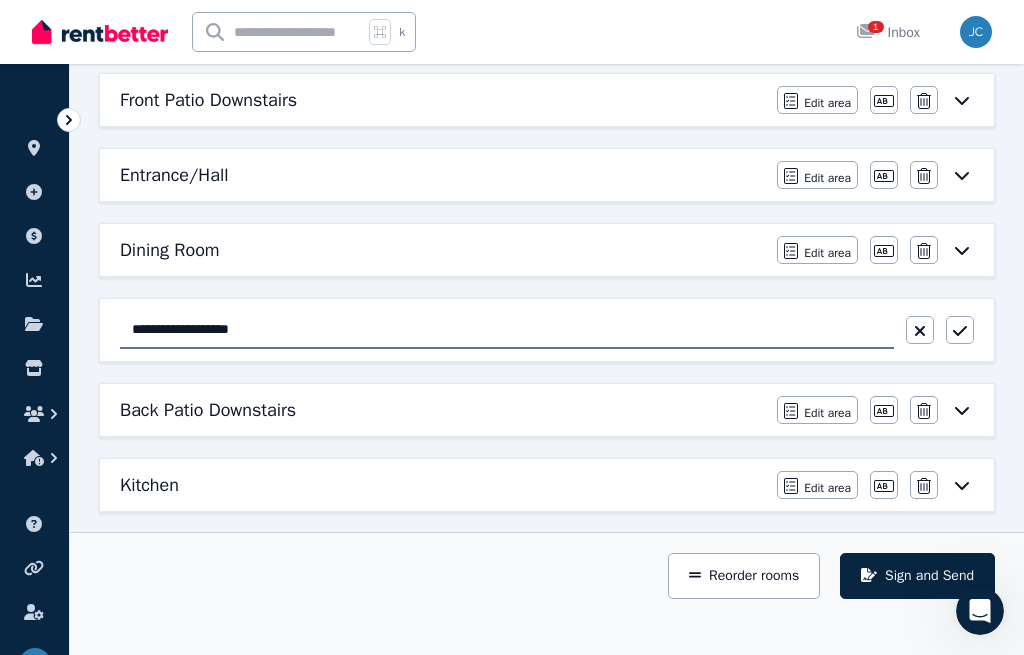 type on "**********" 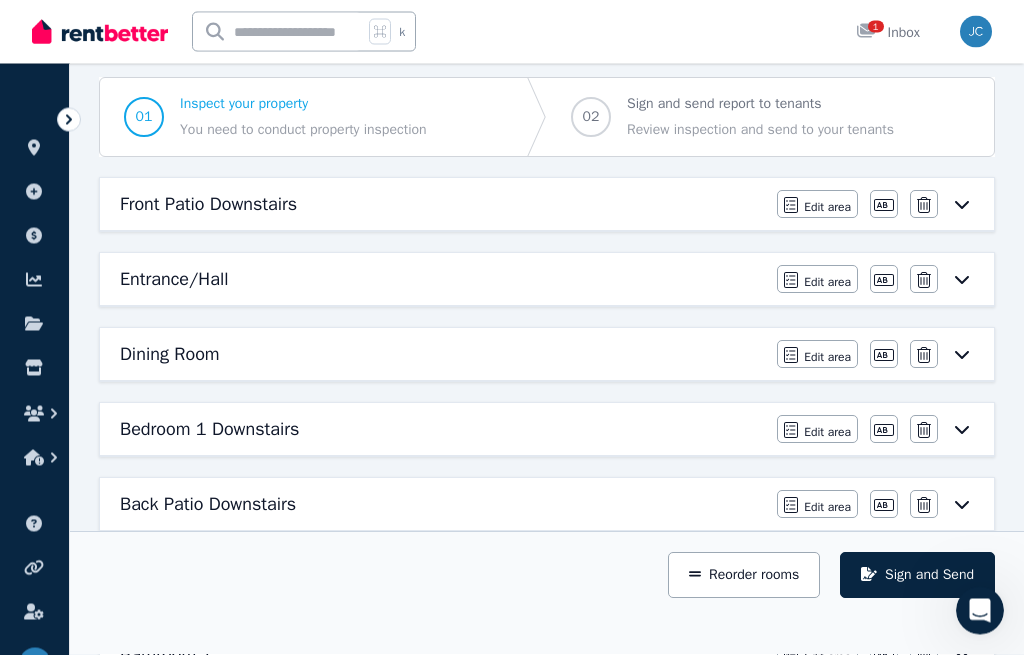 scroll, scrollTop: 0, scrollLeft: 0, axis: both 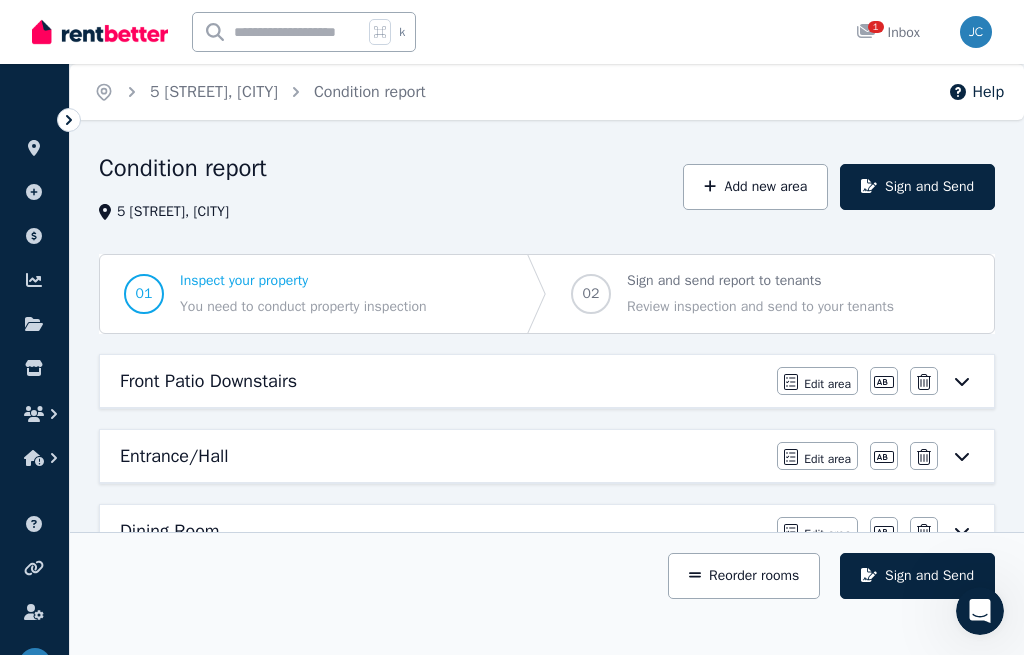 click on "1" at bounding box center [876, 27] 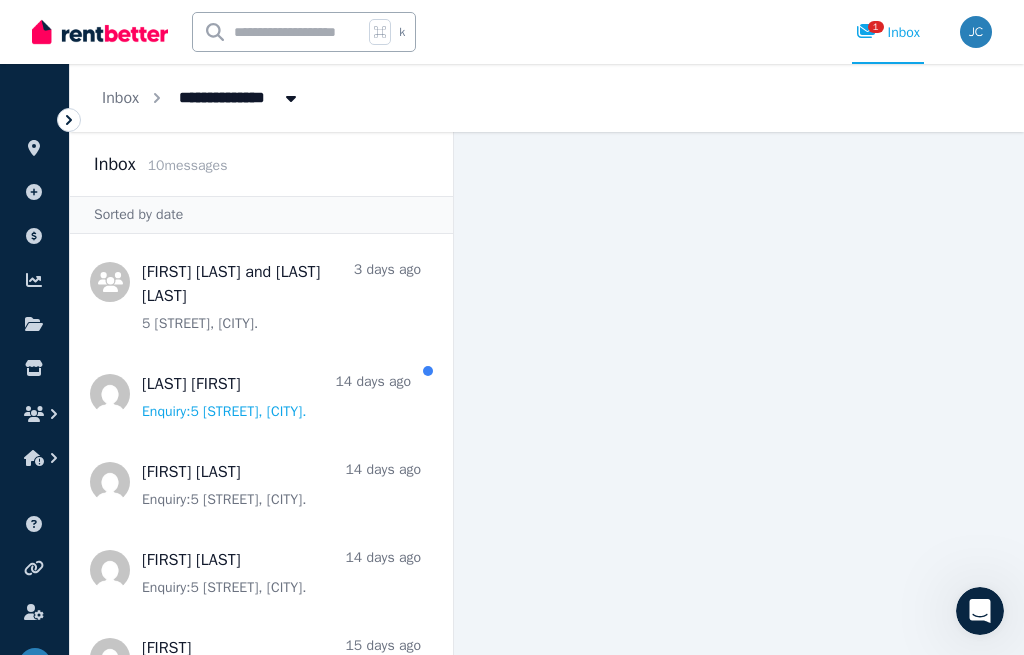 click at bounding box center [261, 294] 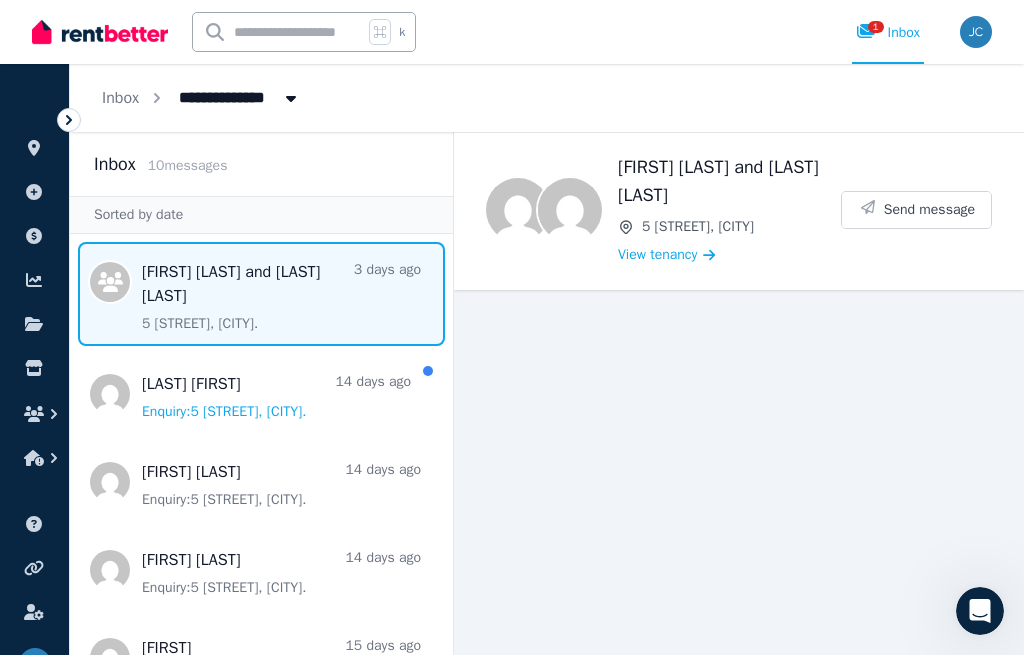 click on "Send message" at bounding box center (929, 210) 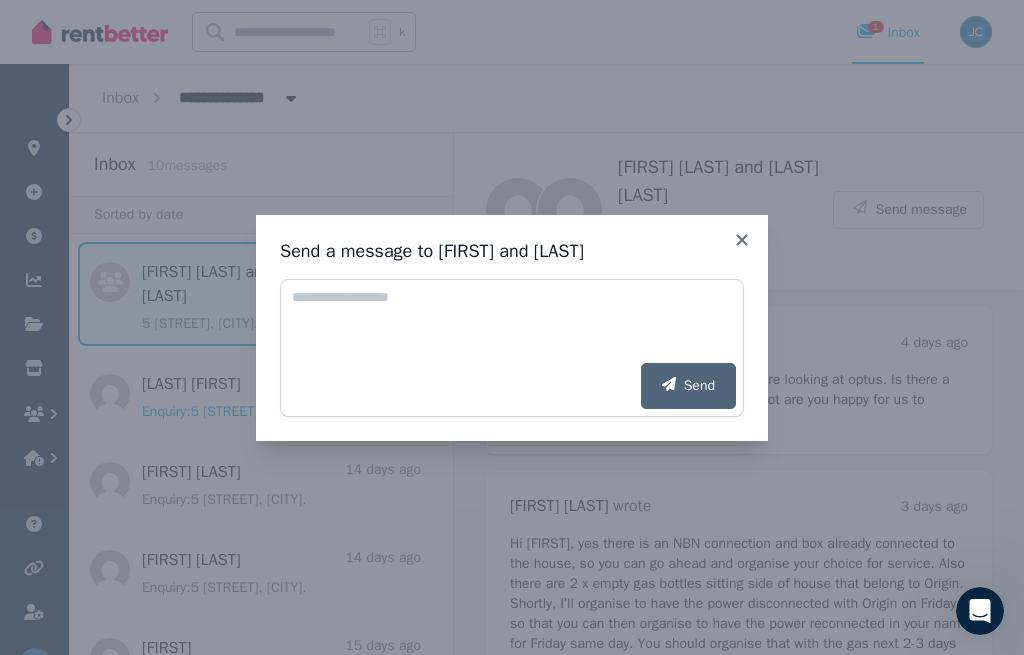 scroll, scrollTop: 48, scrollLeft: 0, axis: vertical 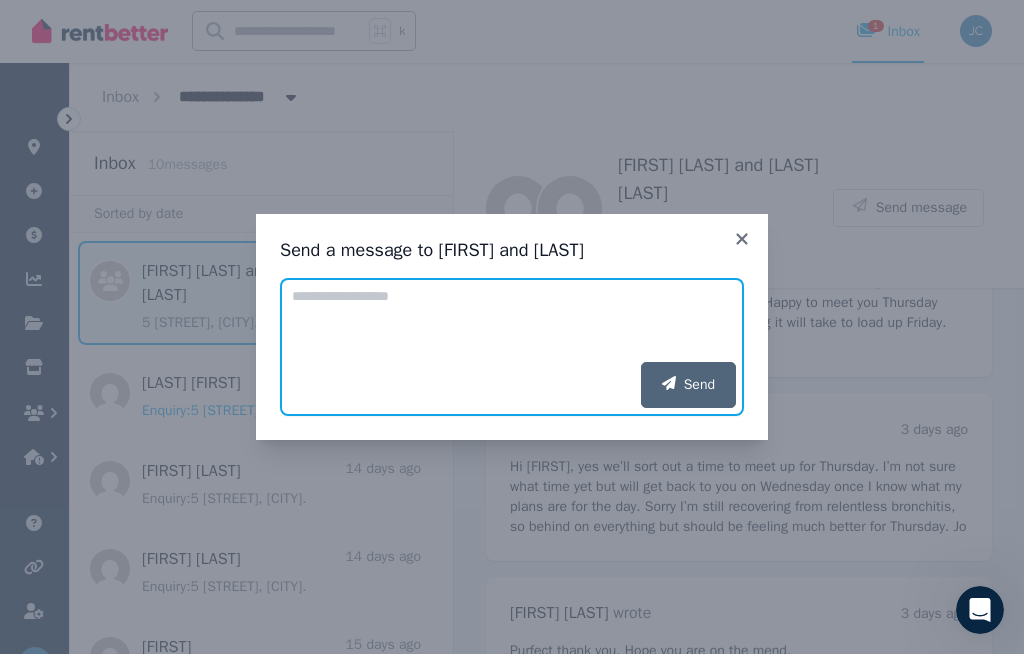 click on "Add your message" at bounding box center [512, 321] 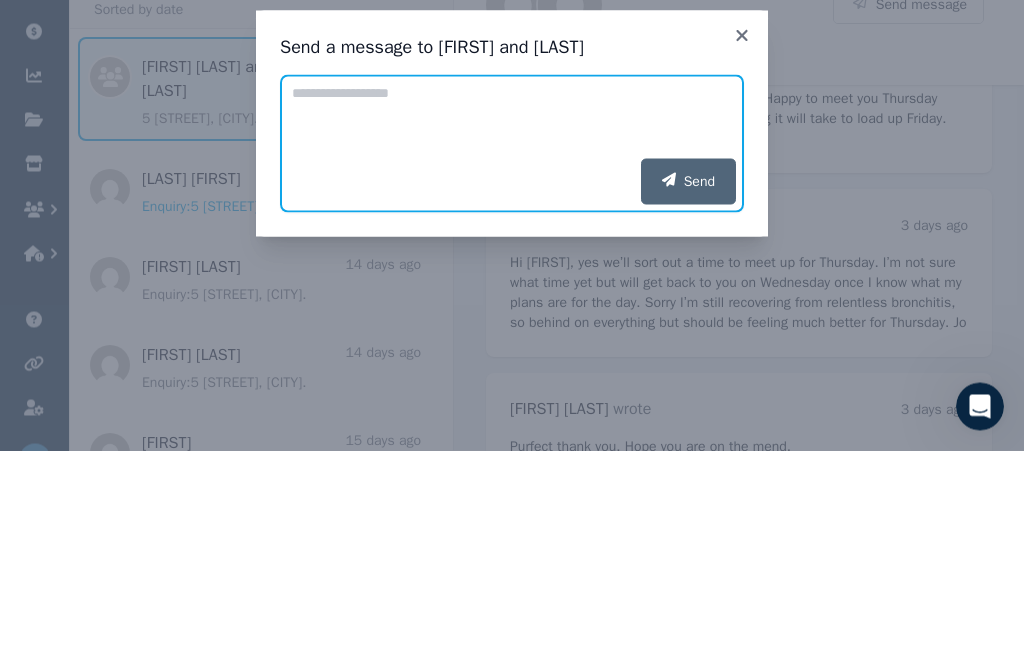type on "*" 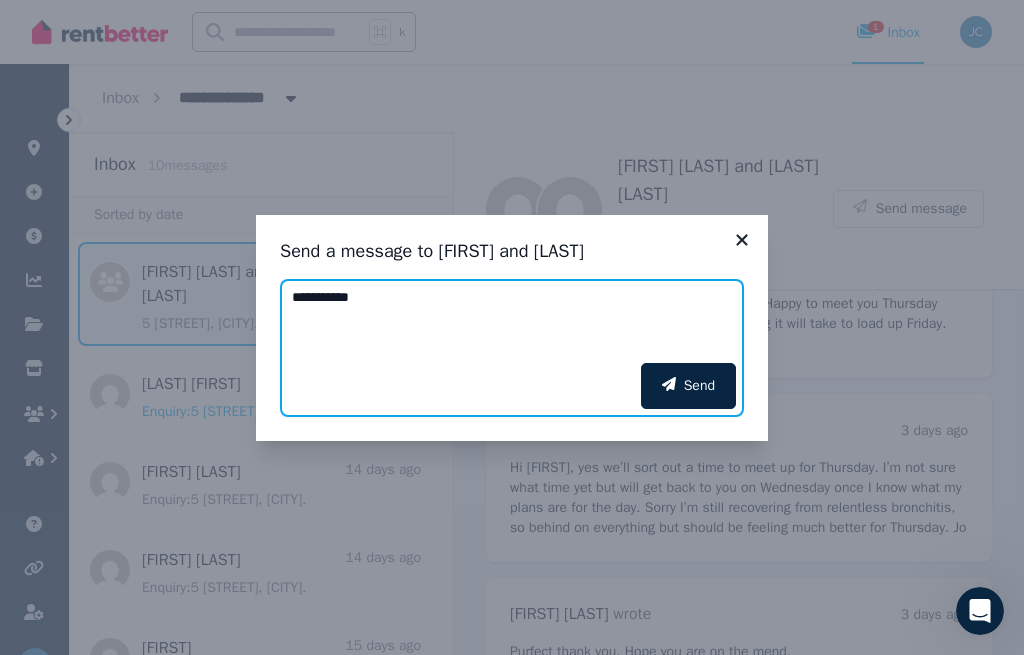type on "**********" 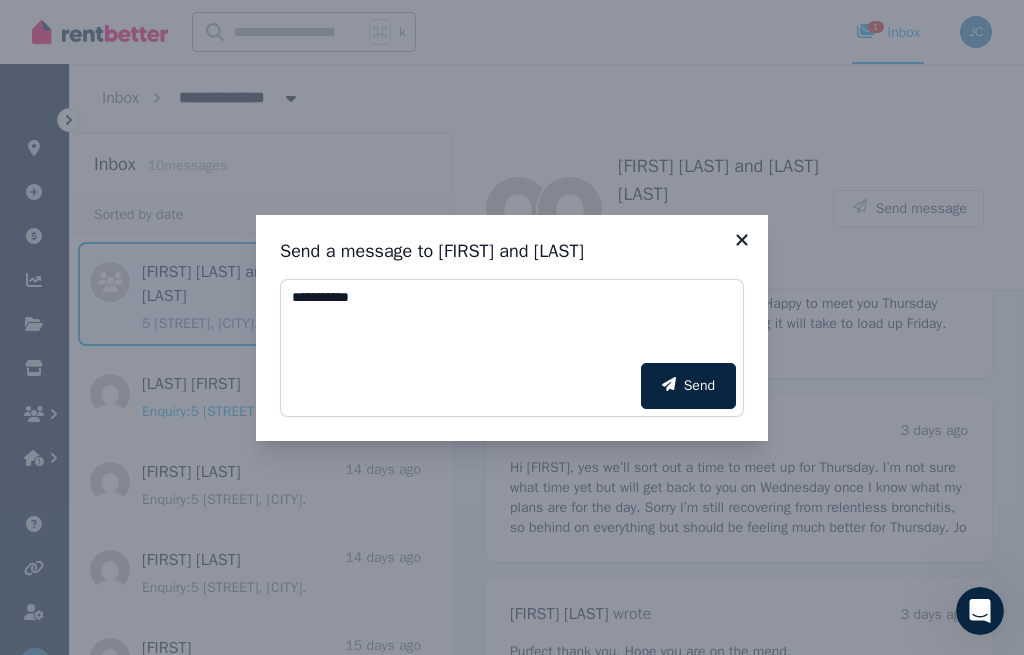 click 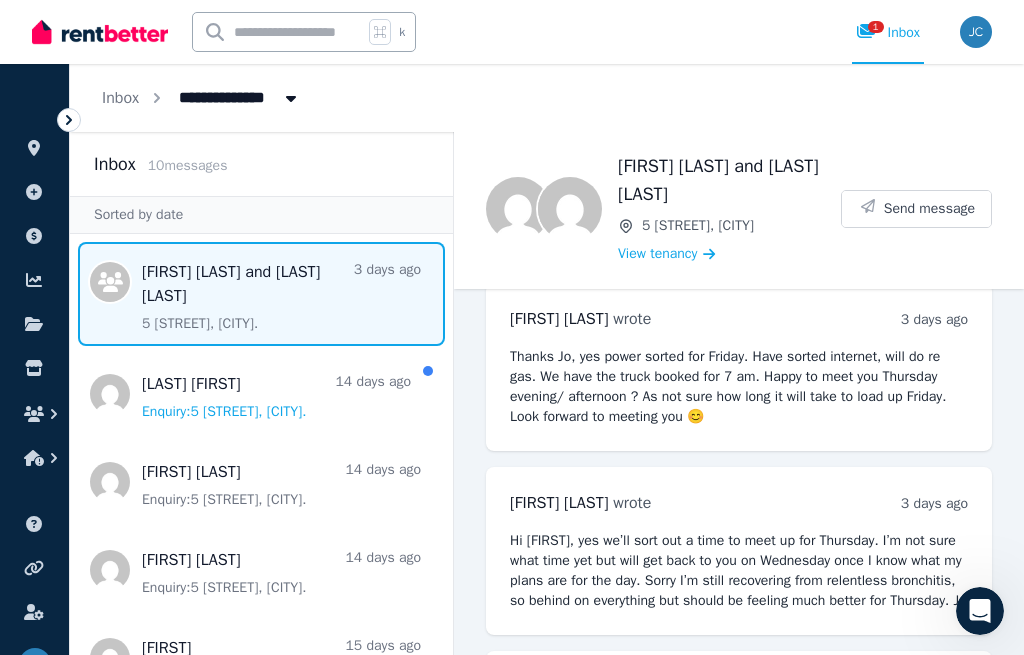 scroll, scrollTop: 528, scrollLeft: 0, axis: vertical 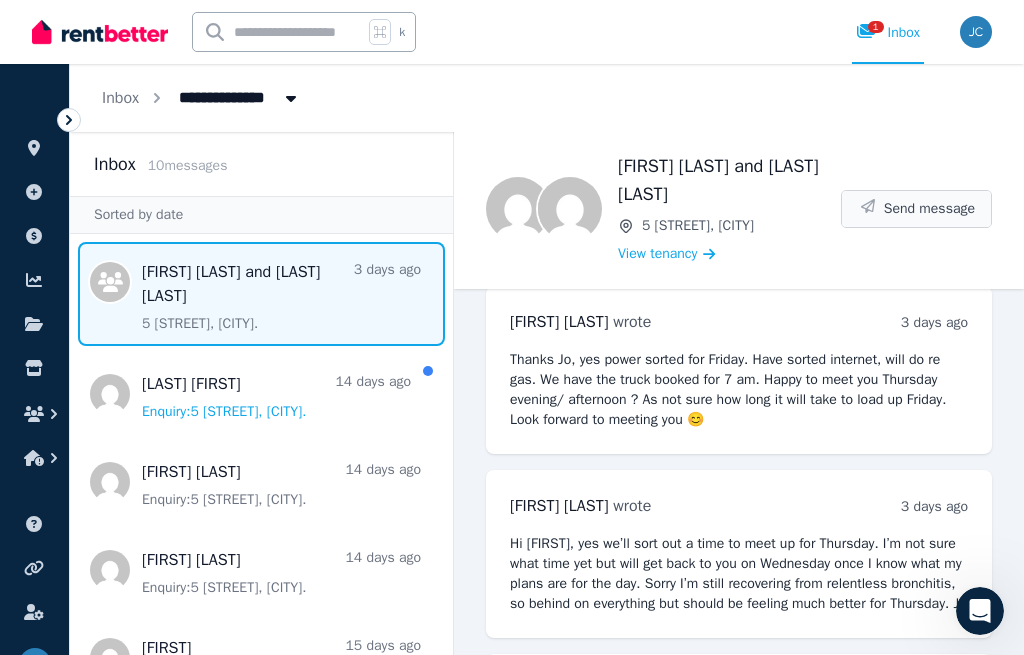 click on "Send message" at bounding box center (929, 209) 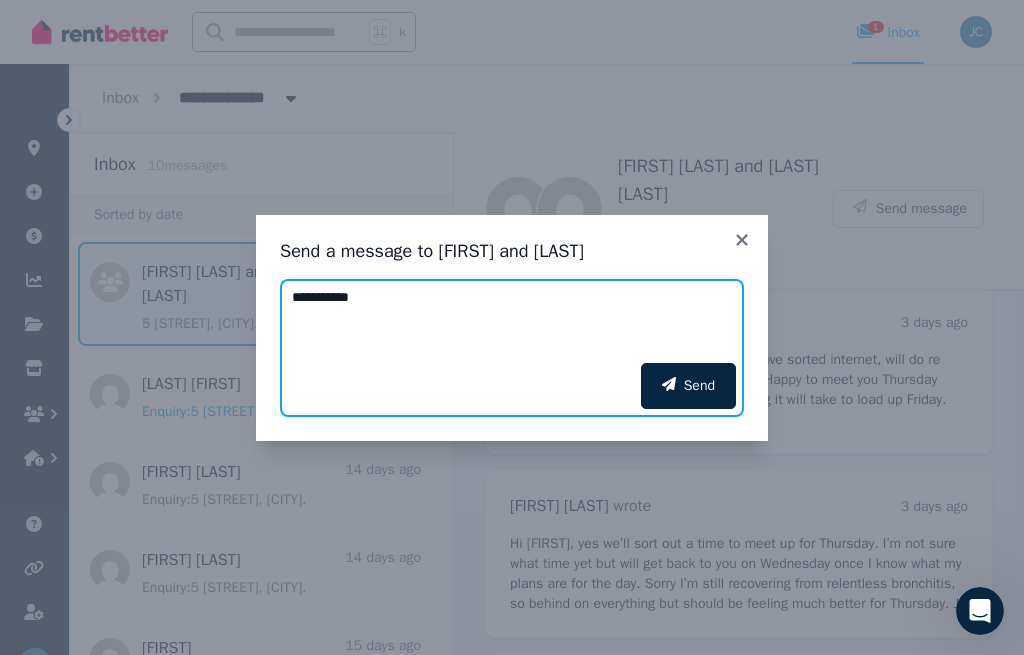 click on "**********" at bounding box center (512, 321) 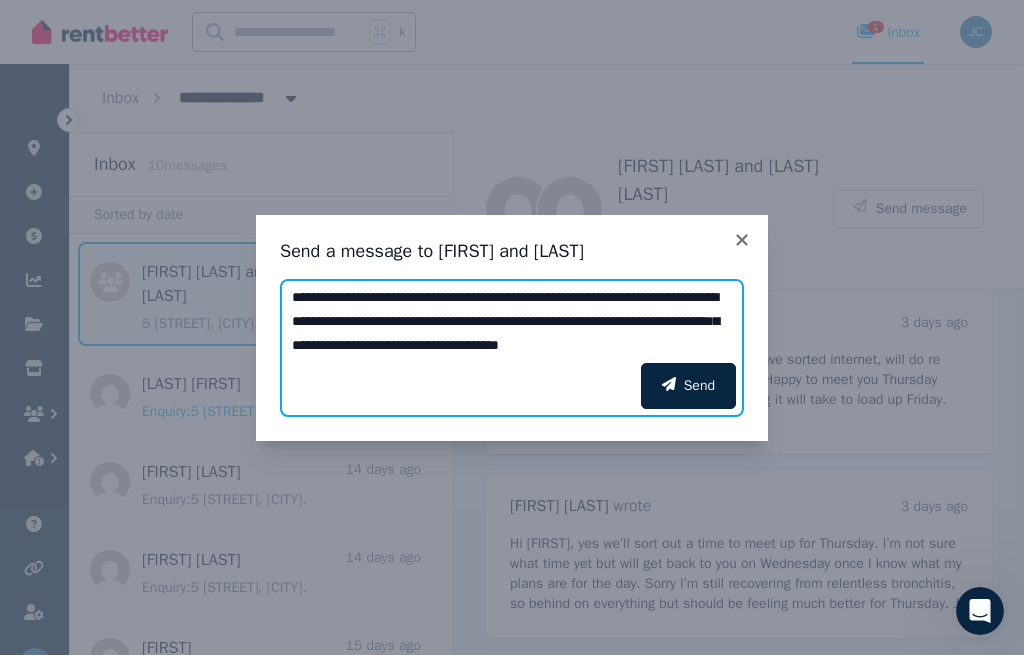 scroll, scrollTop: 16, scrollLeft: 0, axis: vertical 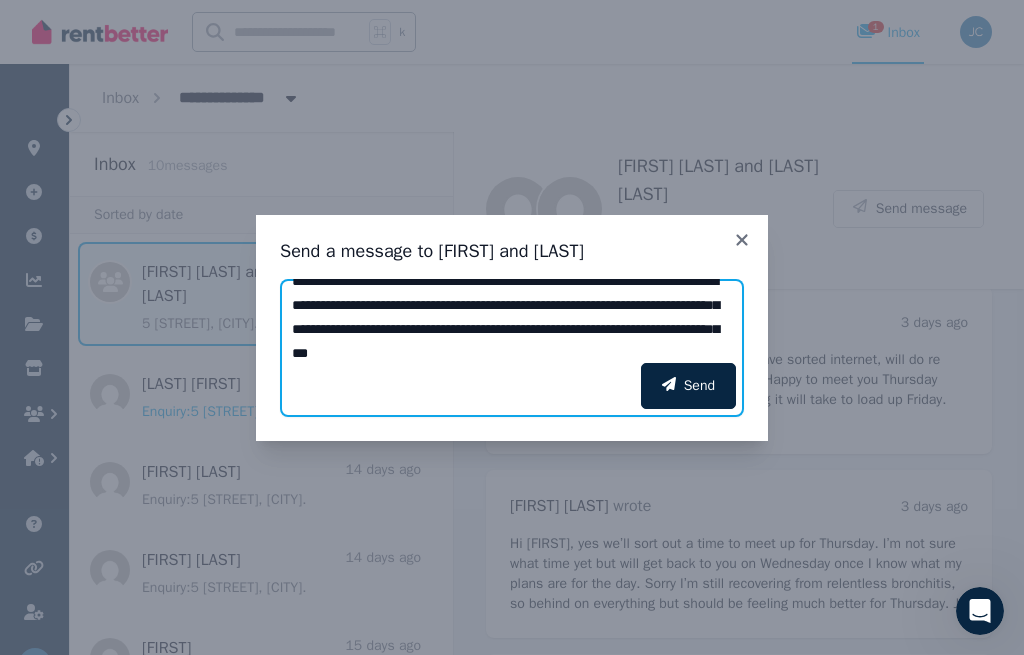 click on "**********" at bounding box center [512, 321] 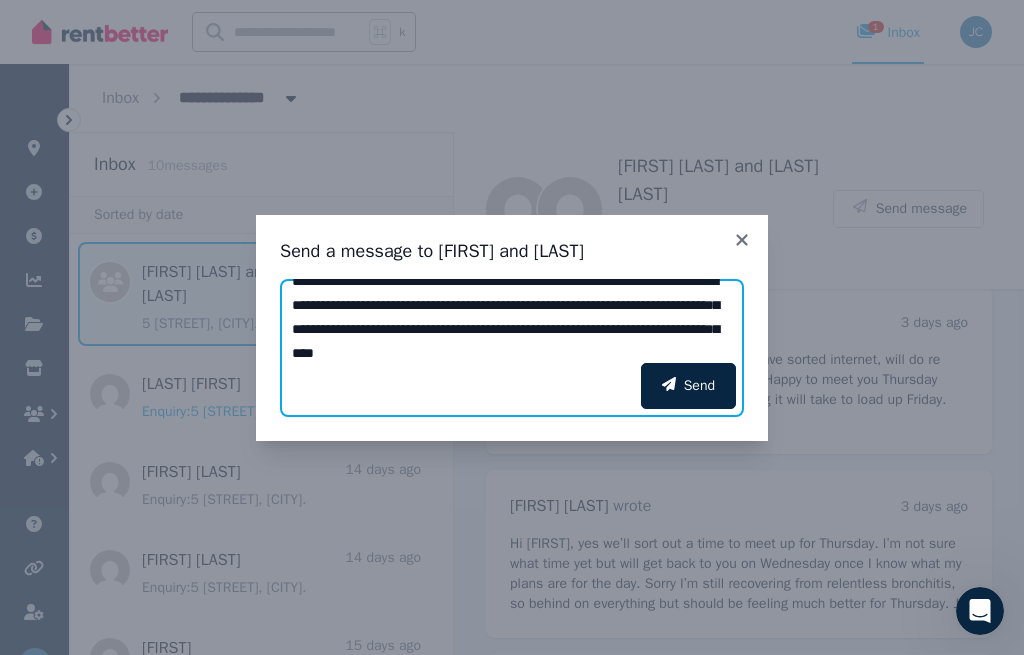 click on "**********" at bounding box center [512, 321] 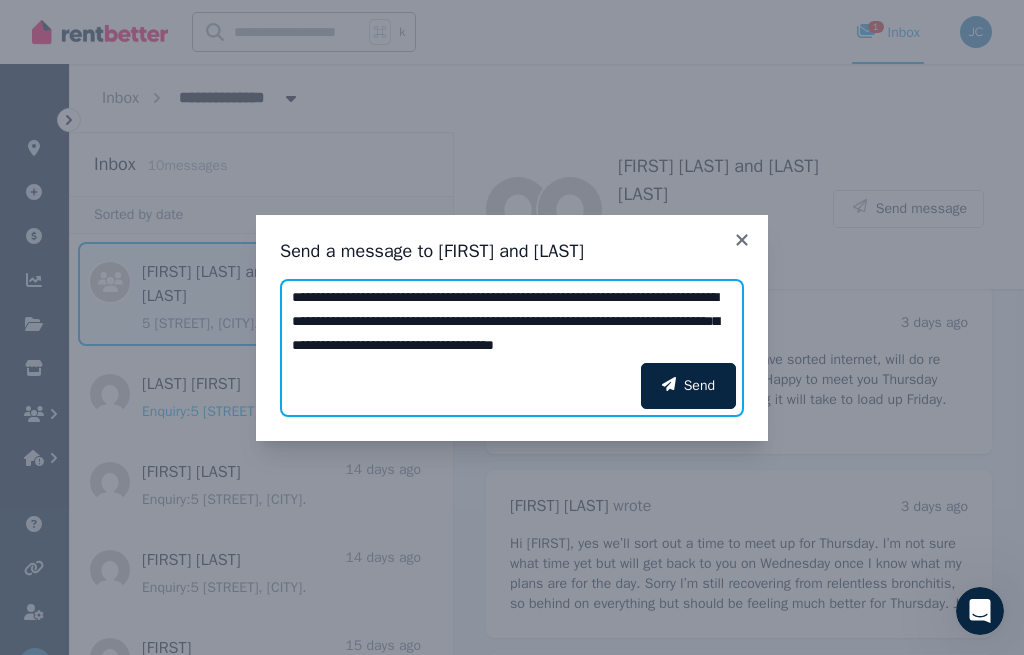 scroll, scrollTop: 0, scrollLeft: 0, axis: both 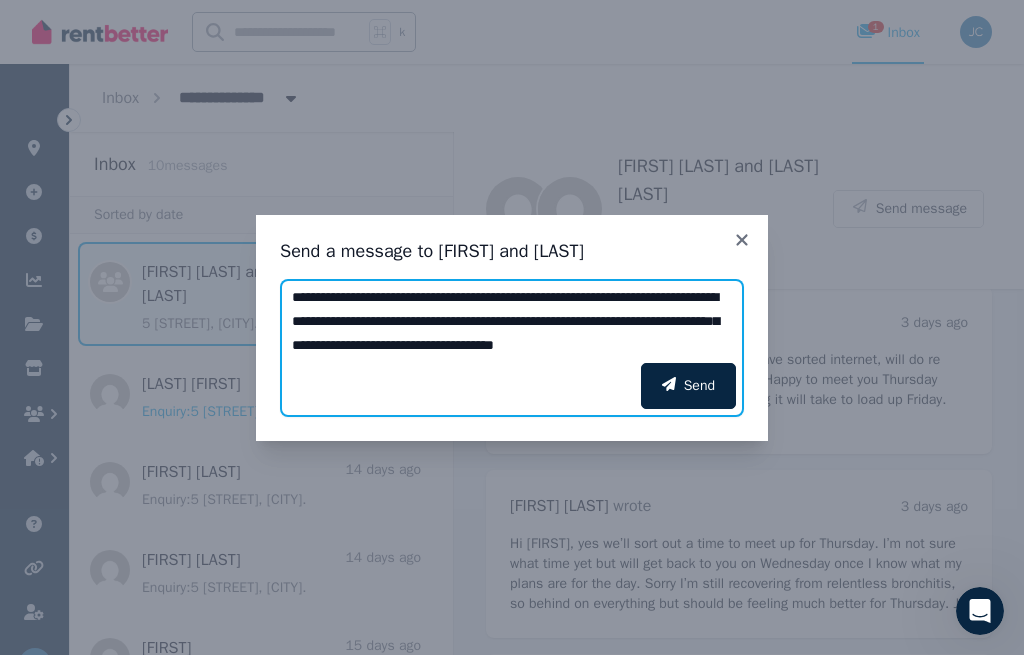 click on "**********" at bounding box center [512, 321] 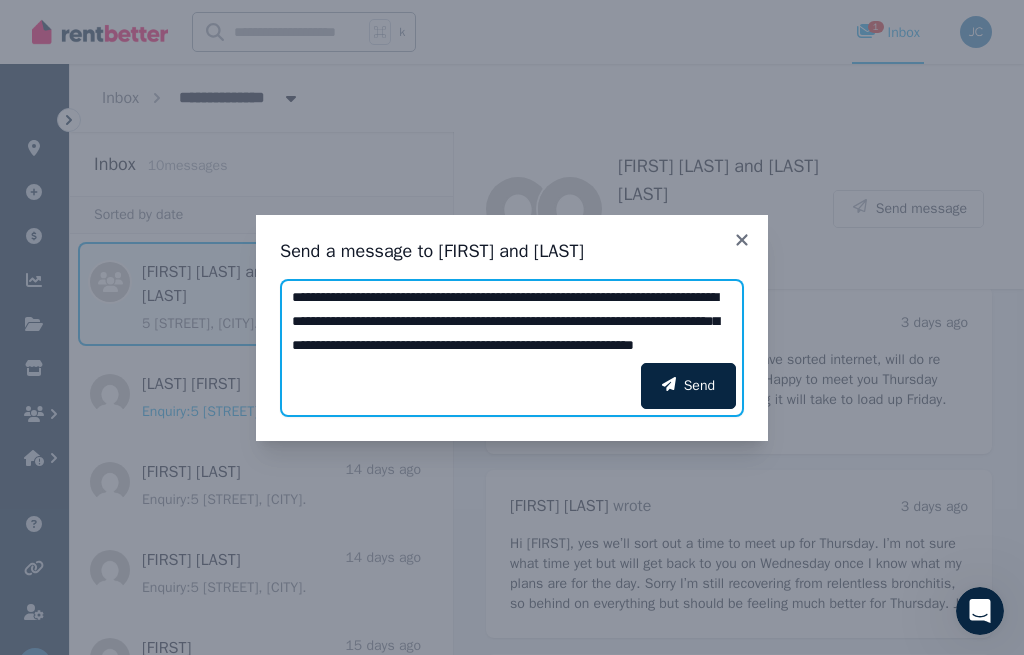 click on "**********" at bounding box center (512, 321) 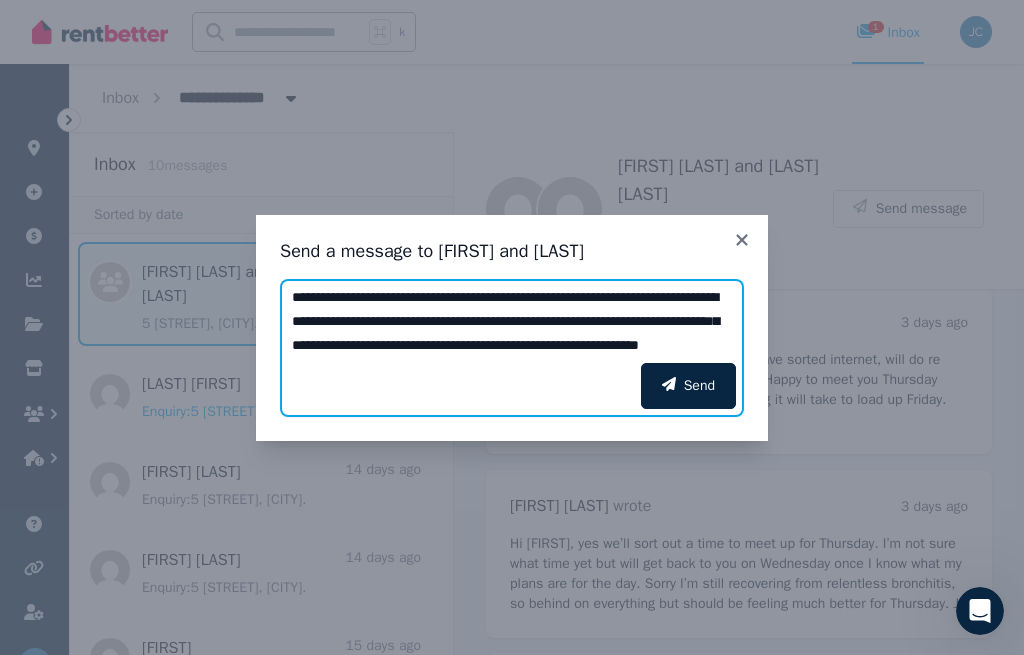 scroll, scrollTop: 16, scrollLeft: 0, axis: vertical 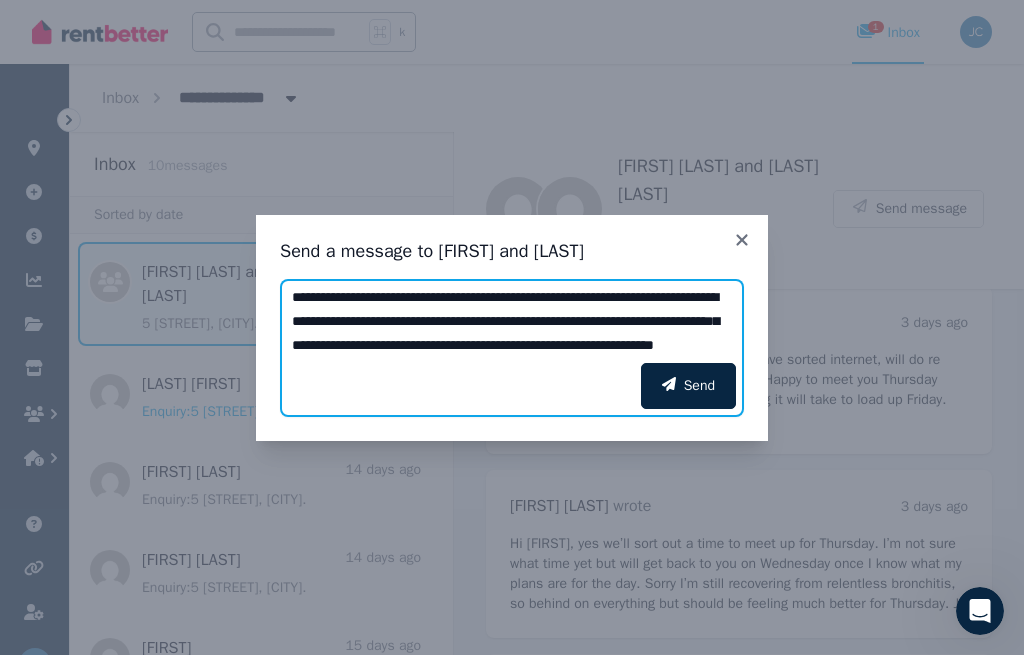 click on "**********" at bounding box center [512, 321] 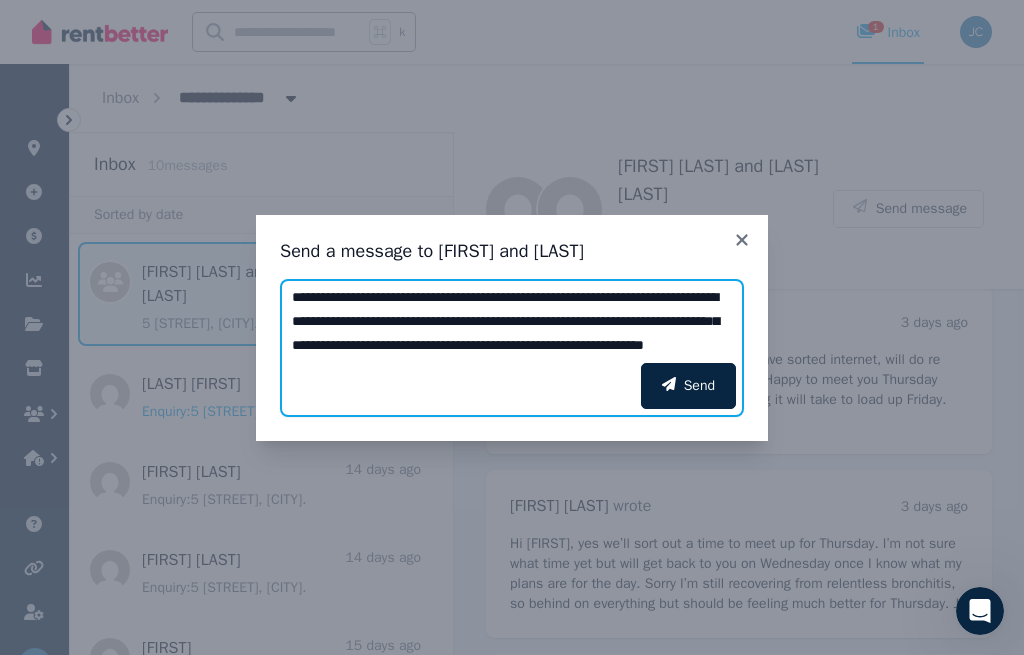 click on "**********" at bounding box center (512, 321) 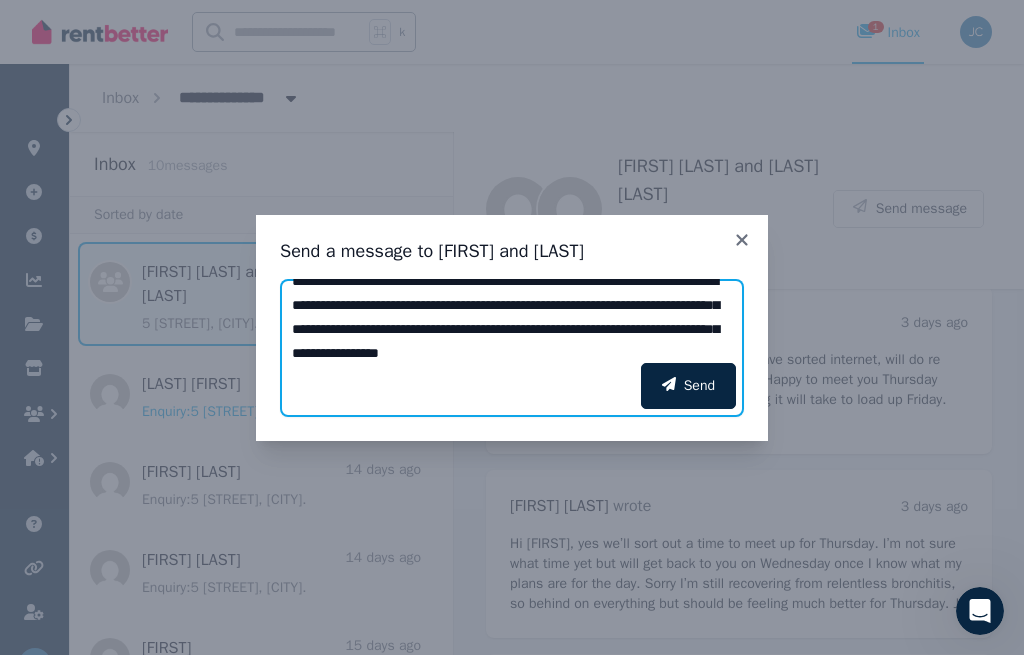 click on "**********" at bounding box center [512, 321] 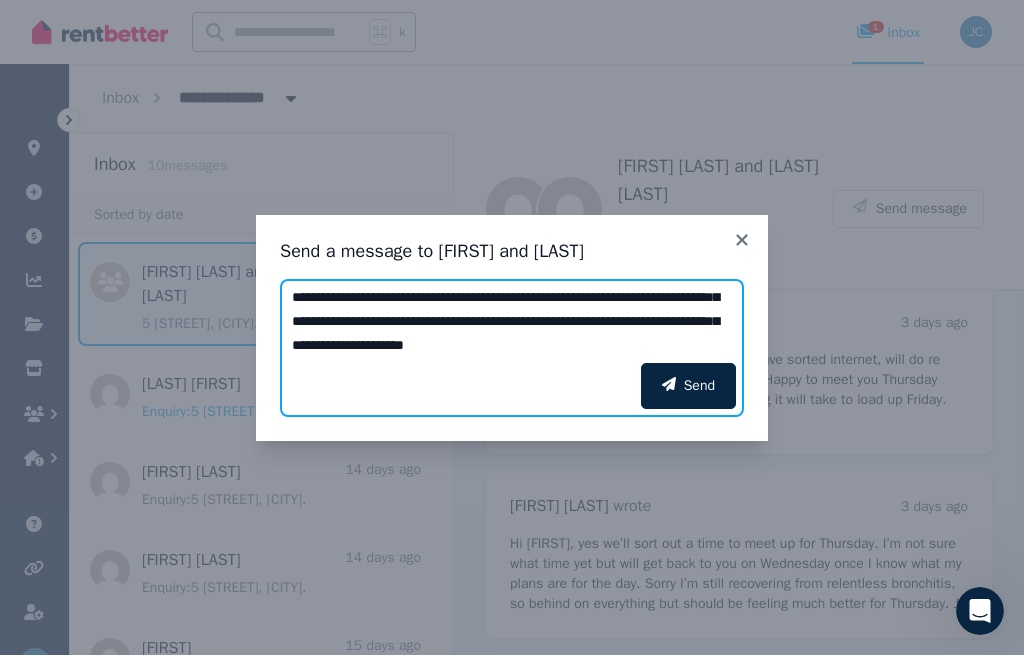 scroll, scrollTop: 40, scrollLeft: 0, axis: vertical 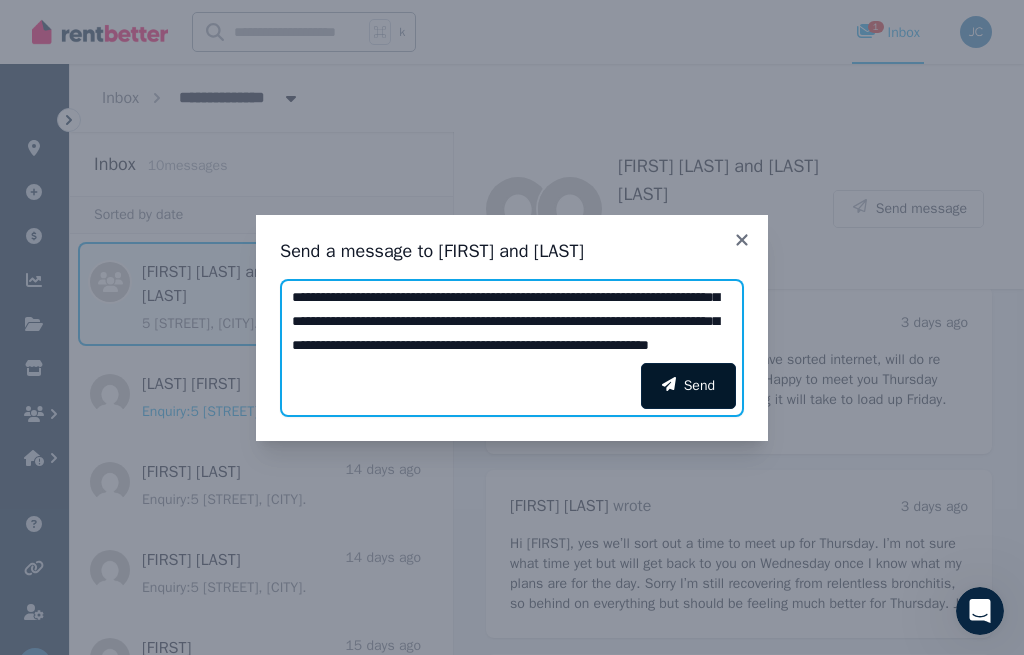 type on "**********" 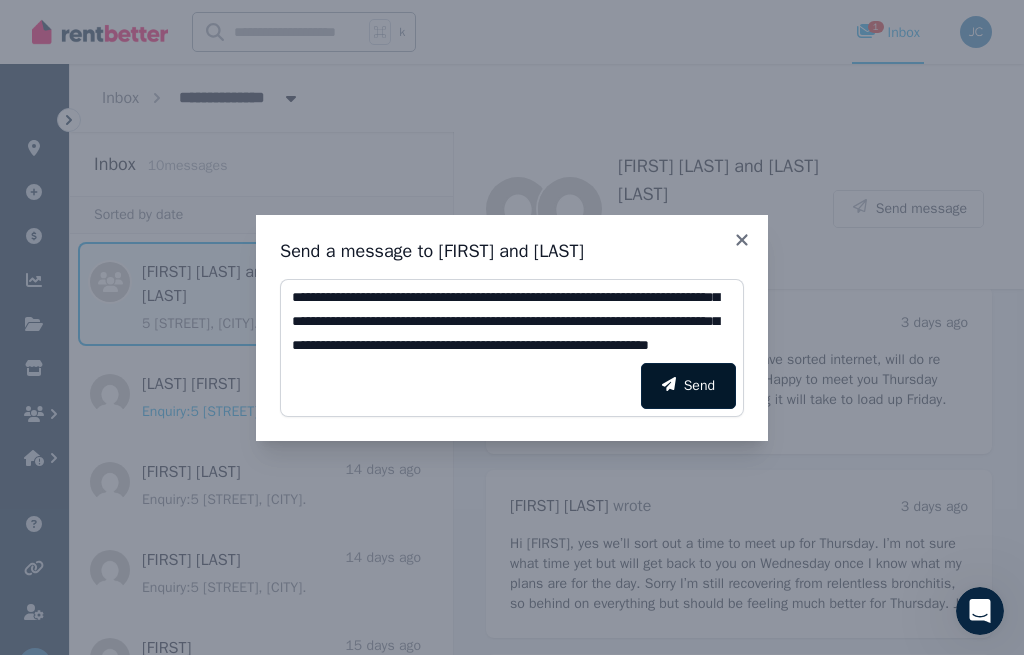 click on "Send" at bounding box center (688, 386) 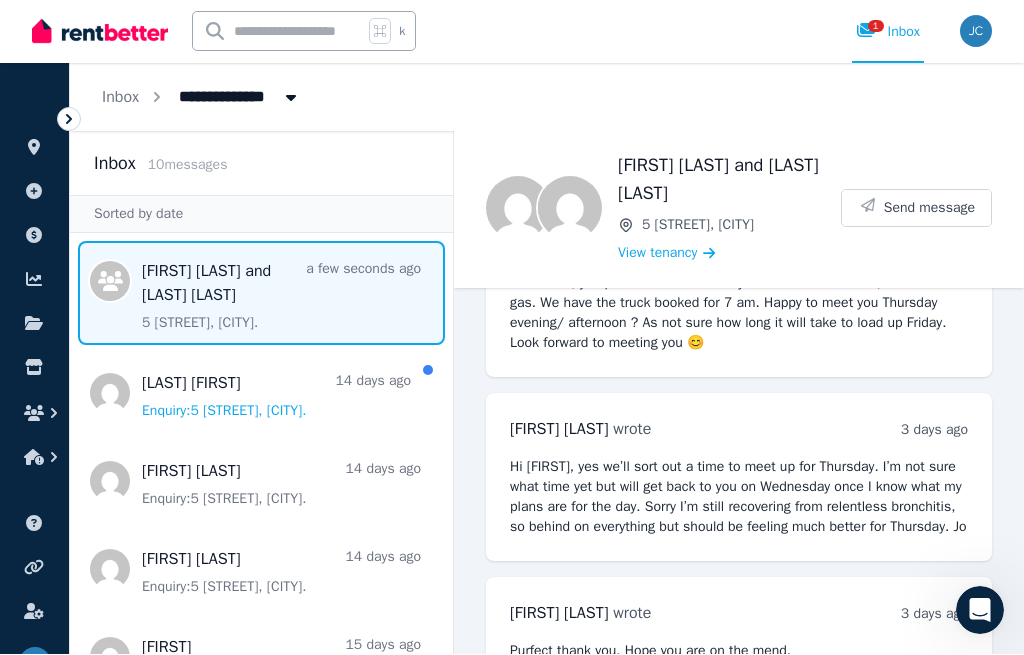 scroll, scrollTop: 808, scrollLeft: 0, axis: vertical 